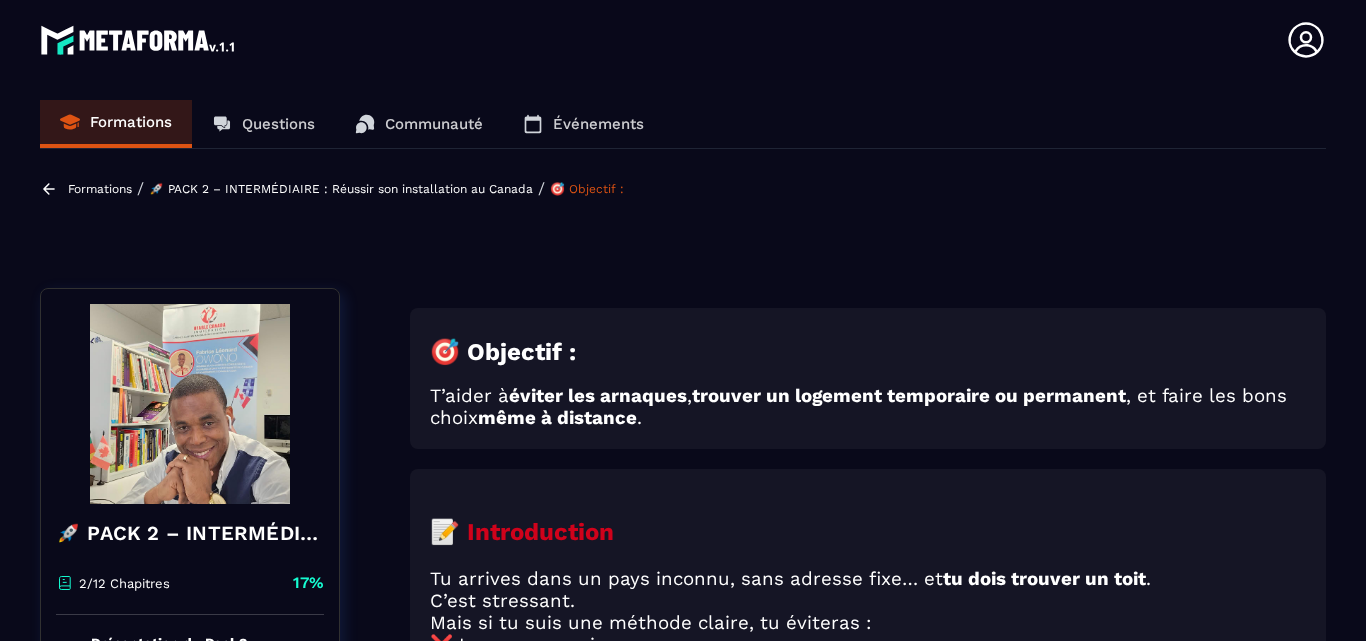 scroll, scrollTop: 0, scrollLeft: 0, axis: both 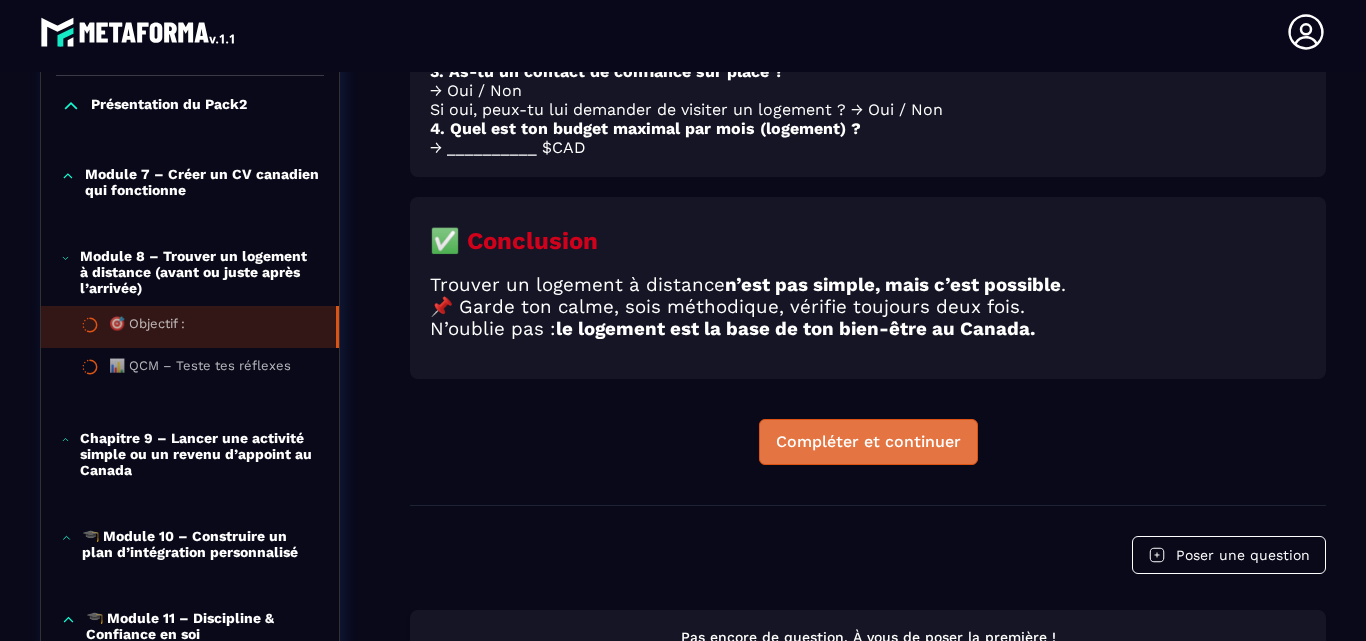 click on "Compléter et continuer" at bounding box center [868, 442] 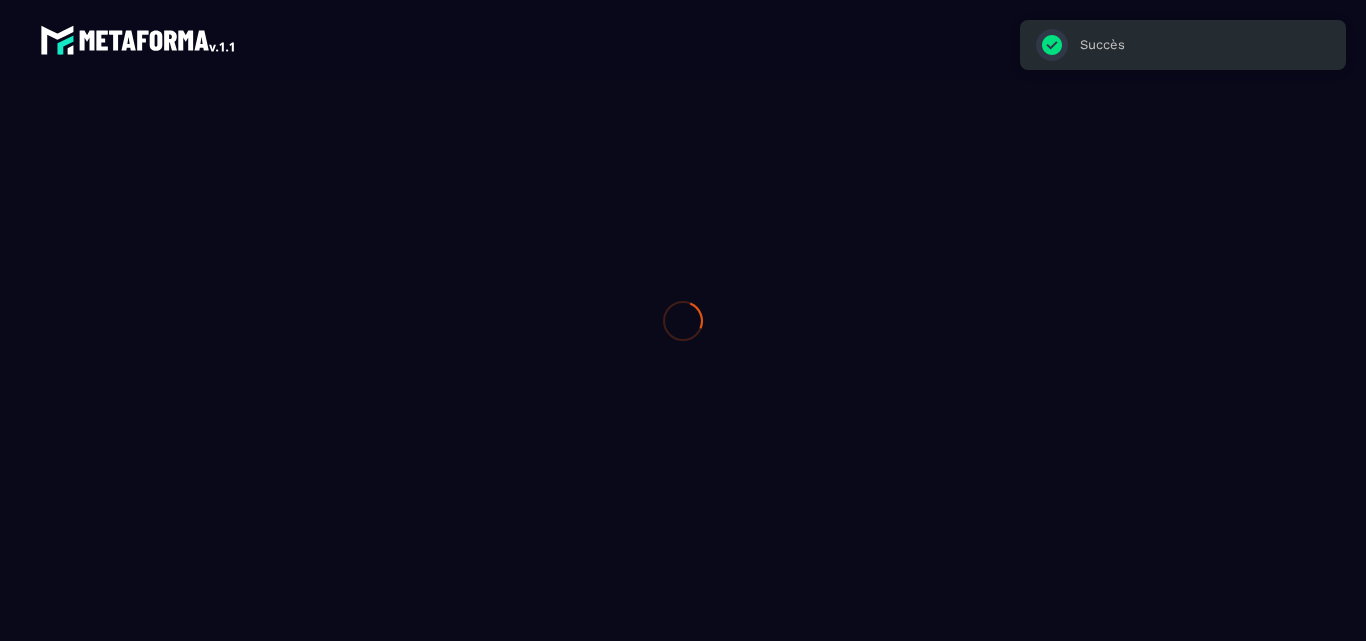 scroll, scrollTop: 0, scrollLeft: 0, axis: both 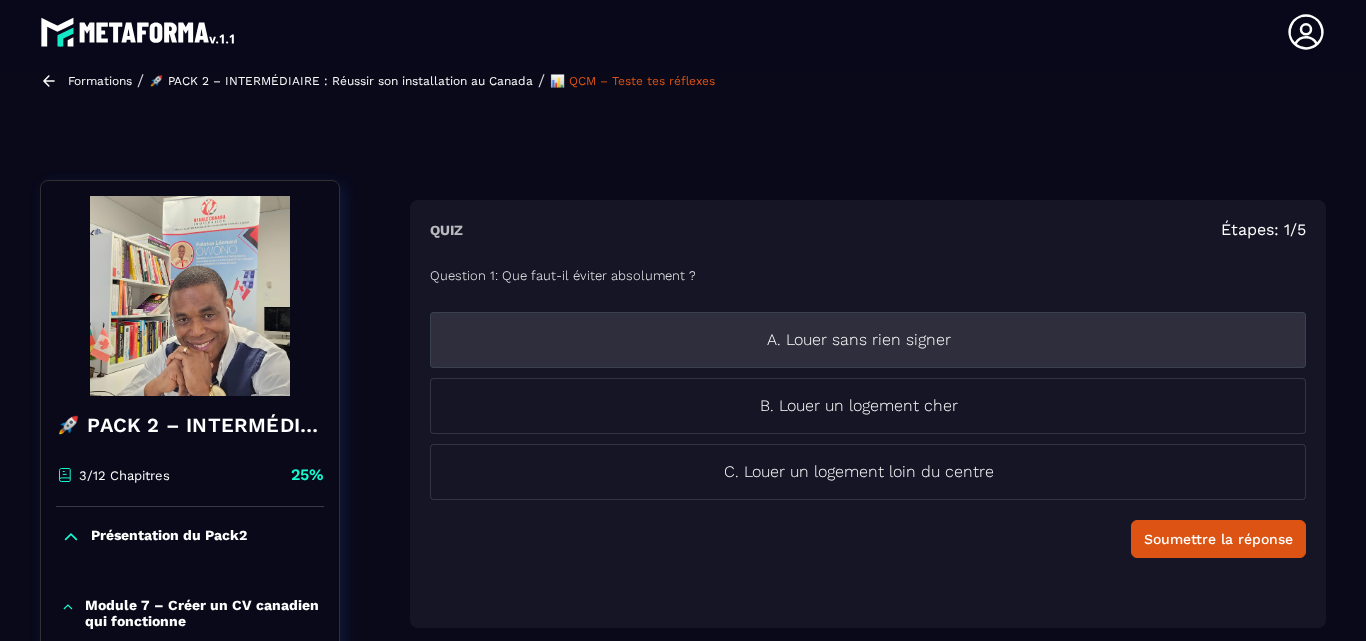 click on "A. Louer sans rien signer" at bounding box center [859, 340] 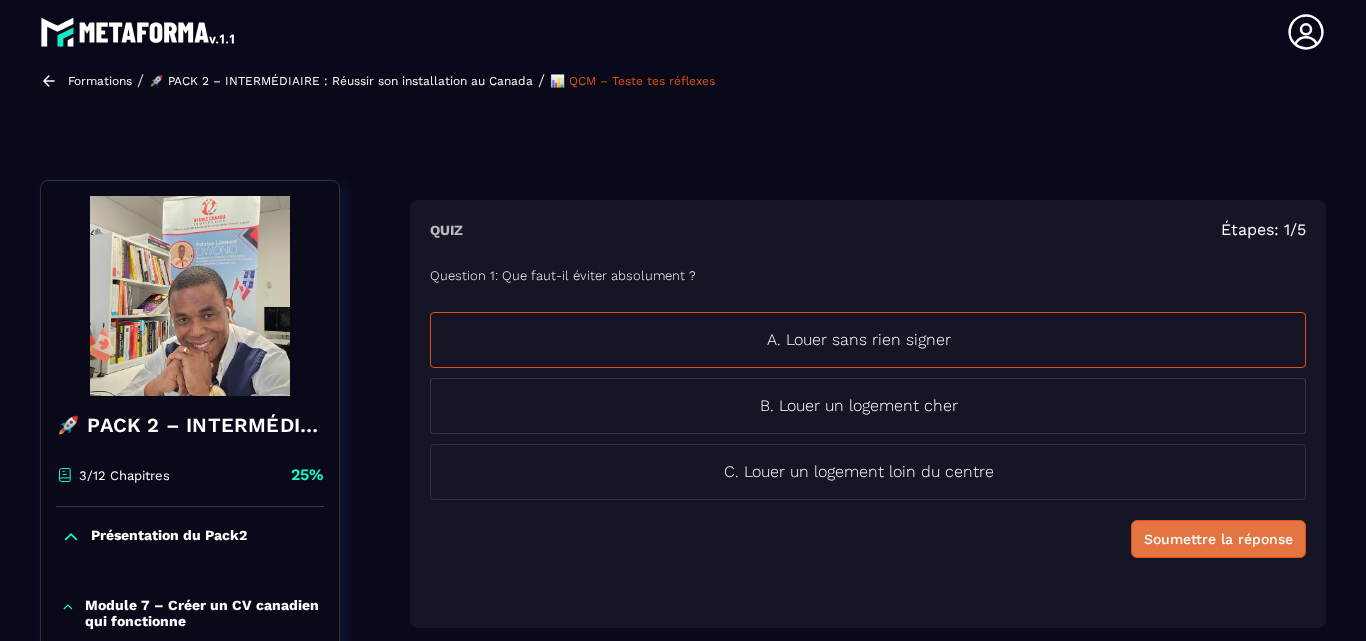 click on "Soumettre la réponse" at bounding box center [1218, 539] 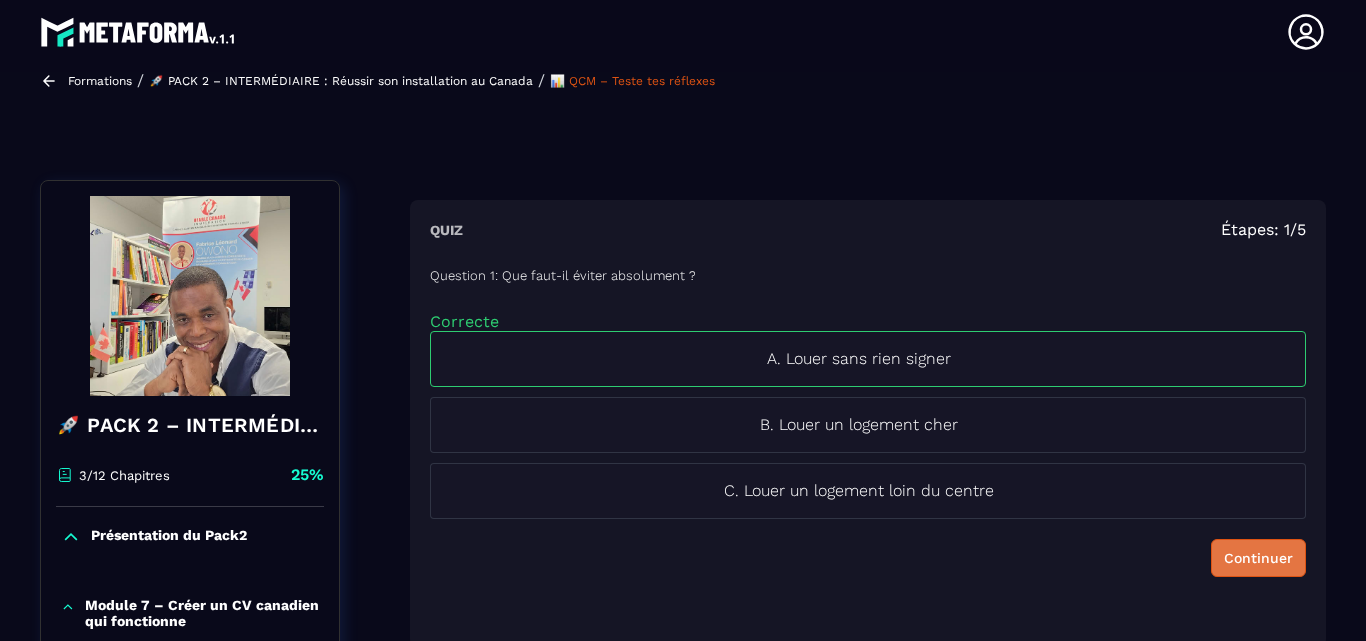 click on "Continuer" at bounding box center (1258, 558) 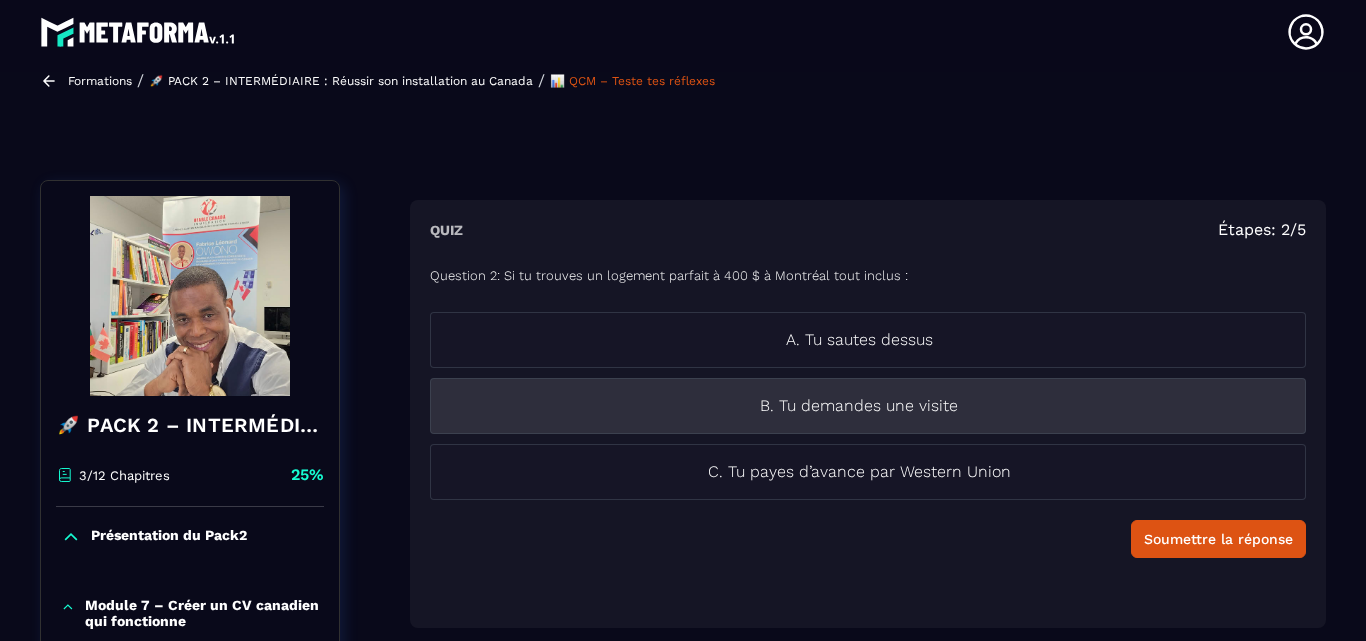 click on "B. Tu demandes une visite" at bounding box center (859, 406) 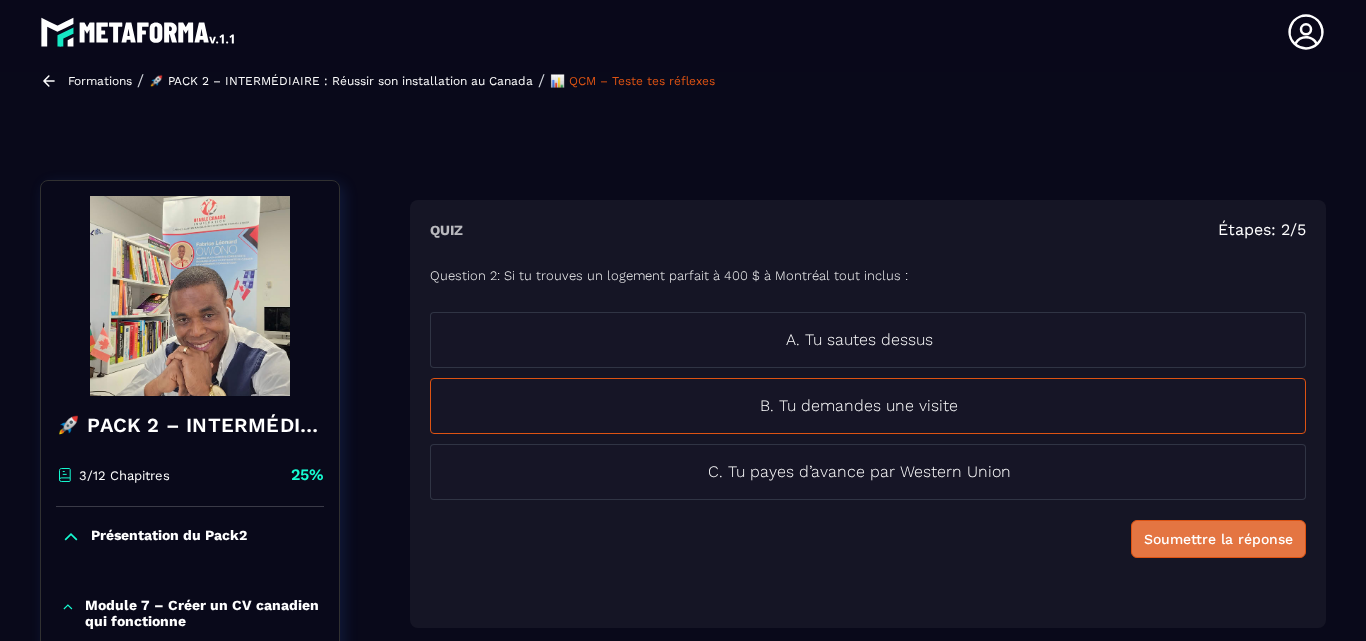 click on "Soumettre la réponse" at bounding box center [1218, 539] 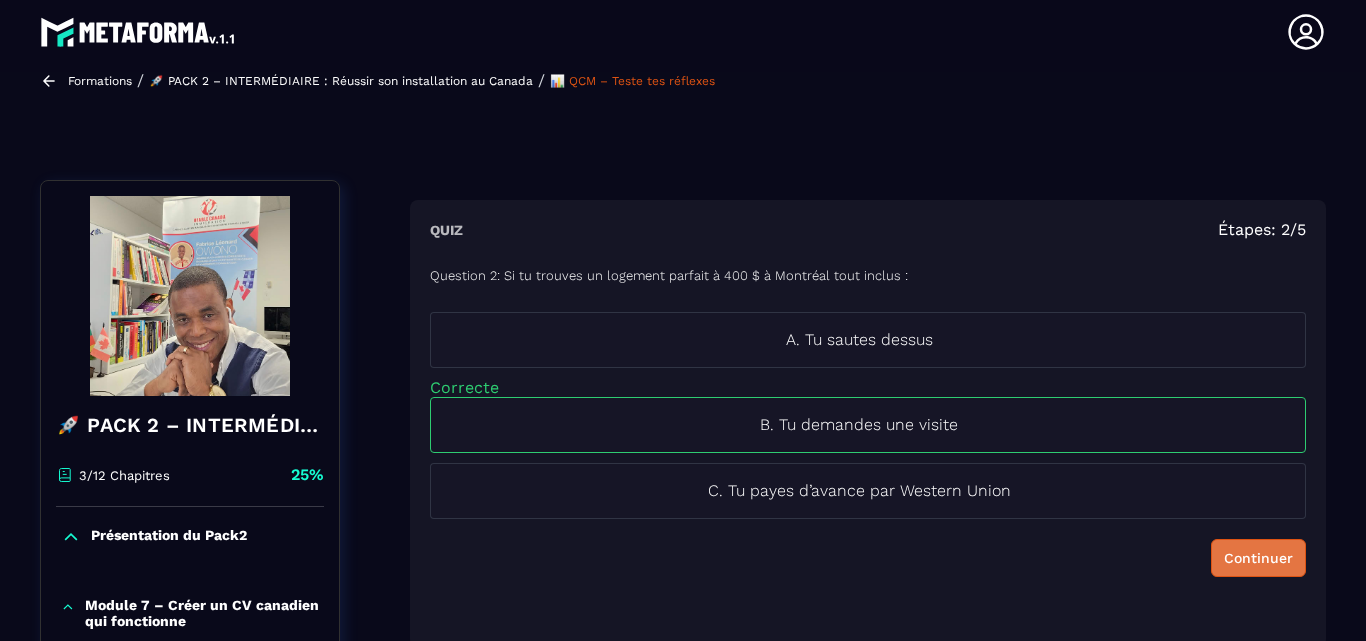 drag, startPoint x: 1247, startPoint y: 571, endPoint x: 1269, endPoint y: 548, distance: 31.827662 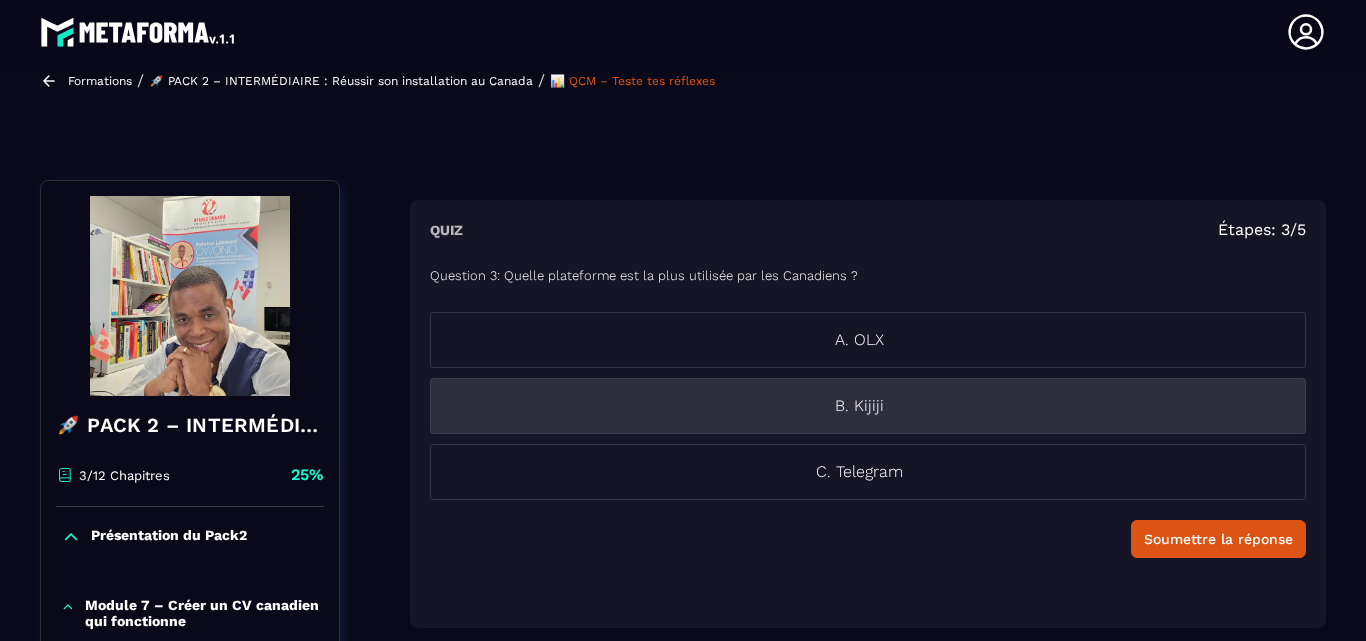 click on "B. Kijiji" at bounding box center (859, 406) 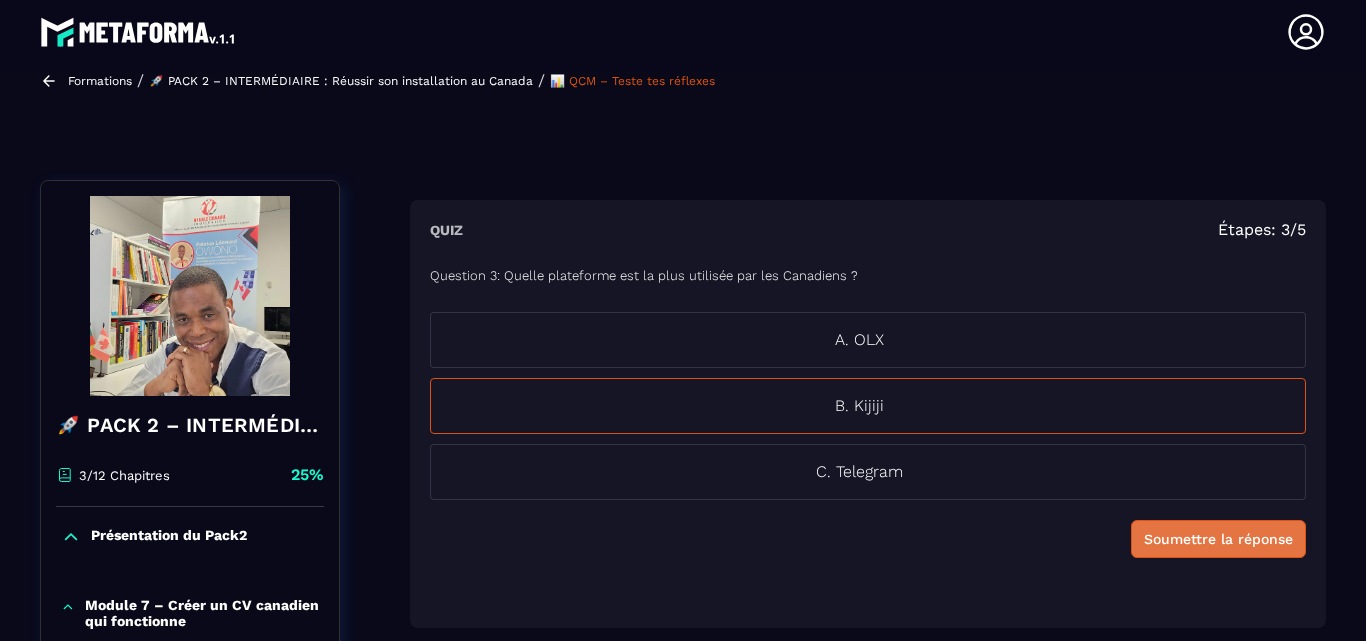 click on "Soumettre la réponse" at bounding box center (1218, 539) 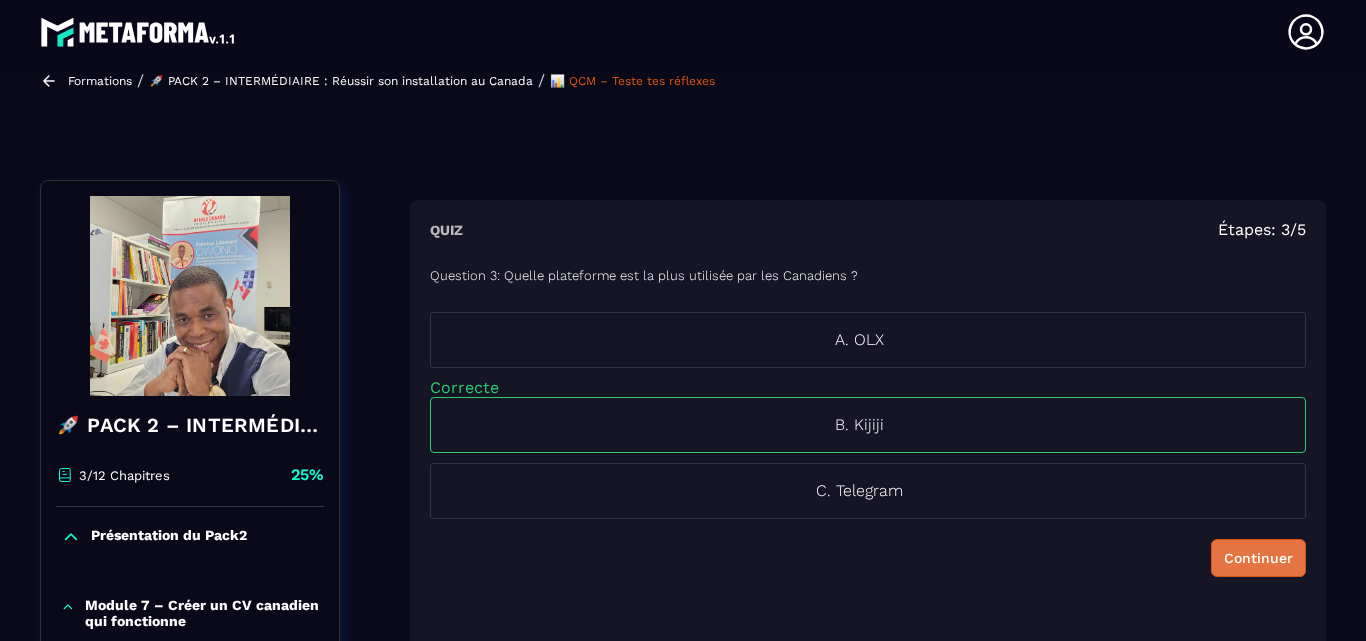 click on "Continuer" at bounding box center (1258, 558) 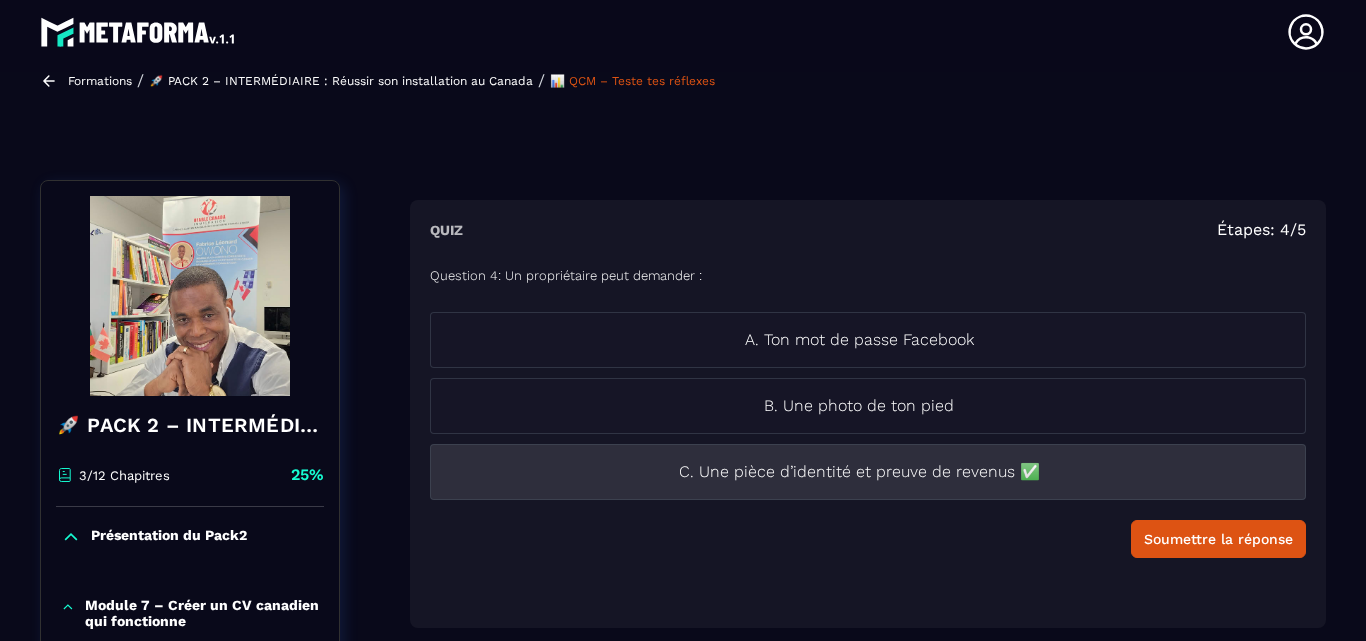 click on "C. Une pièce d’identité et preuve de revenus ✅" at bounding box center [859, 472] 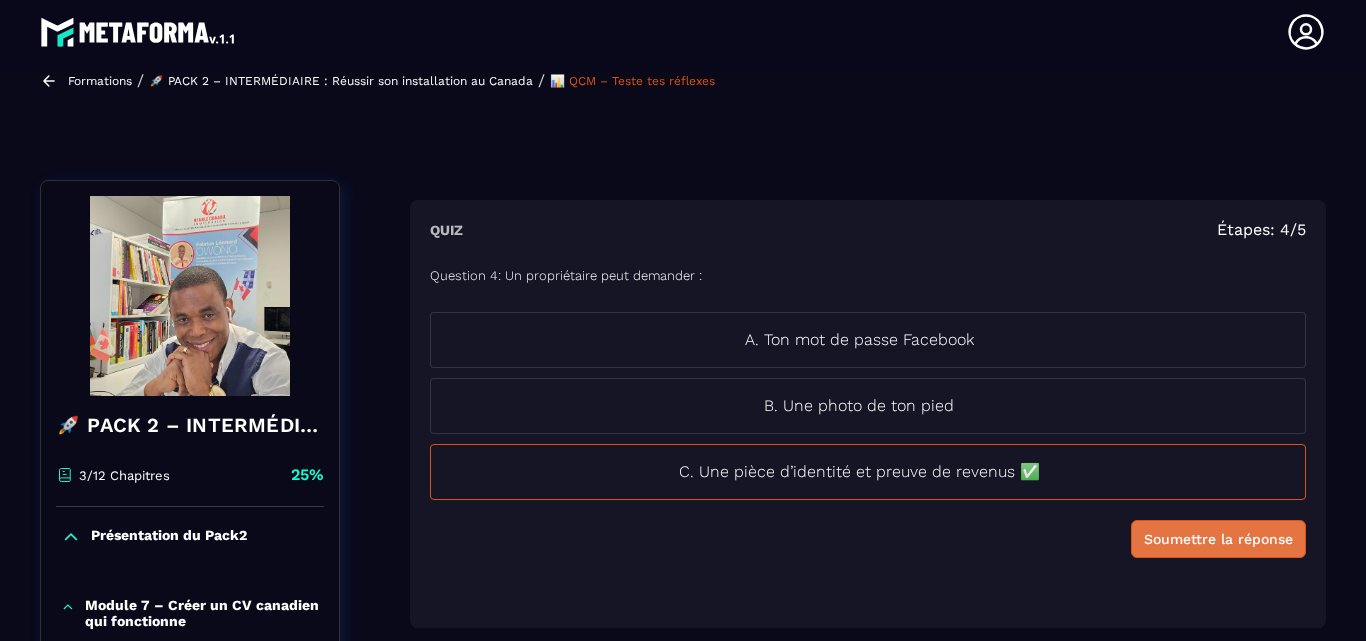 click on "Soumettre la réponse" at bounding box center (1218, 539) 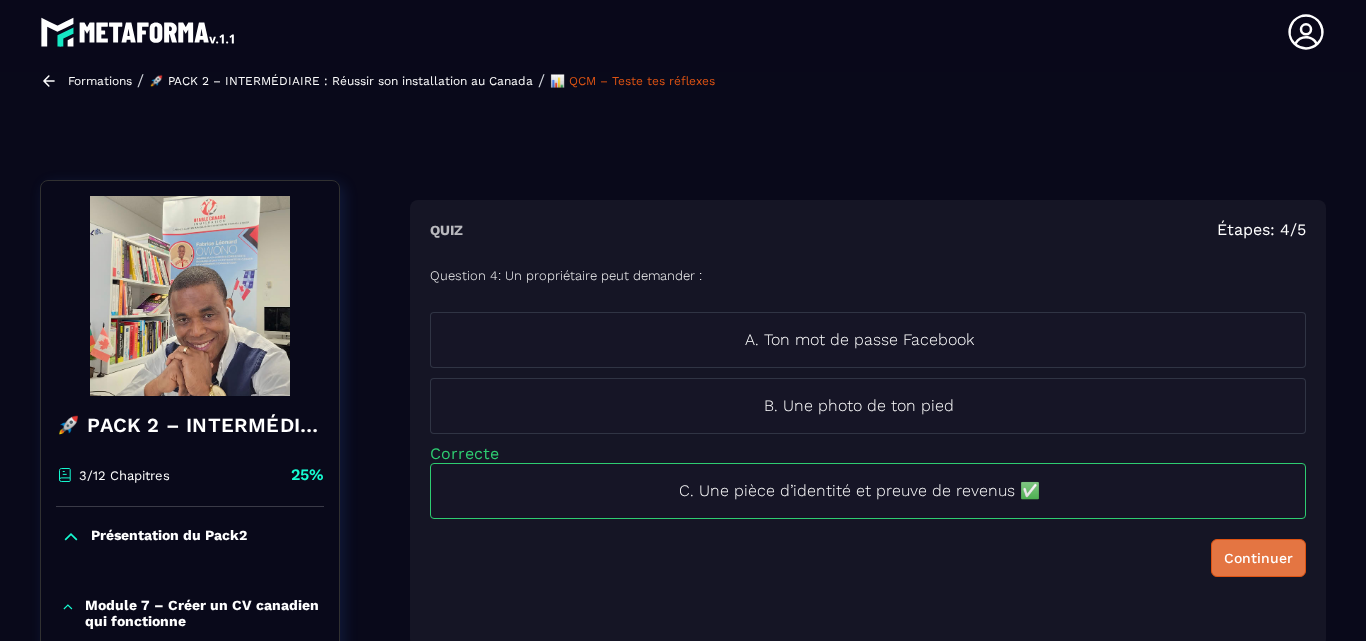 click on "Continuer" at bounding box center [1258, 558] 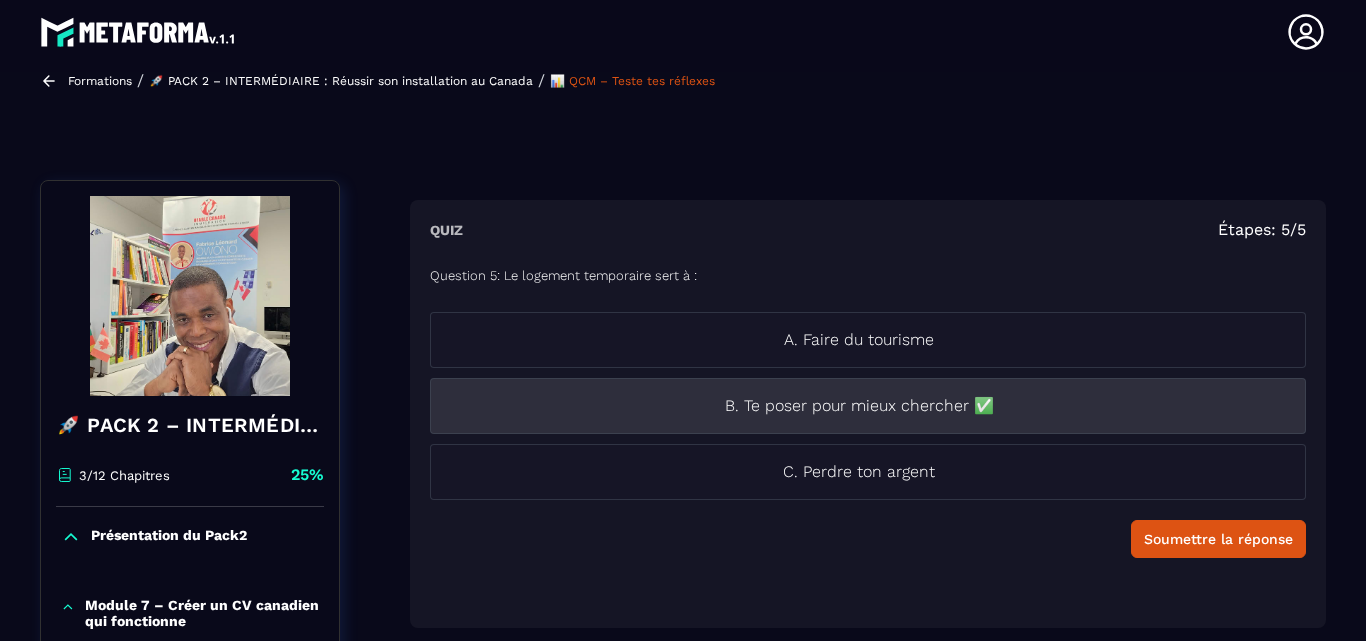click on "B. Te poser pour mieux chercher ✅" at bounding box center [859, 406] 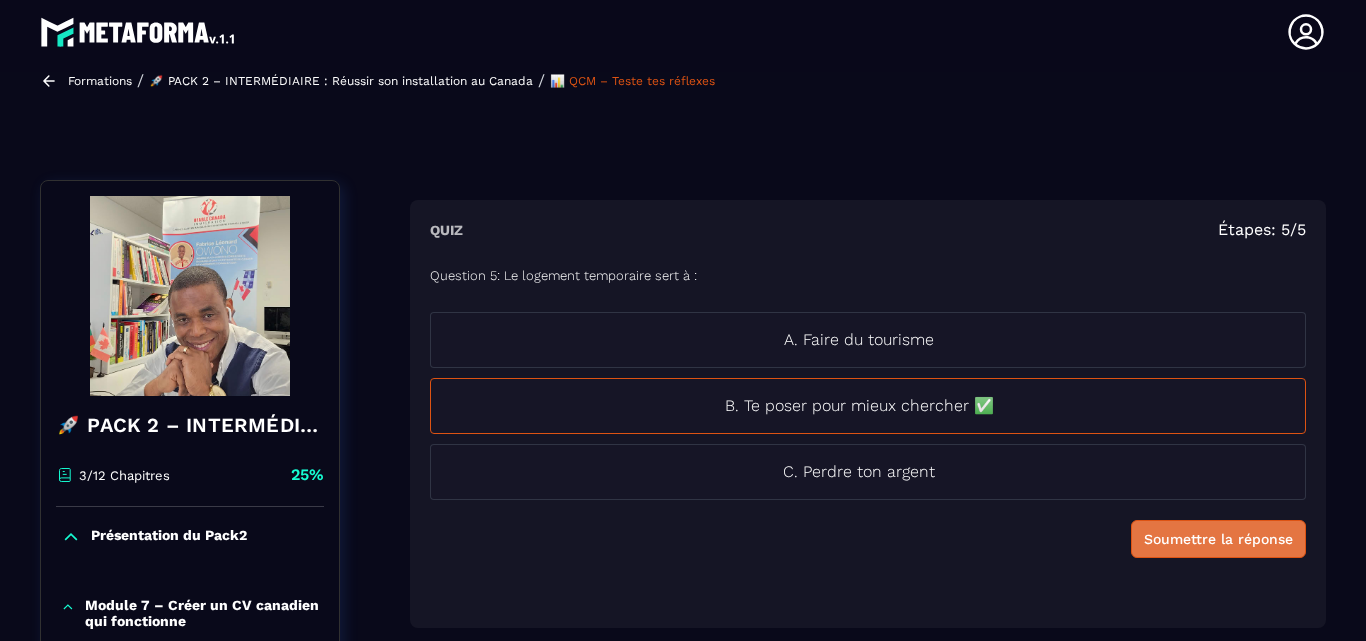 click on "Soumettre la réponse" at bounding box center [1218, 539] 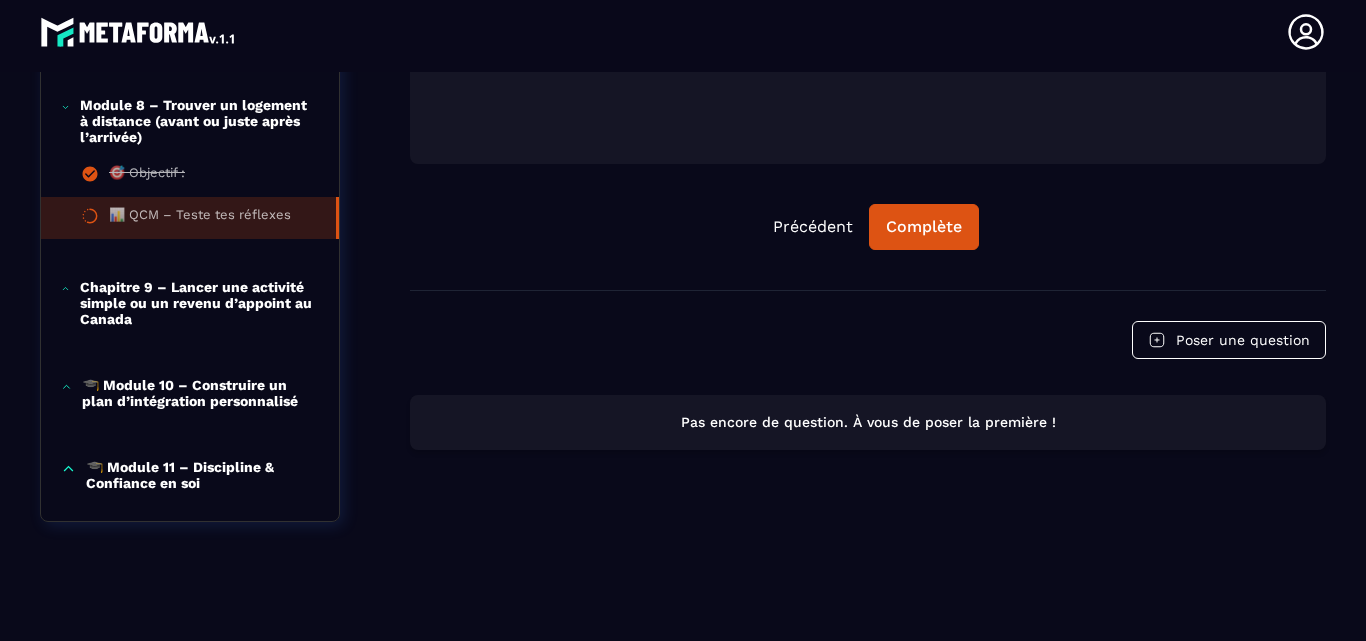 scroll, scrollTop: 694, scrollLeft: 0, axis: vertical 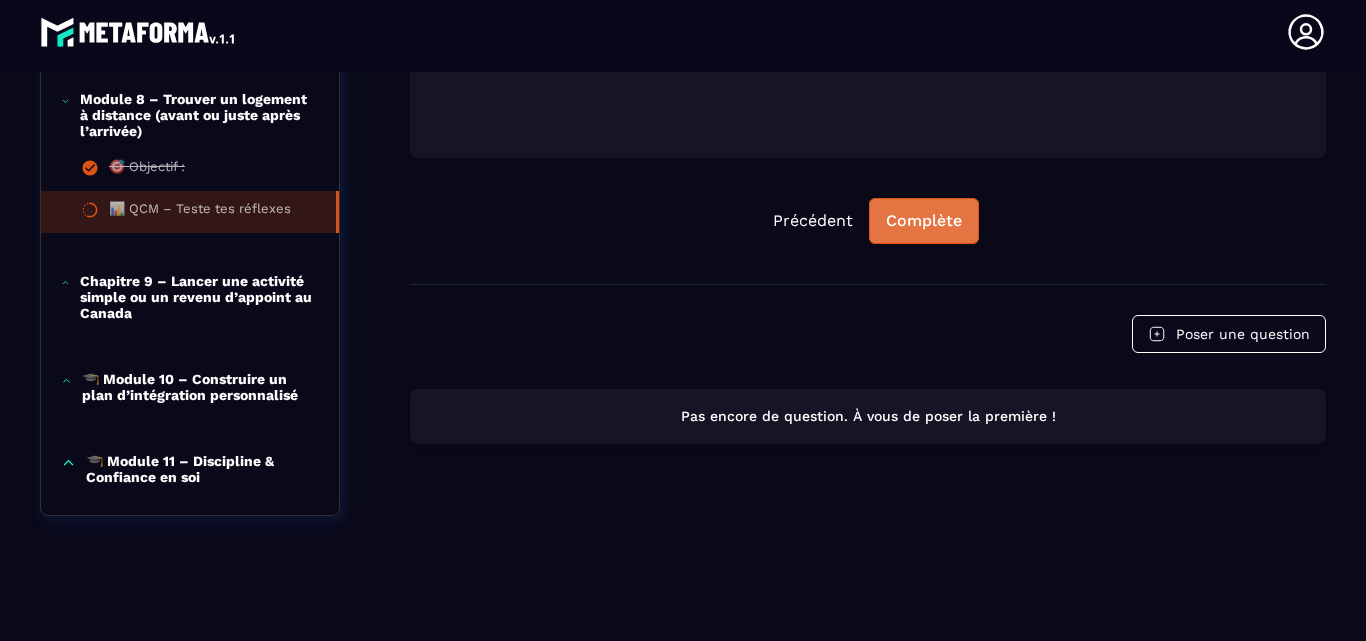click on "Complète" at bounding box center [924, 221] 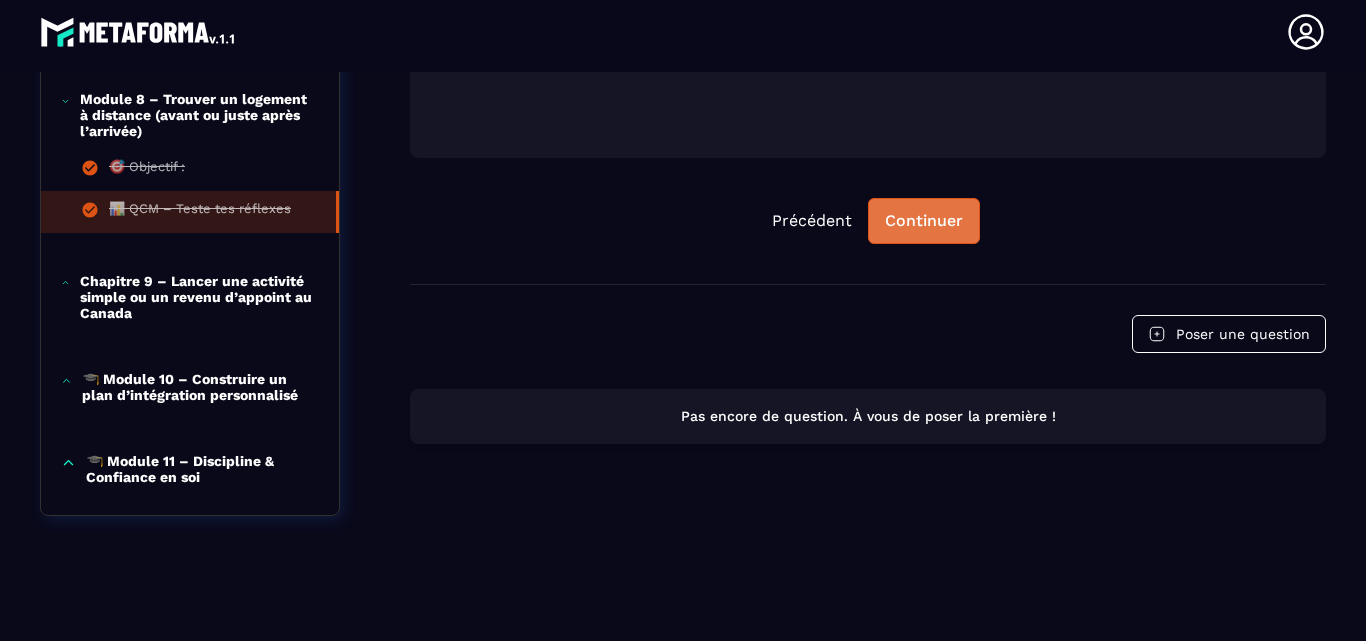 click on "Continuer" at bounding box center (924, 221) 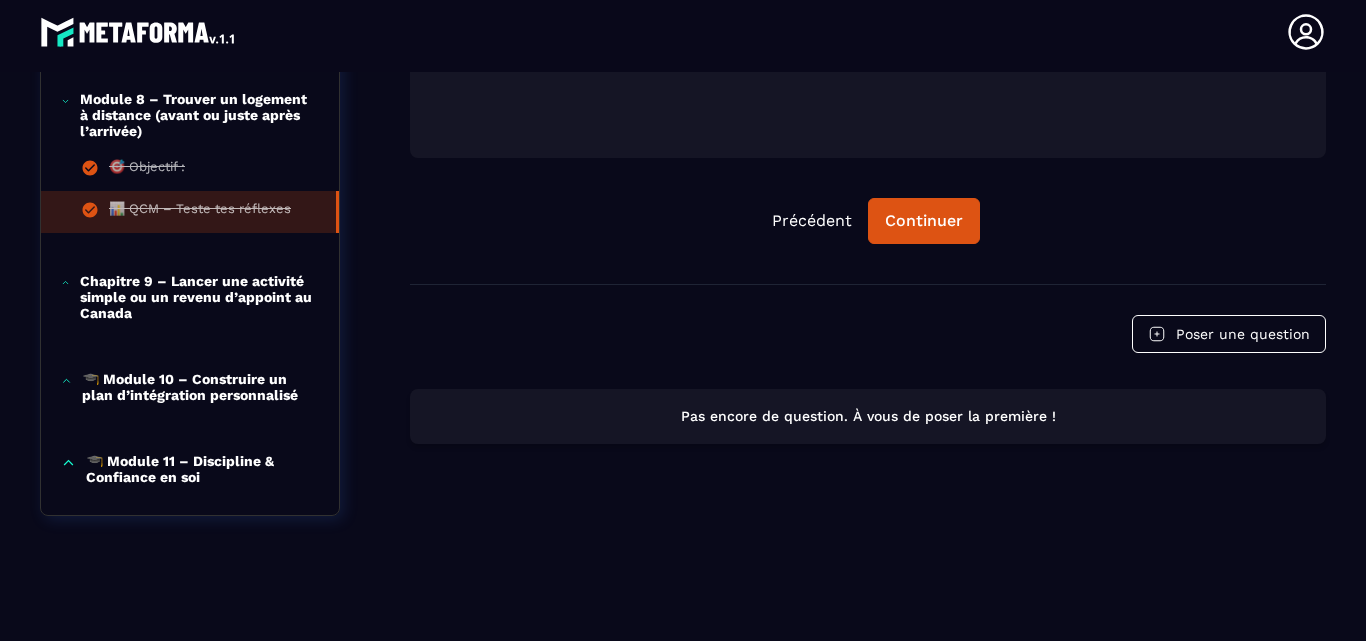 click on "Chapitre 9 – Lancer une activité simple ou un revenu d’appoint au Canada" at bounding box center [190, 297] 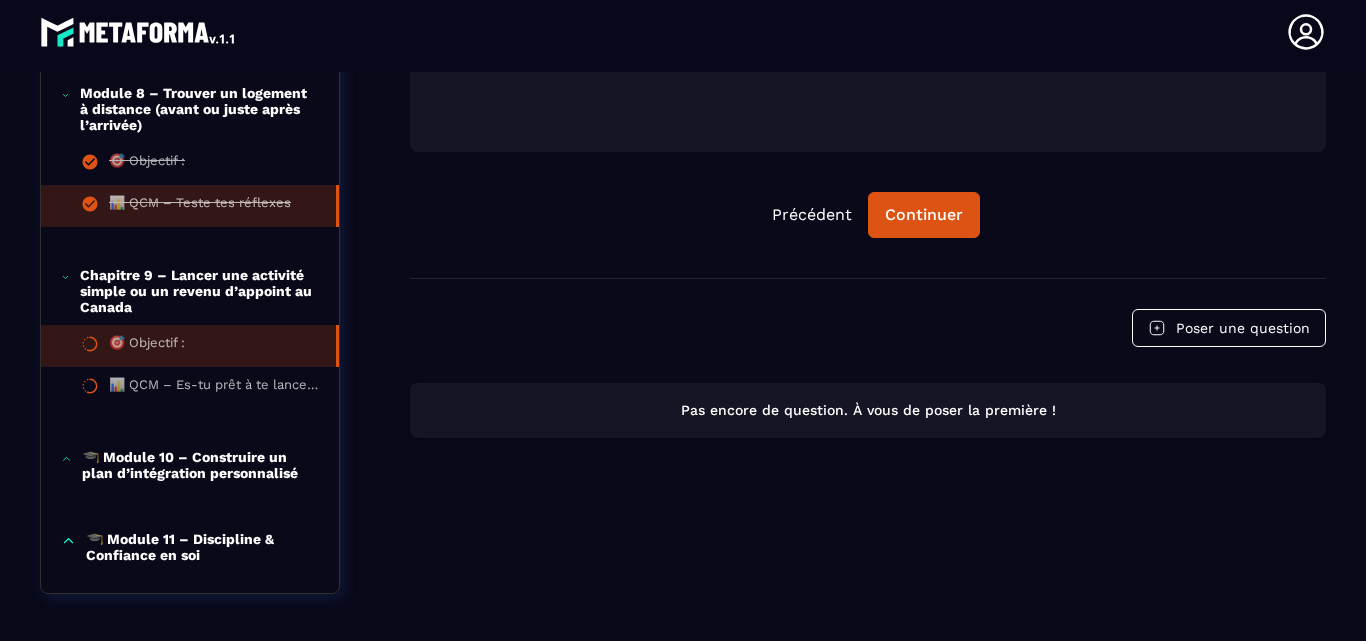 click on "🎯 Objectif :" 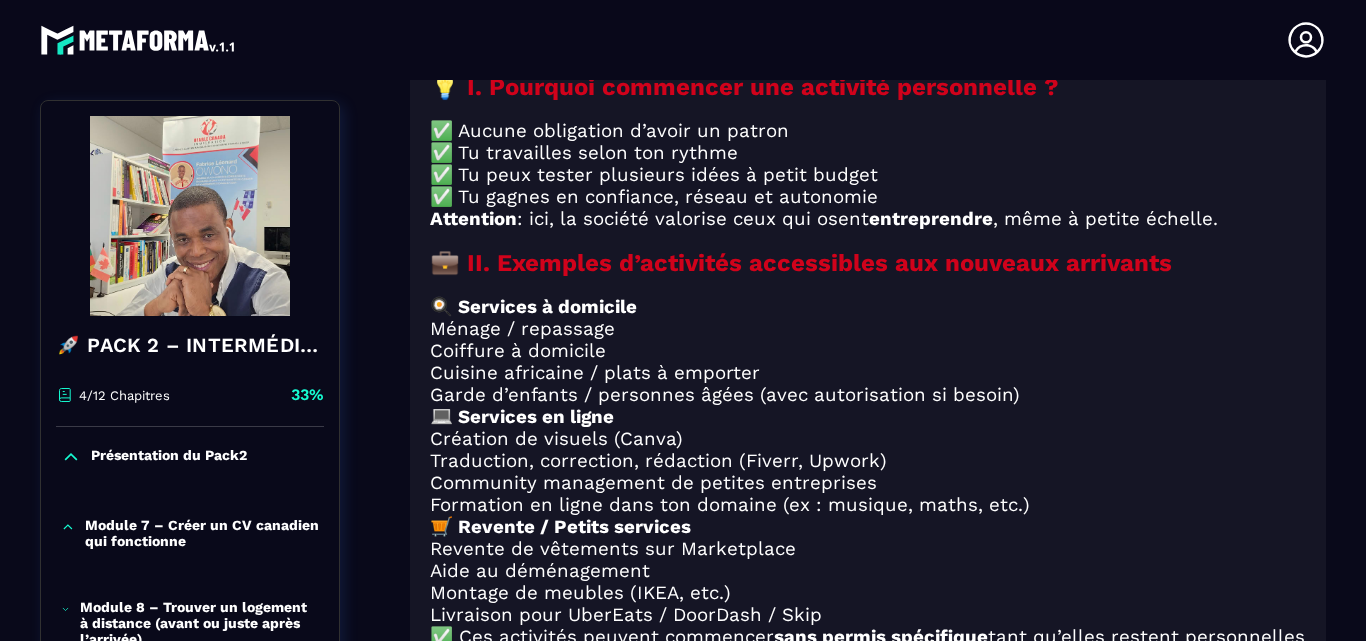 scroll, scrollTop: 8, scrollLeft: 0, axis: vertical 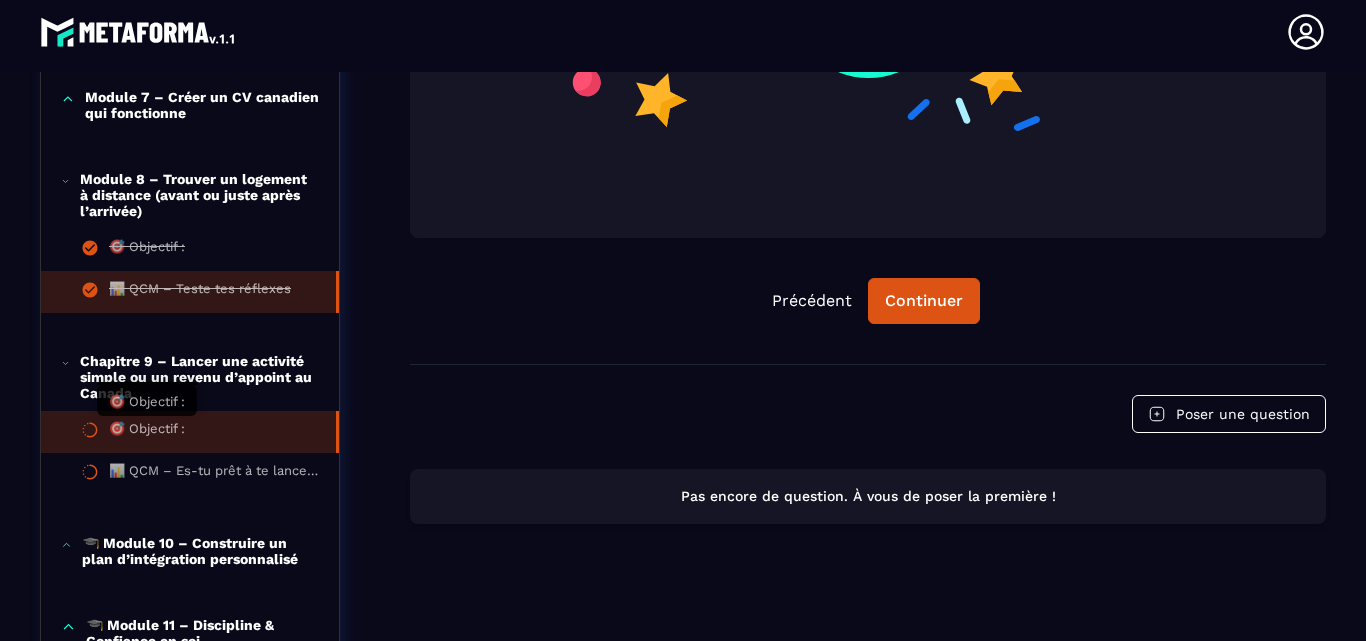 click on "🎯 Objectif :" at bounding box center (147, 432) 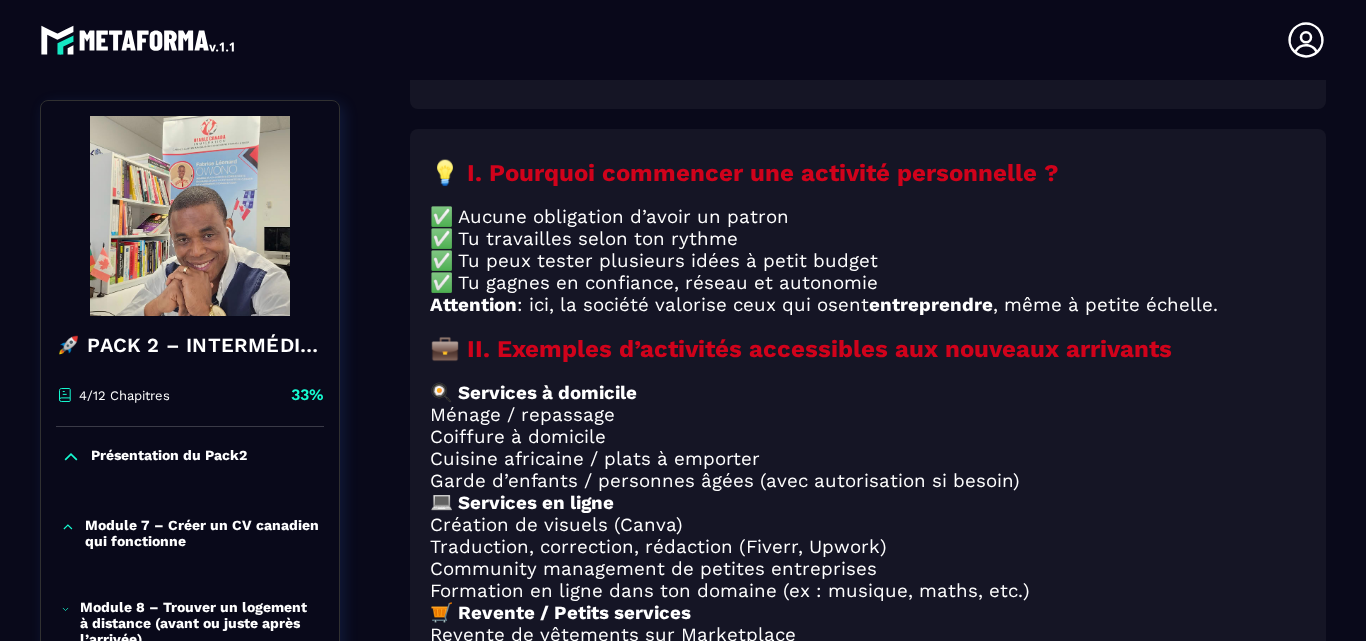 scroll, scrollTop: 8, scrollLeft: 0, axis: vertical 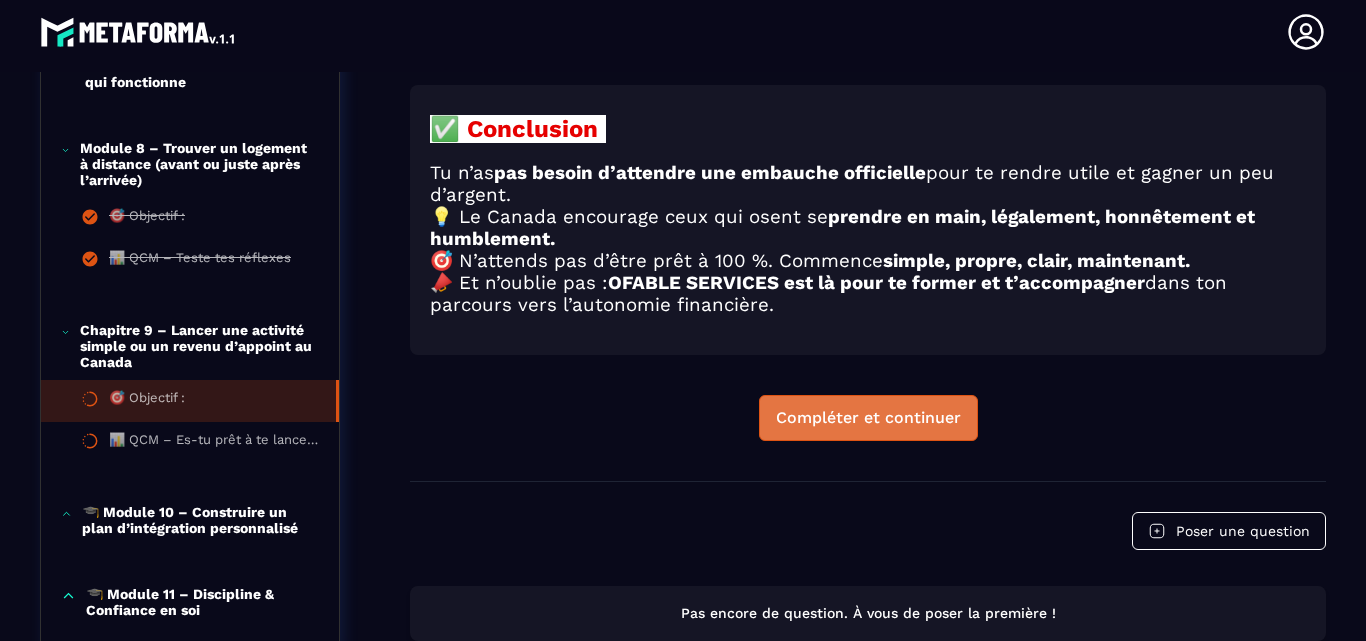 click on "Compléter et continuer" at bounding box center [868, 418] 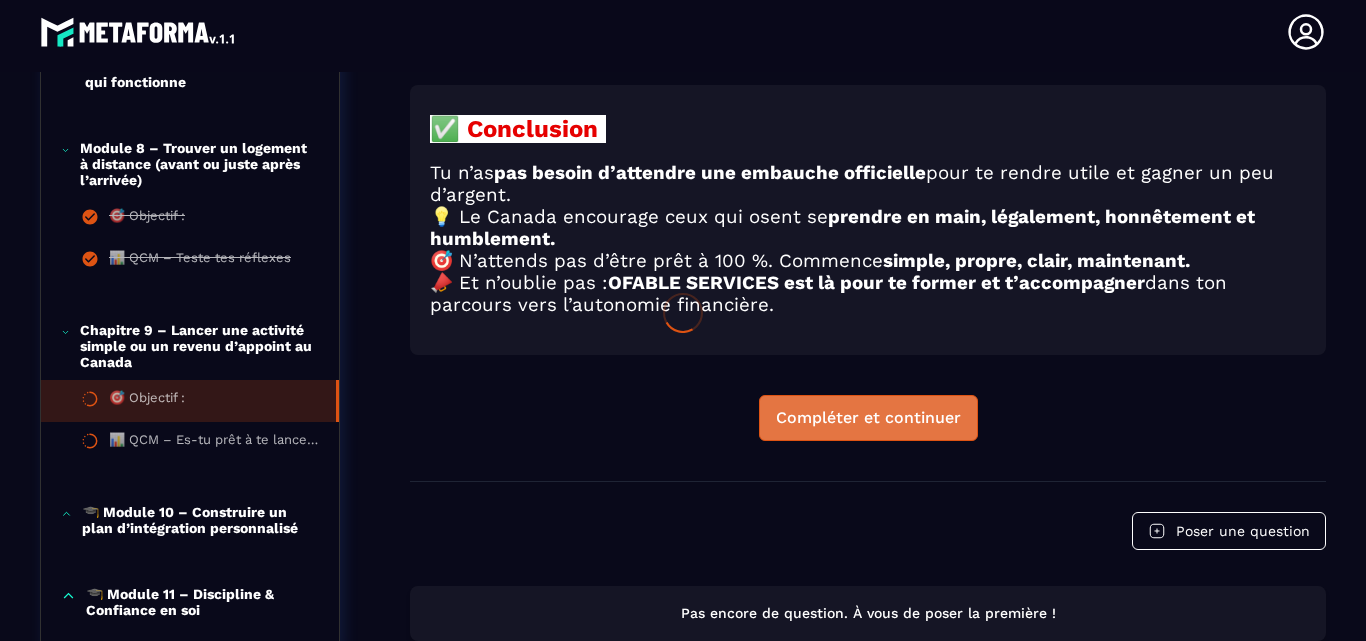 scroll, scrollTop: 0, scrollLeft: 0, axis: both 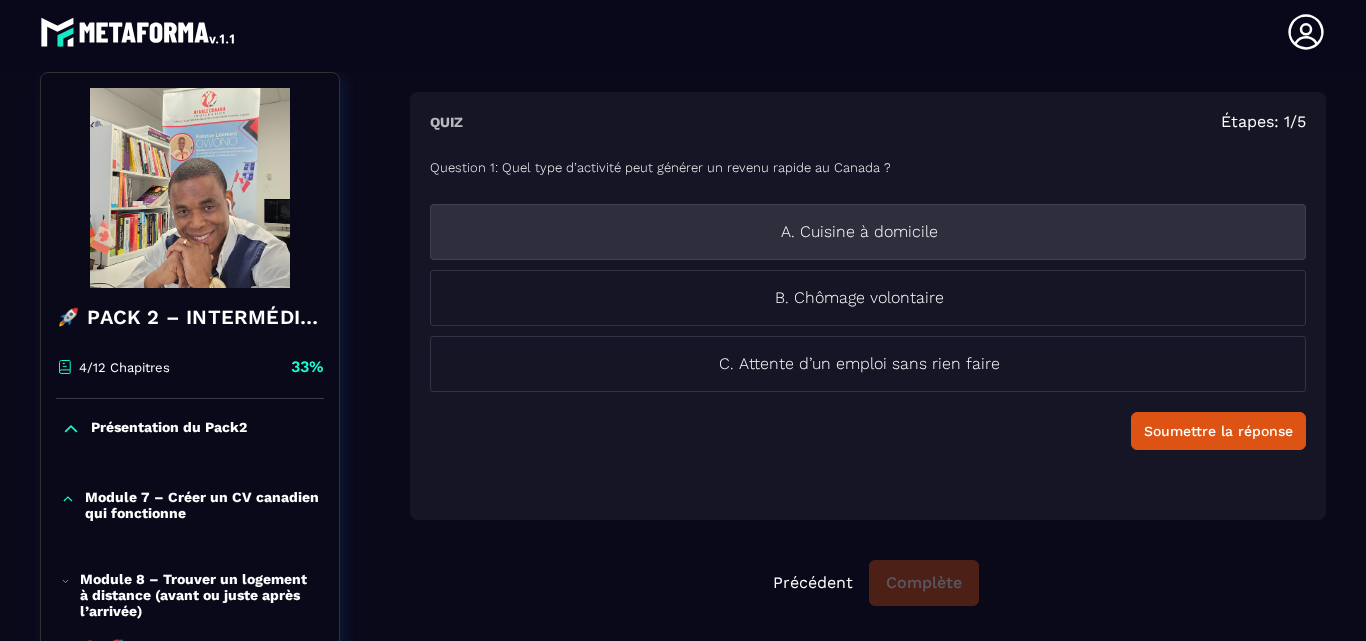 click on "A. Cuisine à domicile" at bounding box center [859, 232] 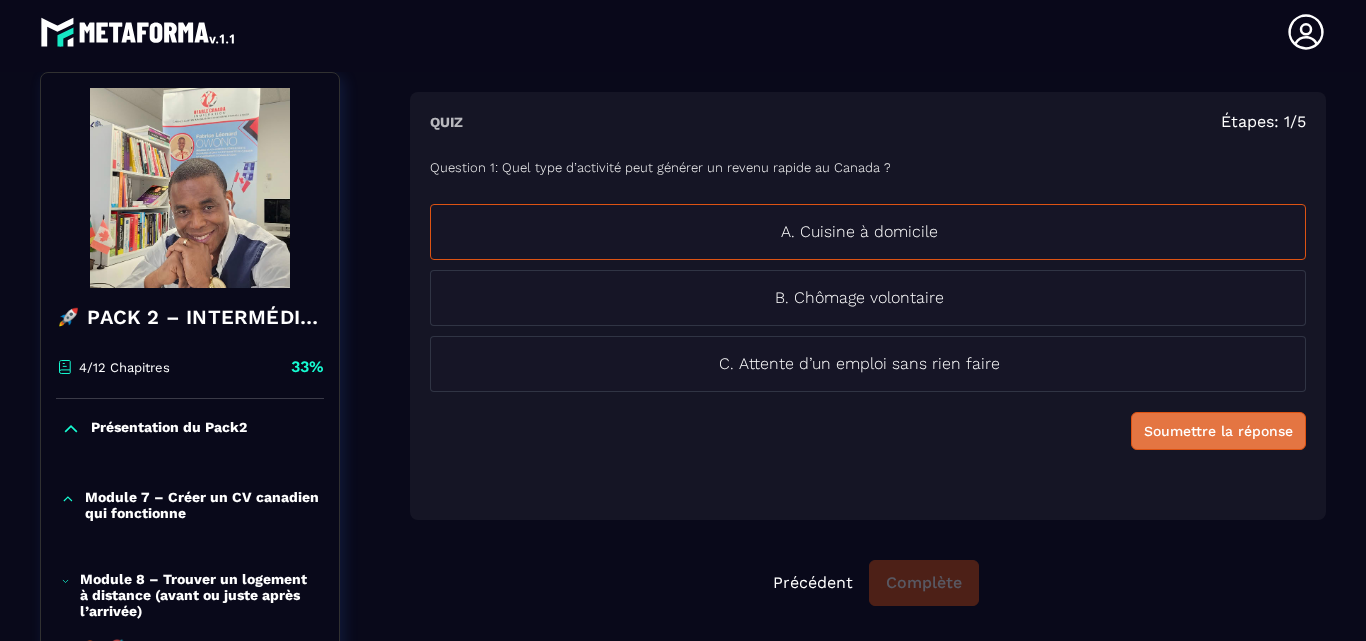 click on "Soumettre la réponse" at bounding box center [1218, 431] 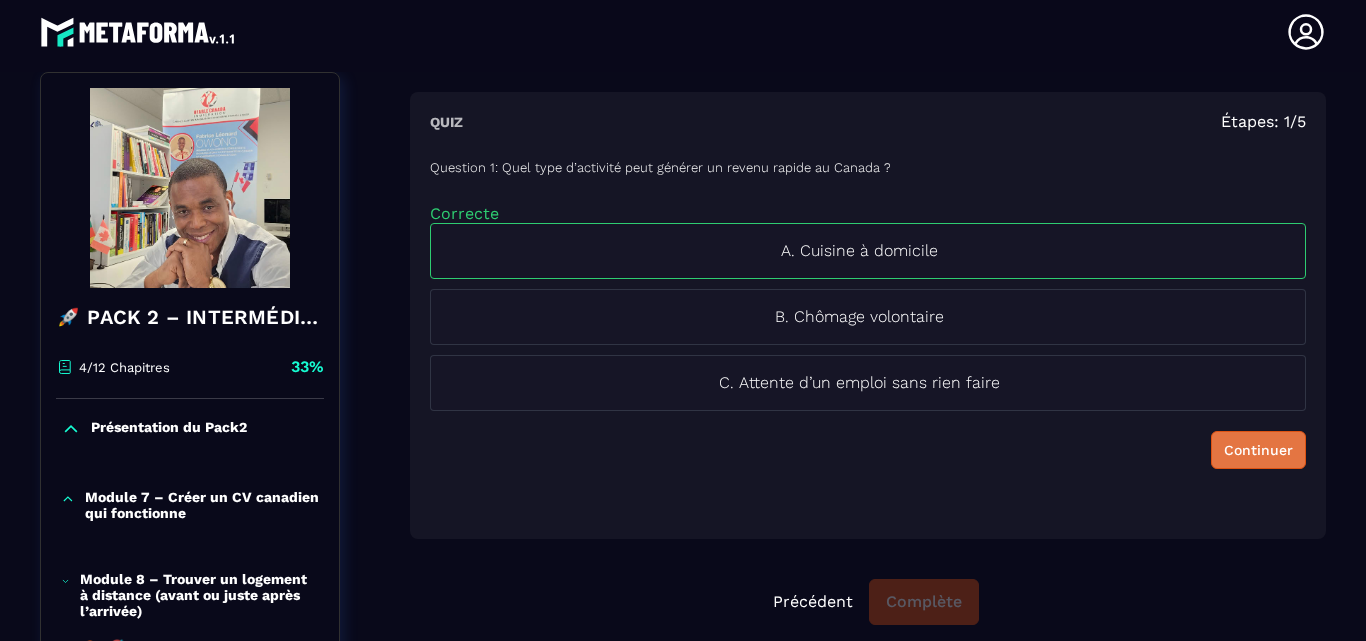 click on "Continuer" at bounding box center (1258, 450) 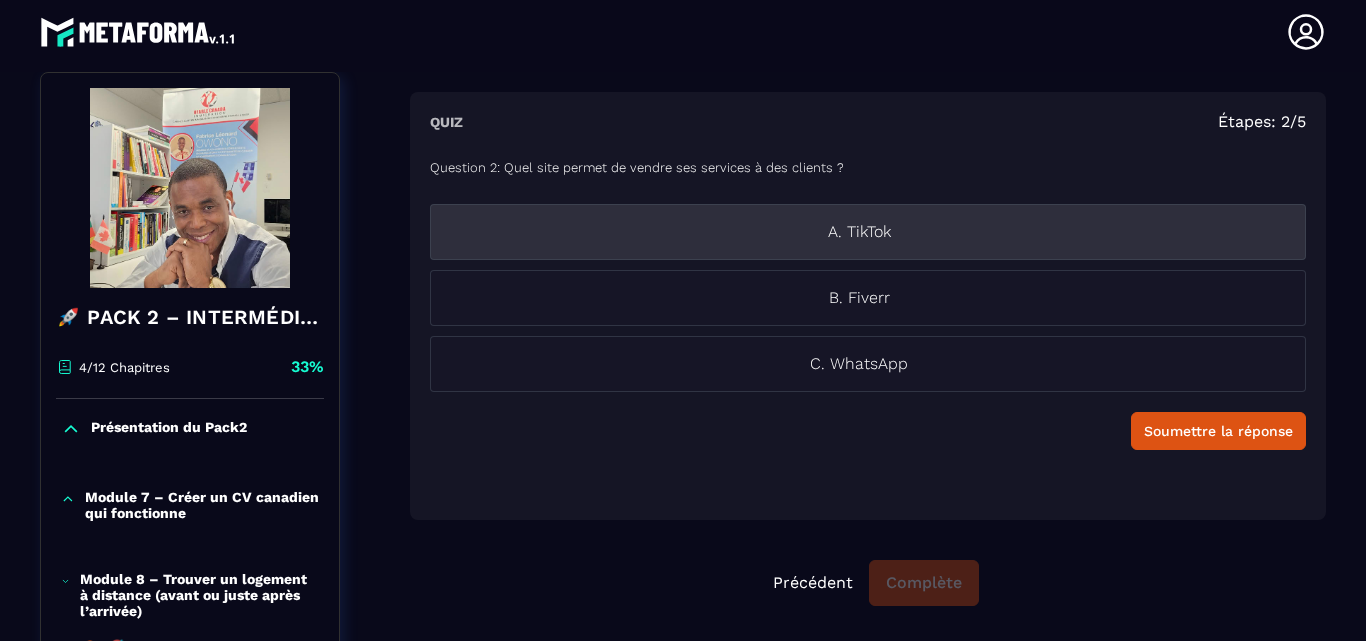 click on "A. TikTok" at bounding box center (859, 232) 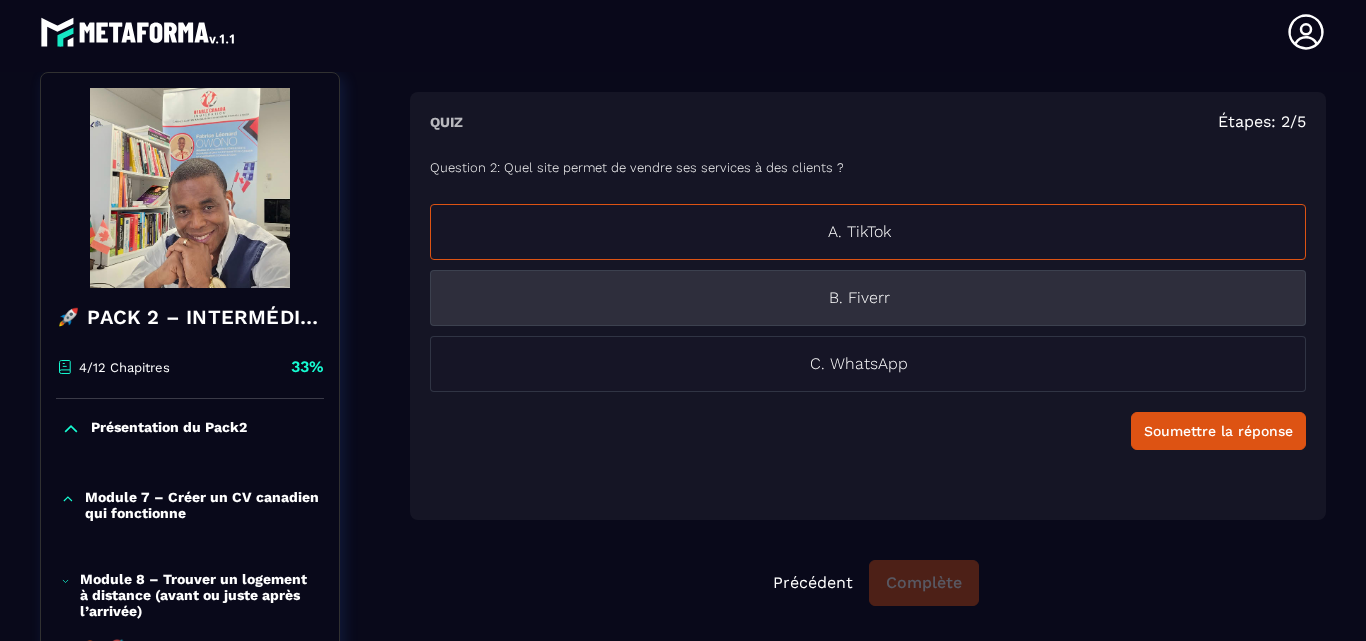 click on "B. Fiverr" at bounding box center (868, 298) 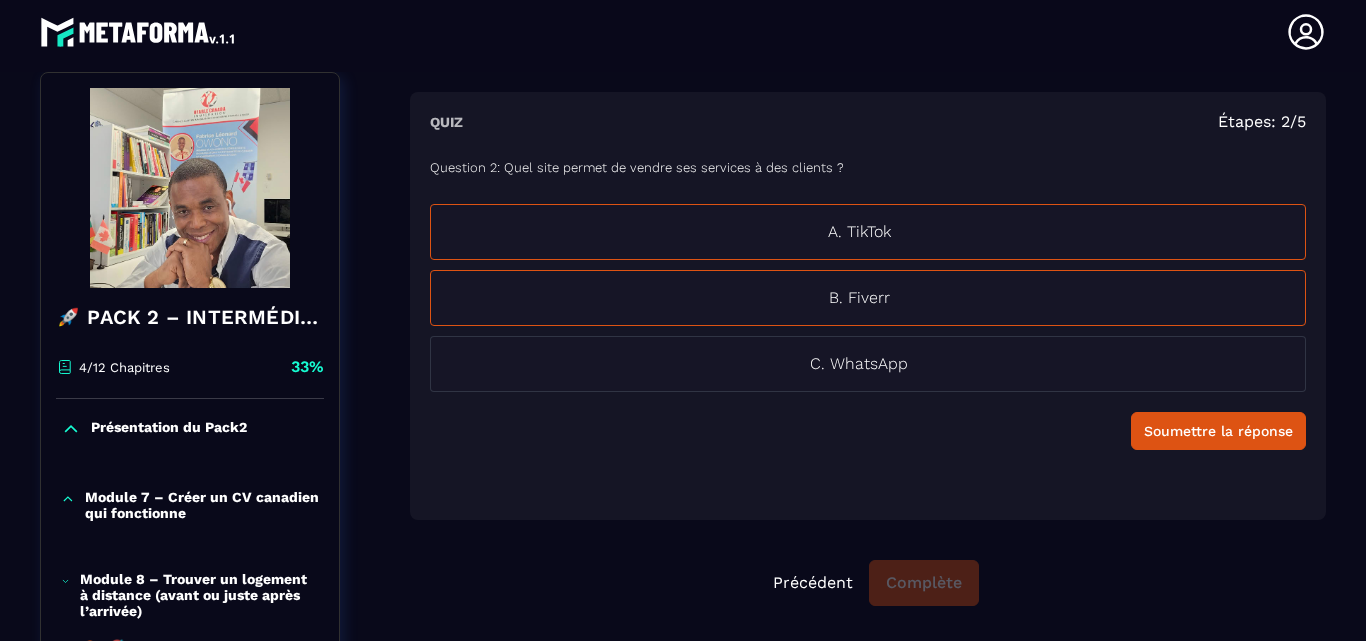 click on "Soumettre la réponse" at bounding box center [1218, 431] 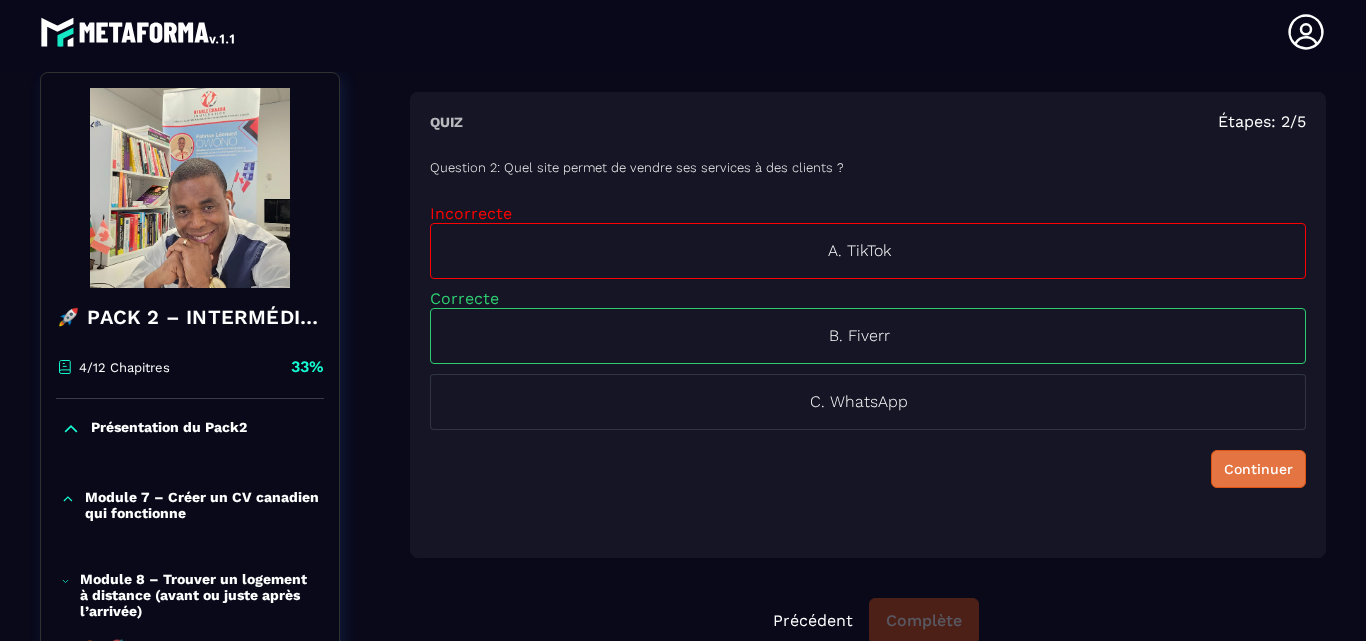 click on "Continuer" at bounding box center [1258, 469] 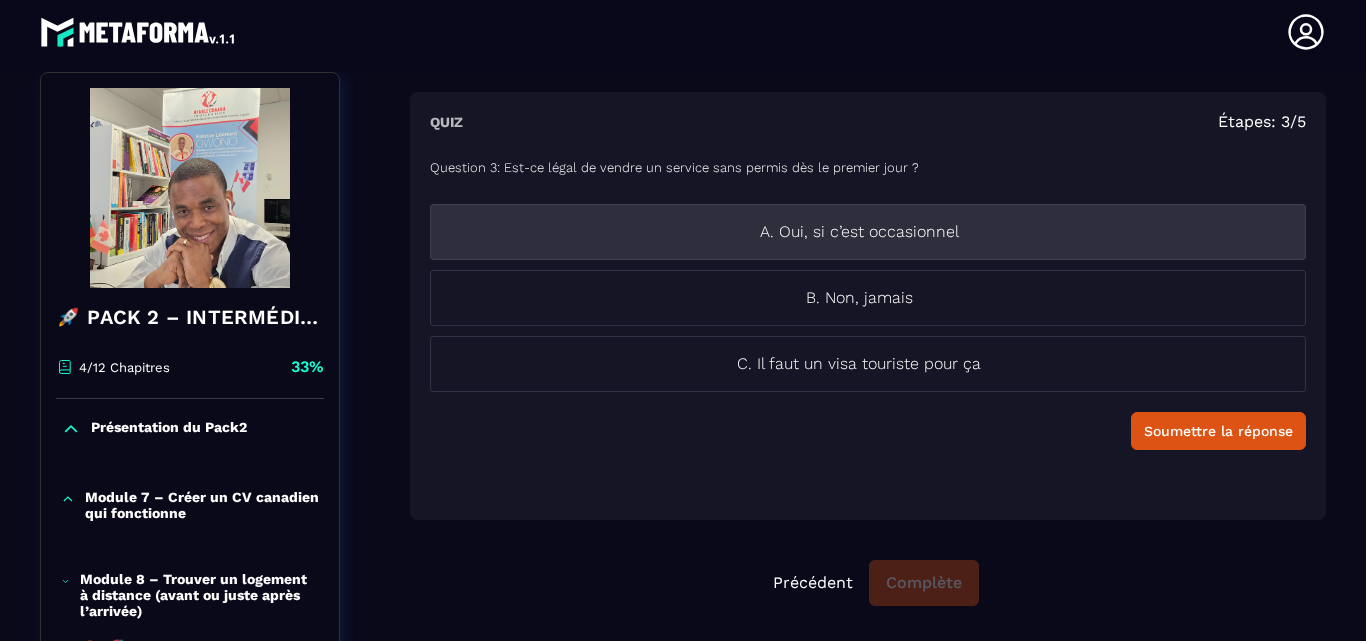 click on "A. Oui, si c’est occasionnel" at bounding box center [859, 232] 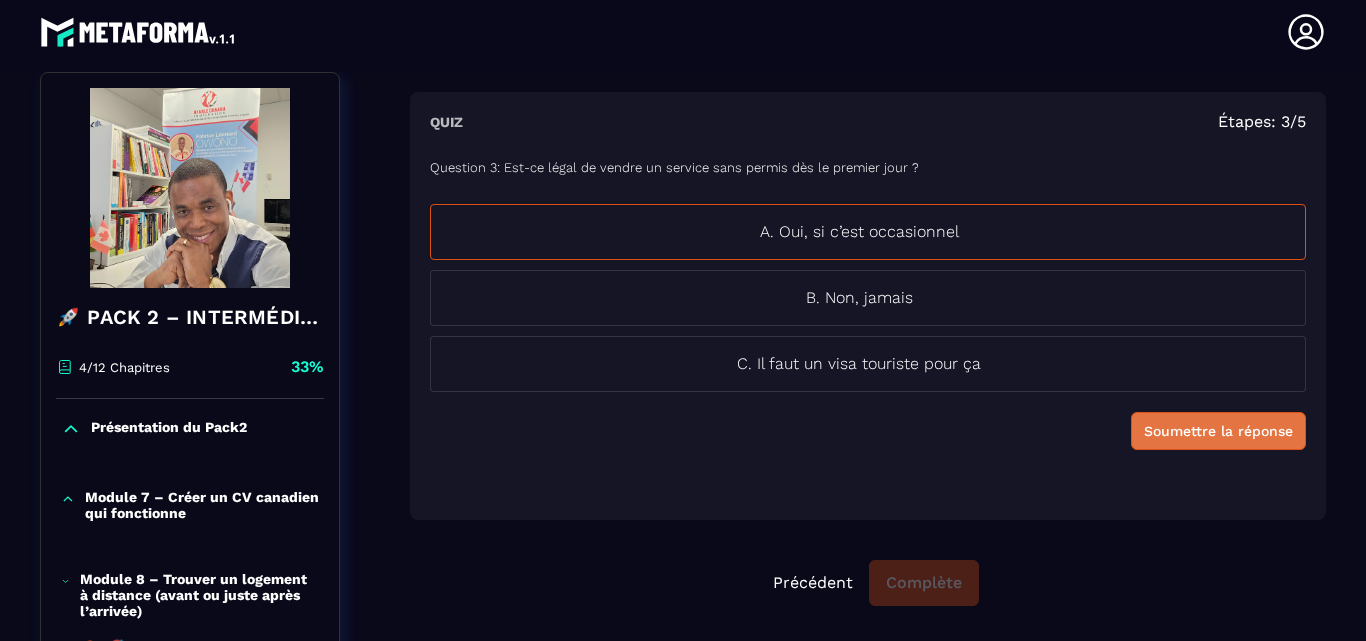 click on "Soumettre la réponse" at bounding box center [1218, 431] 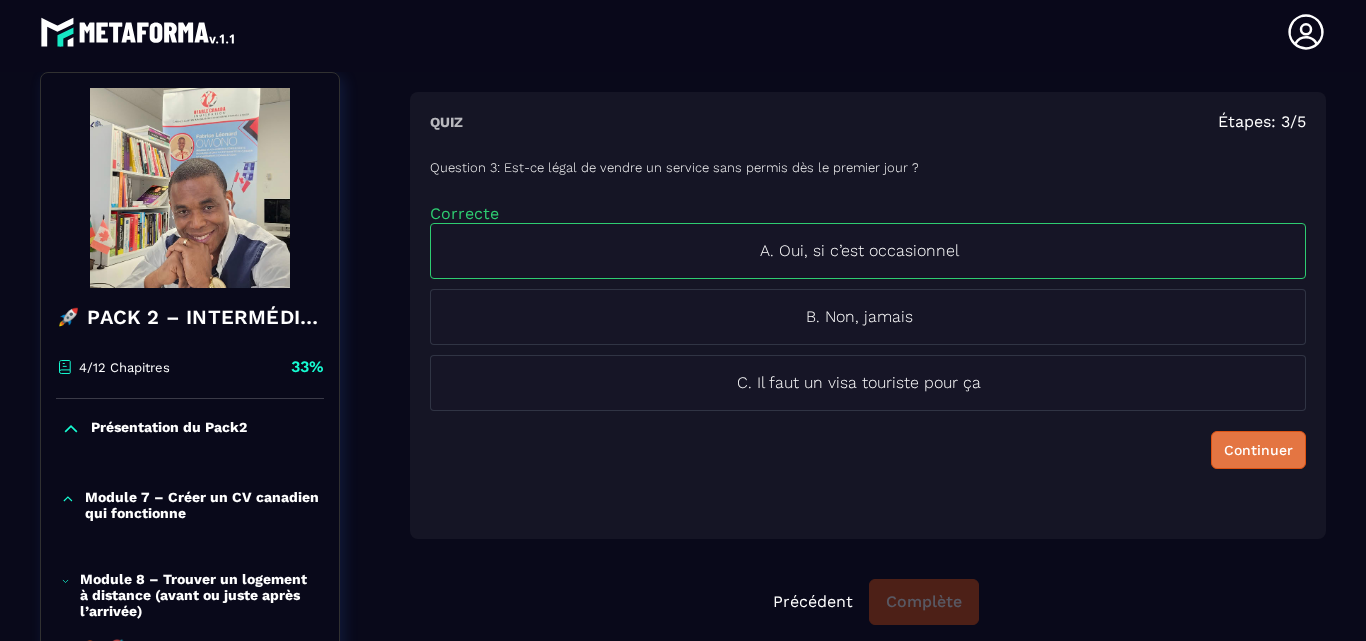 click on "Continuer" at bounding box center (1258, 450) 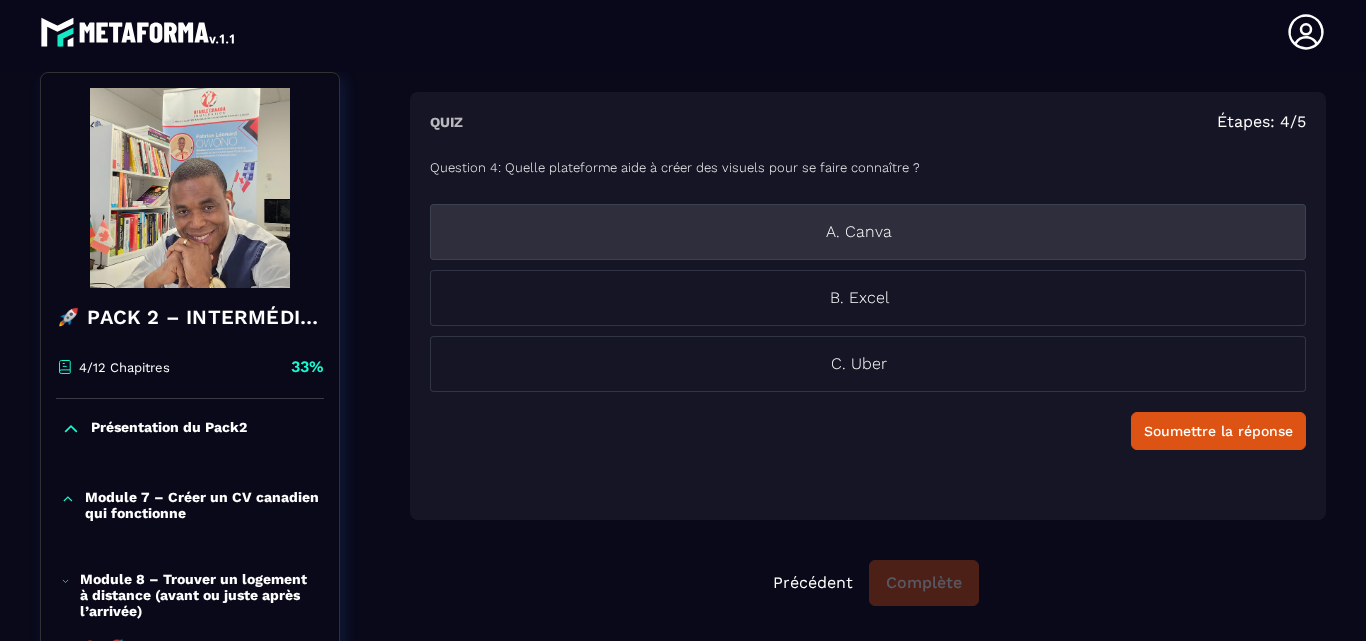 click on "A. Canva" at bounding box center (859, 232) 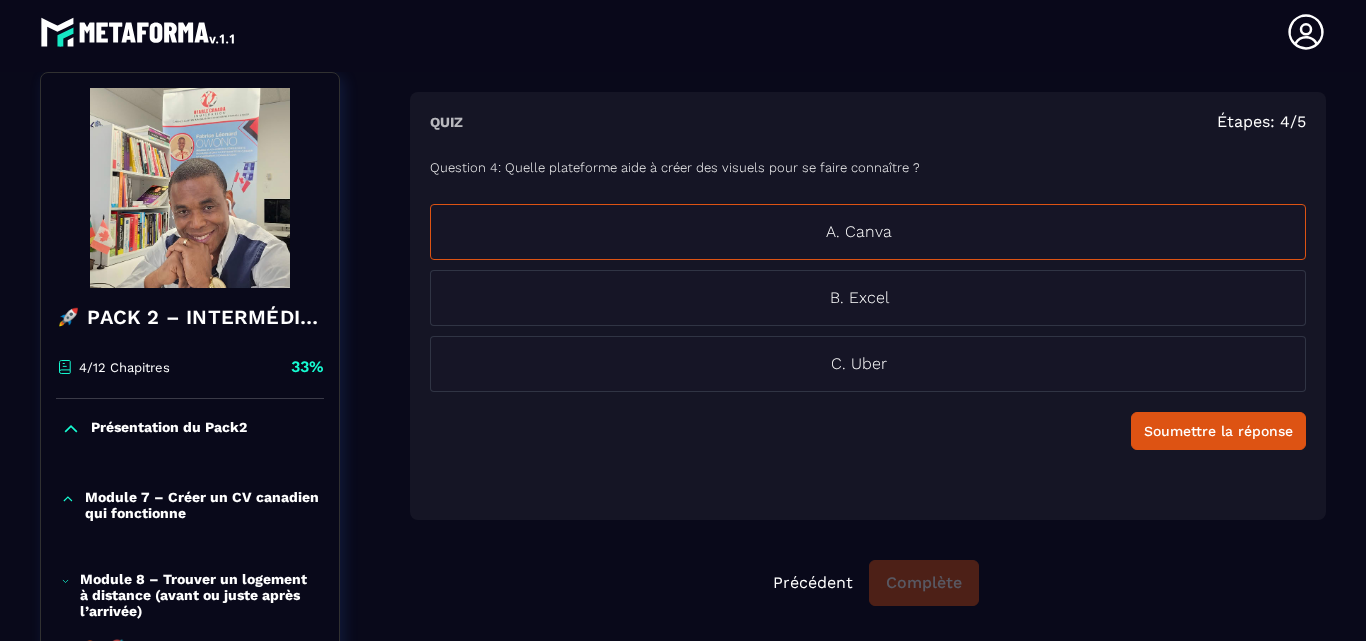 click on "Soumettre la réponse" at bounding box center [1218, 431] 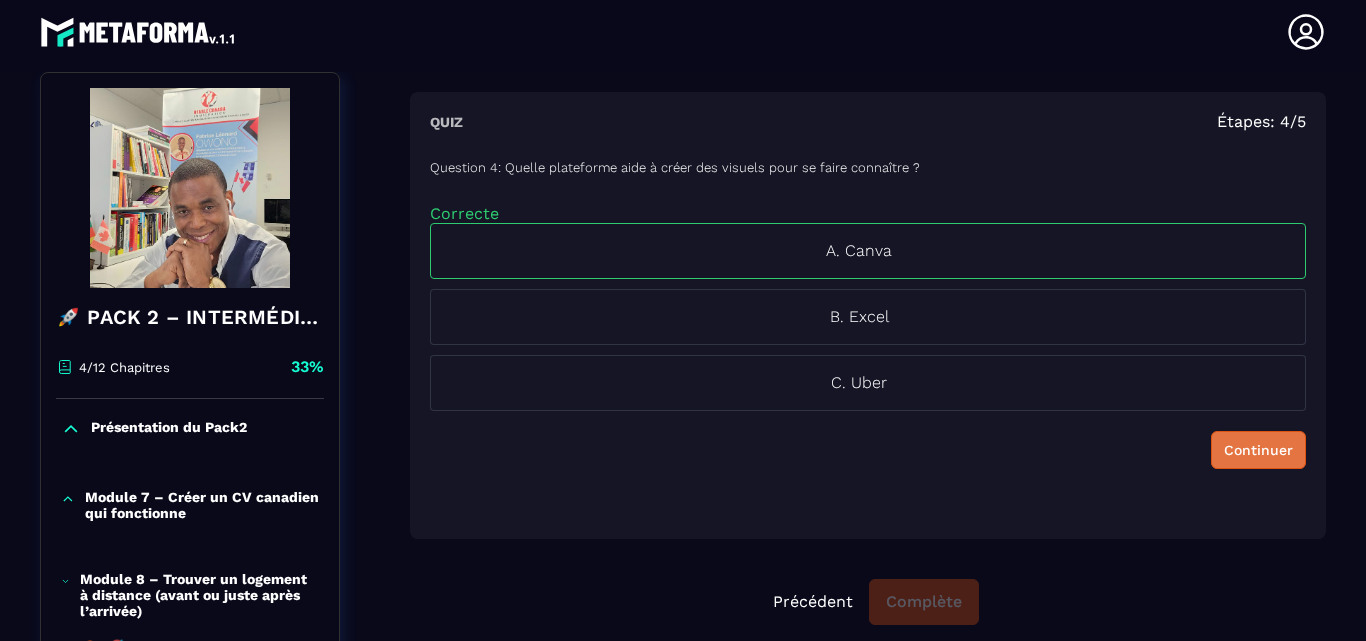 click on "Continuer" at bounding box center (1258, 450) 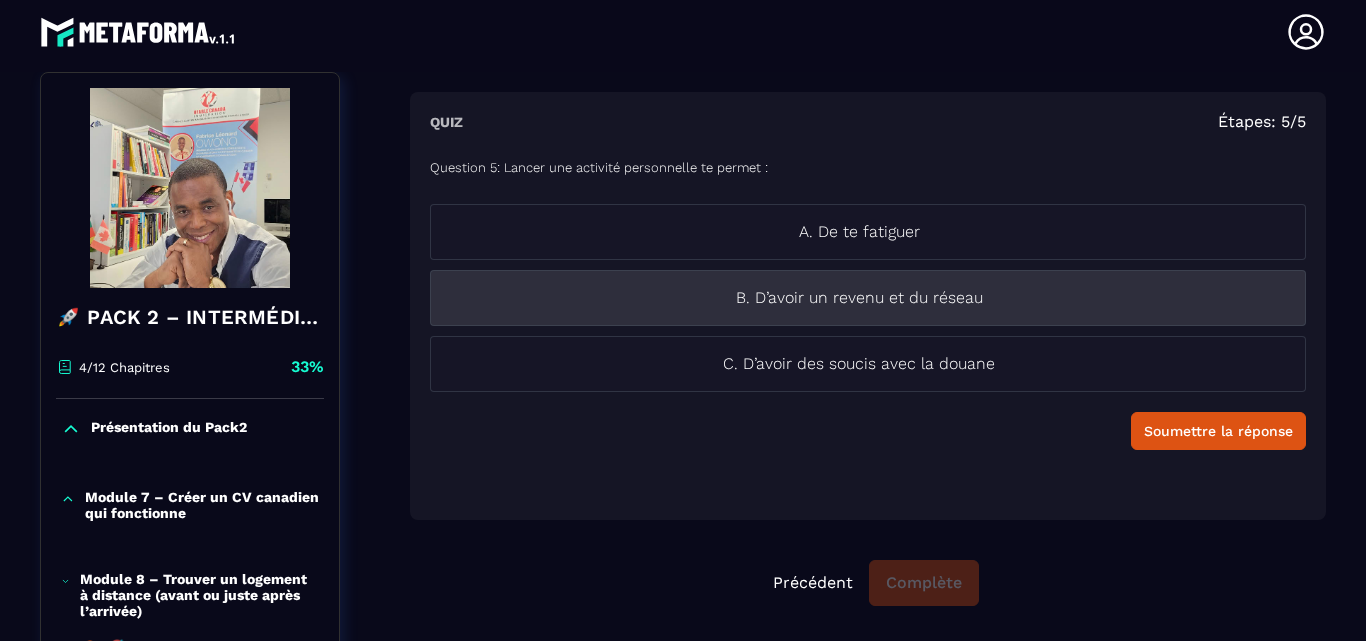 click on "B. D’avoir un revenu et du réseau" at bounding box center (859, 298) 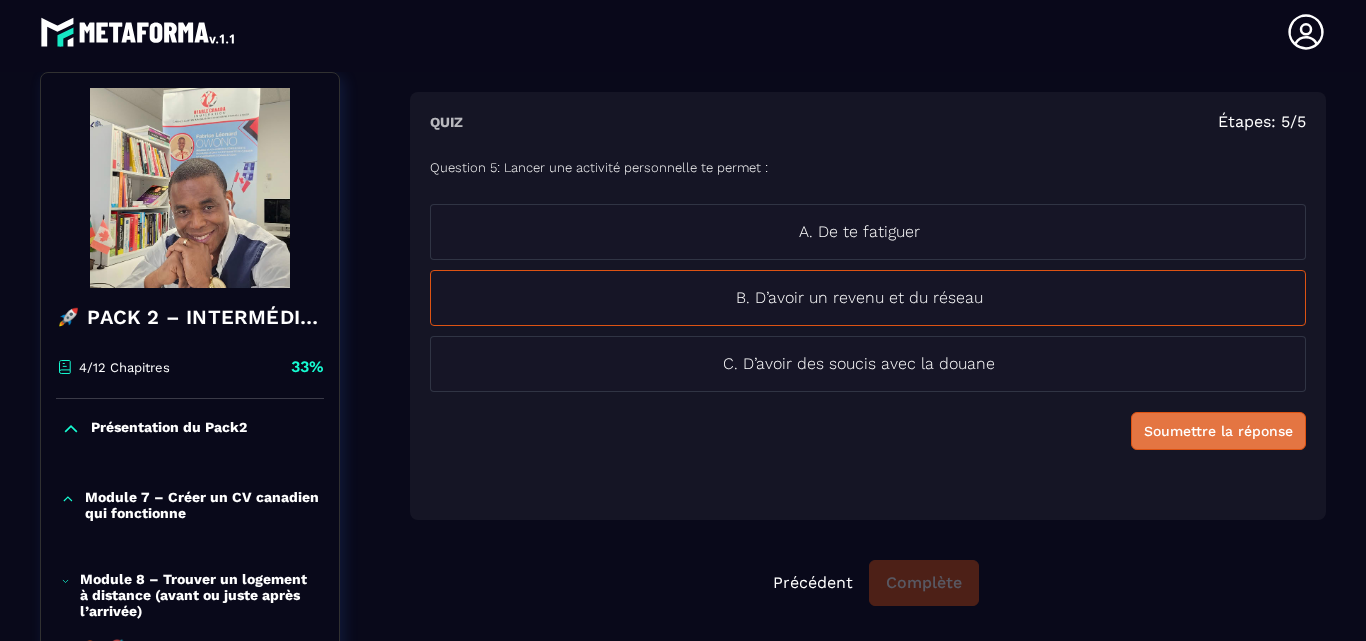 click on "Soumettre la réponse" at bounding box center (1218, 431) 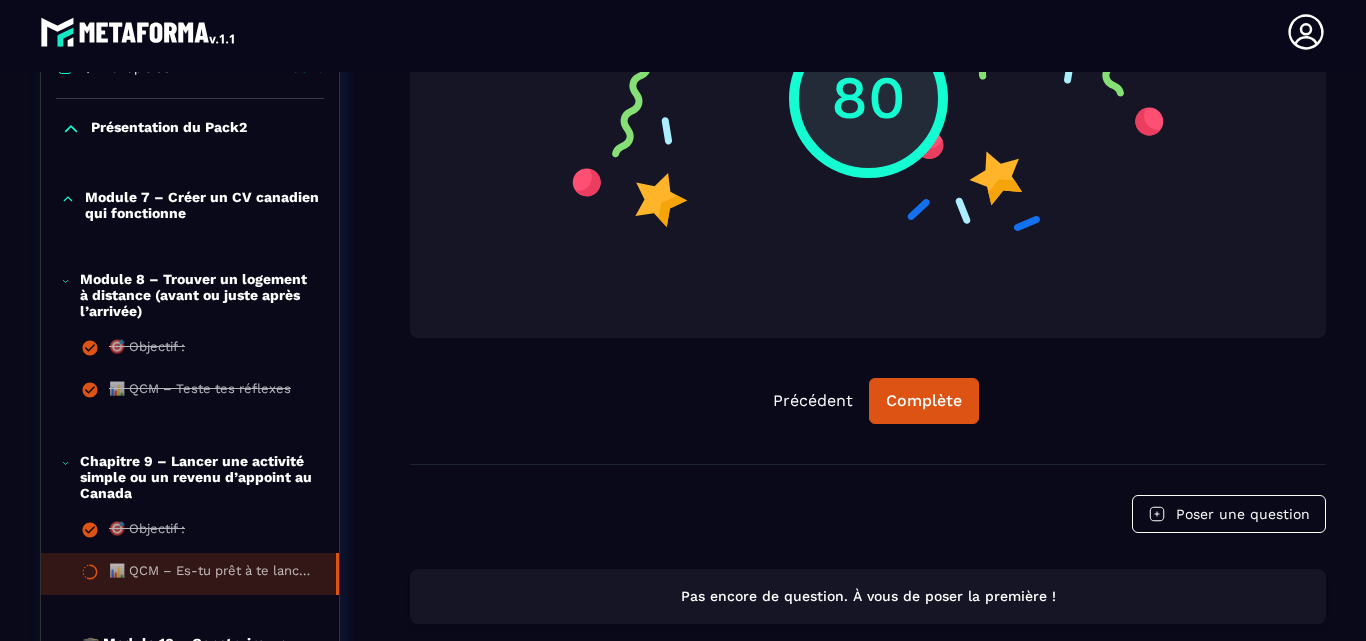 scroll, scrollTop: 608, scrollLeft: 0, axis: vertical 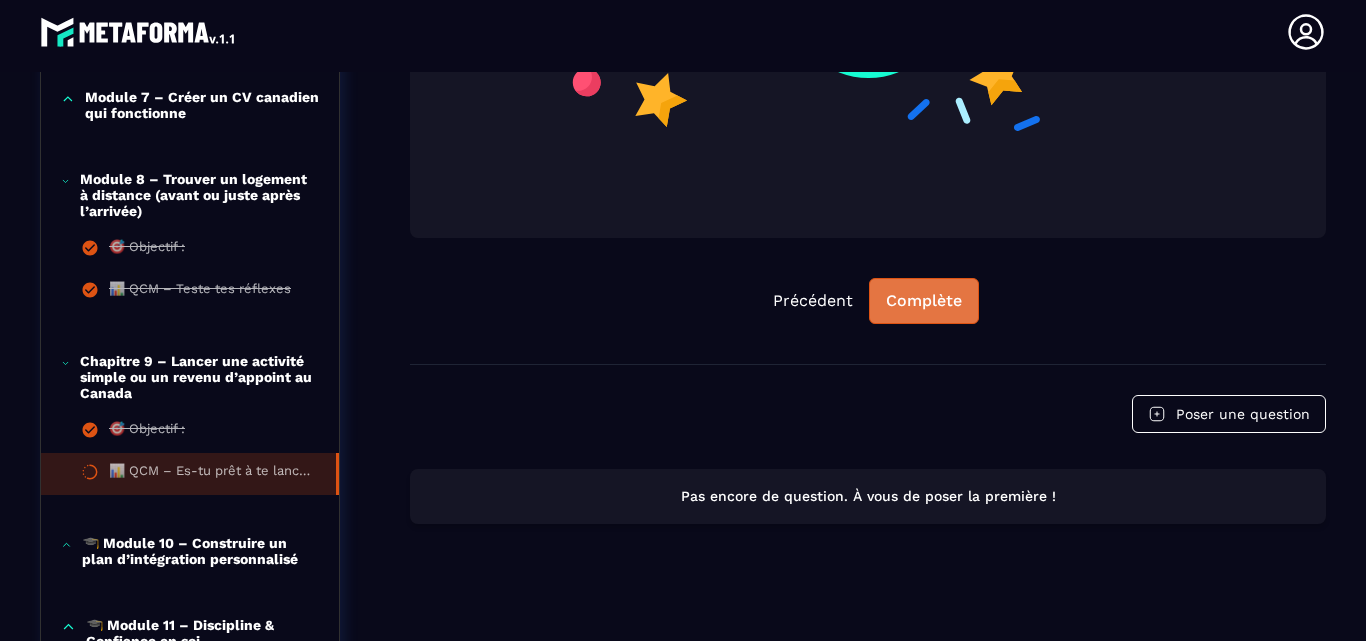 click on "Complète" at bounding box center (924, 301) 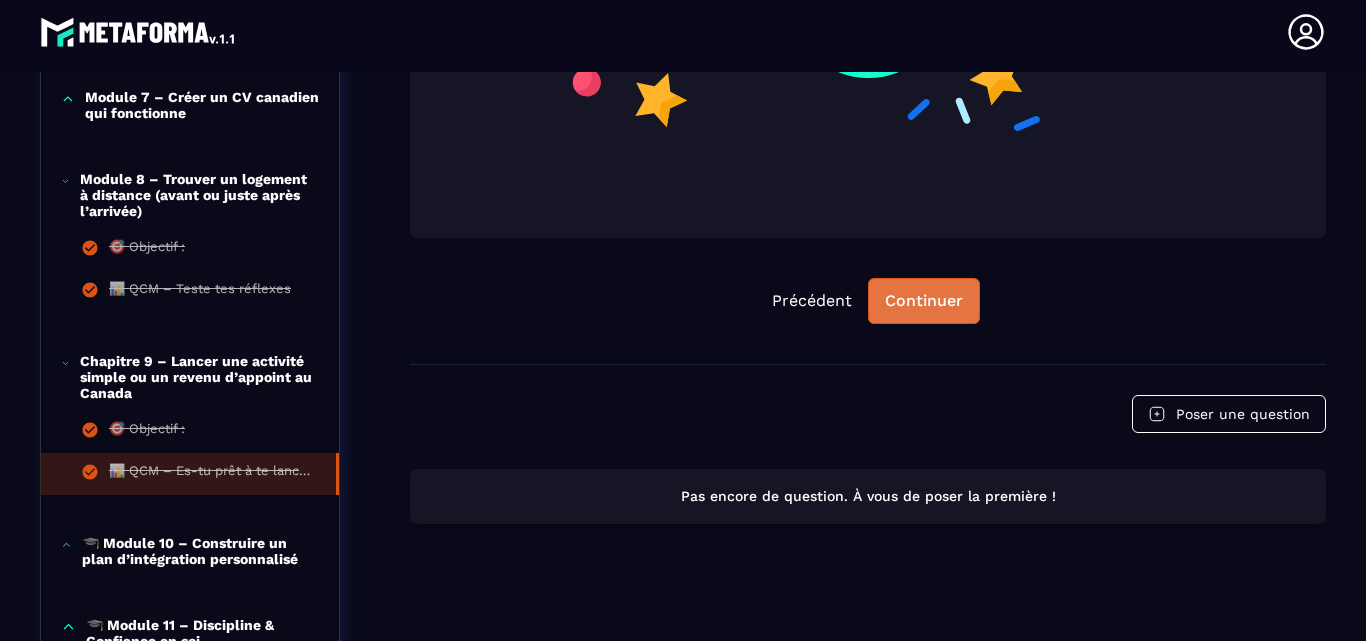 click on "Continuer" at bounding box center (924, 301) 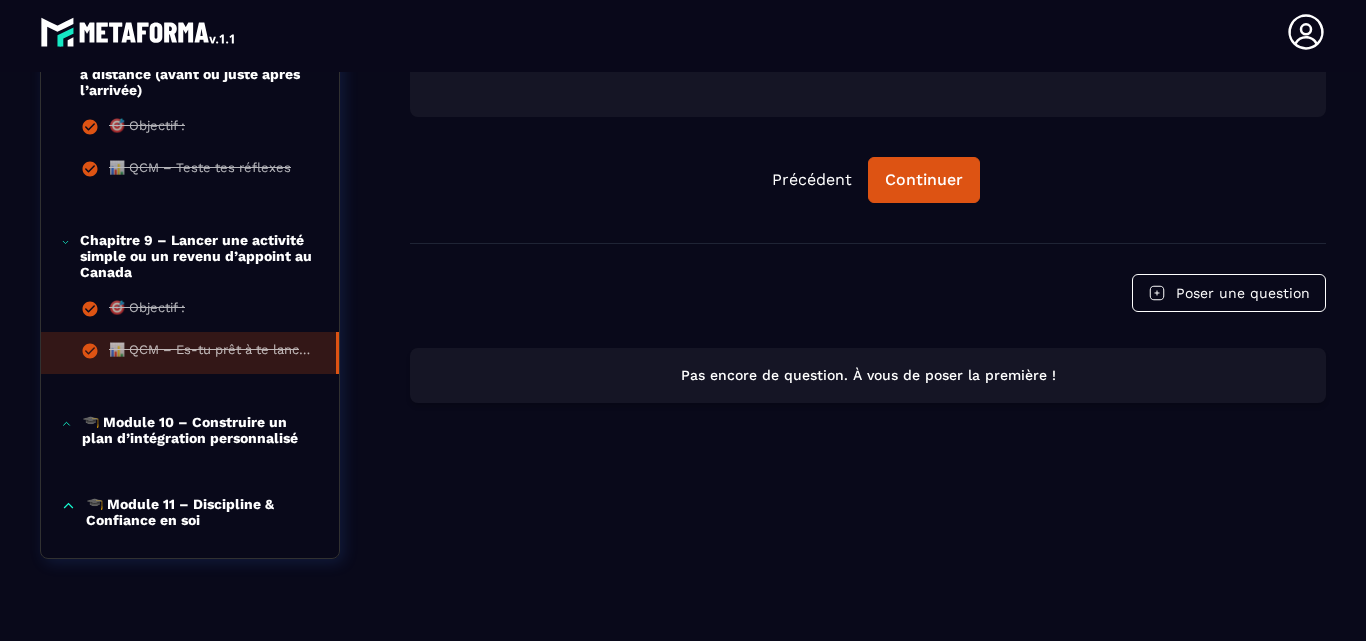 scroll, scrollTop: 778, scrollLeft: 0, axis: vertical 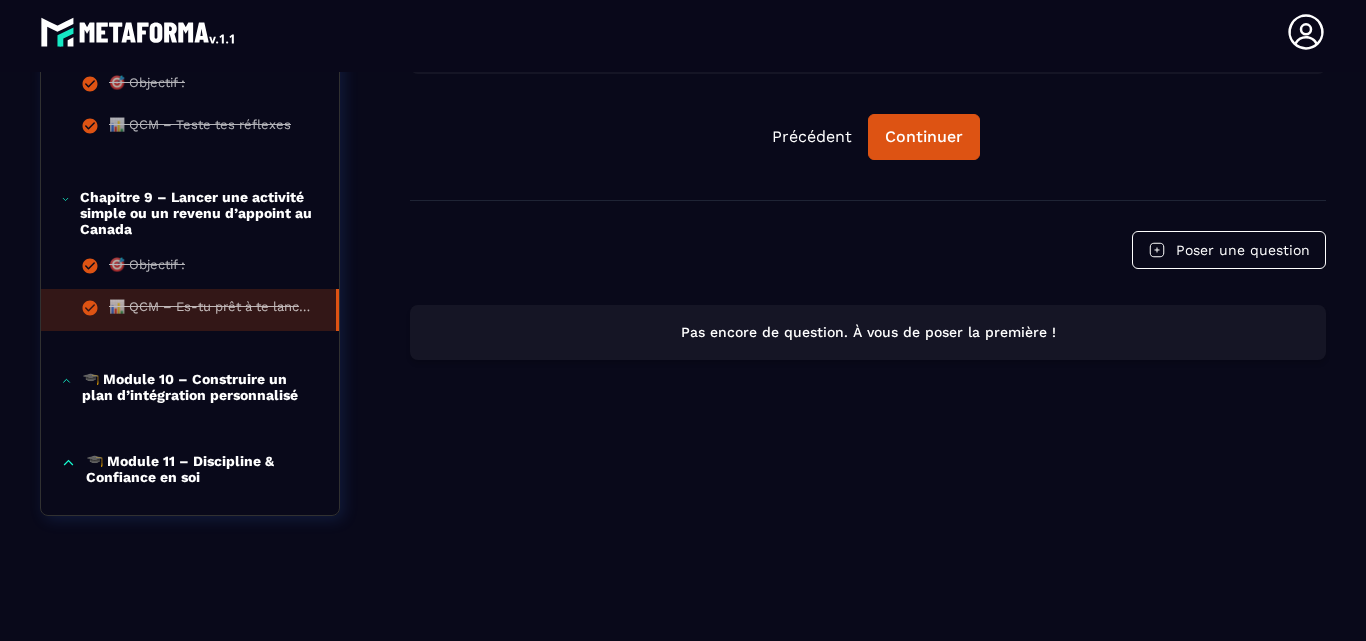 drag, startPoint x: 67, startPoint y: 377, endPoint x: 68, endPoint y: 366, distance: 11.045361 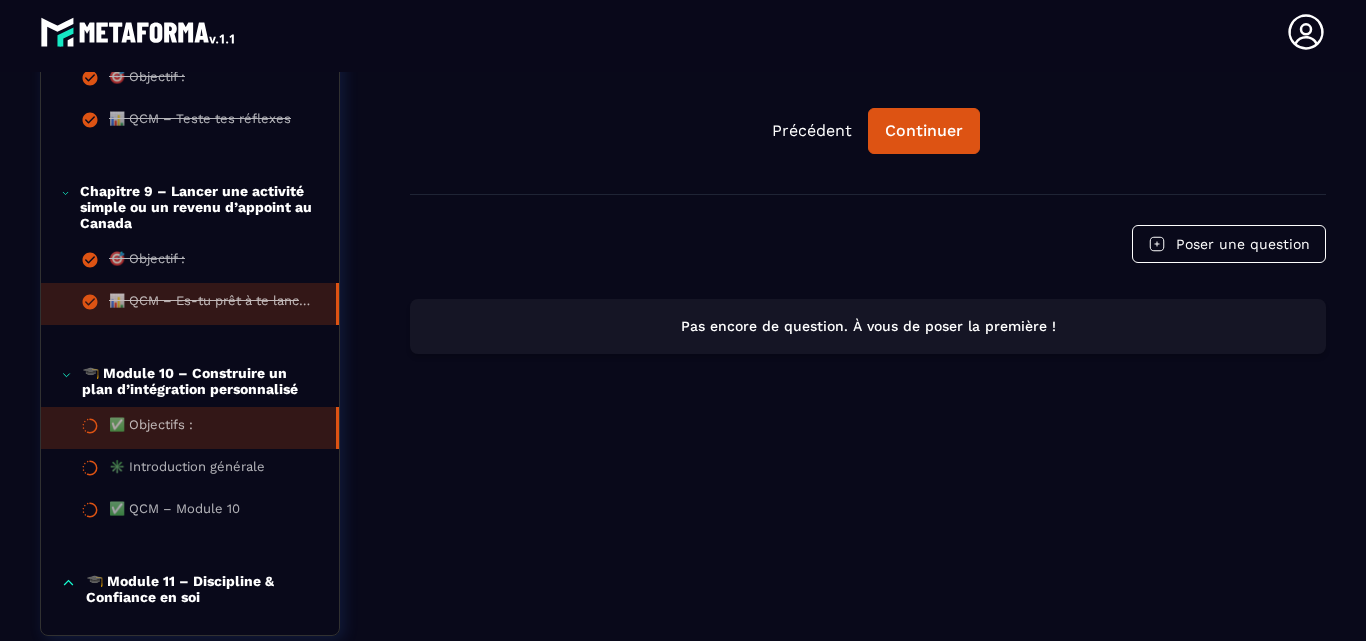 click on "✅ Objectifs :" 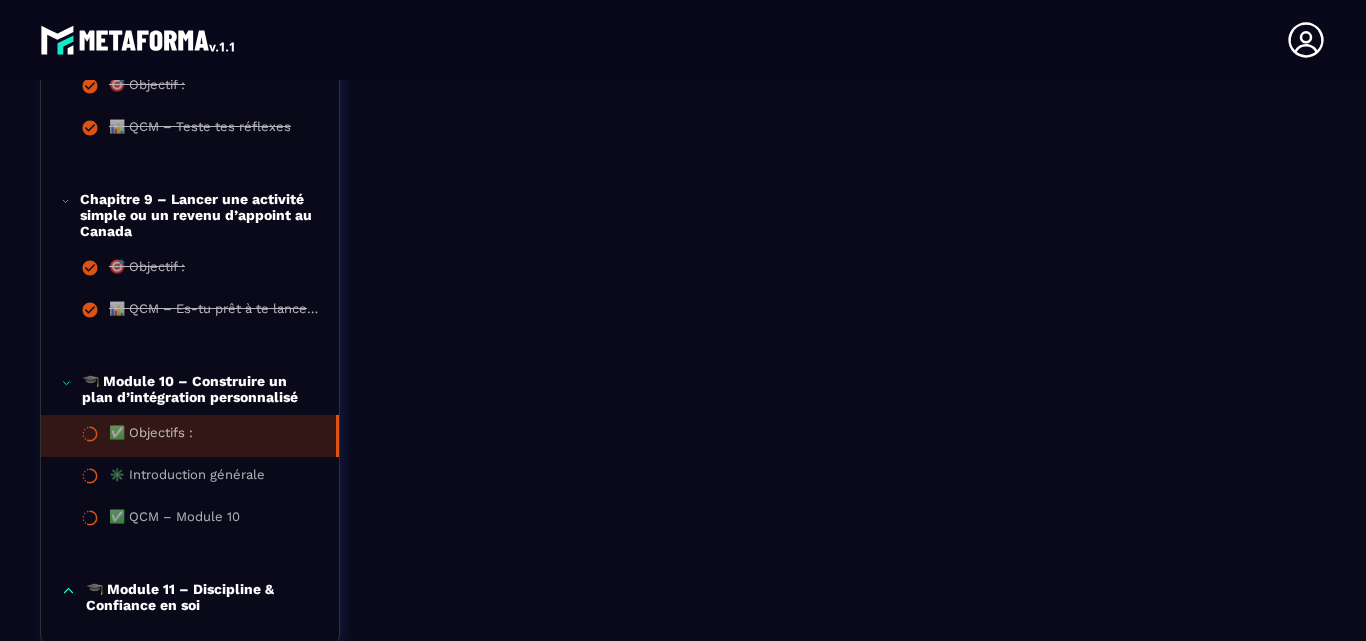 scroll, scrollTop: 8, scrollLeft: 0, axis: vertical 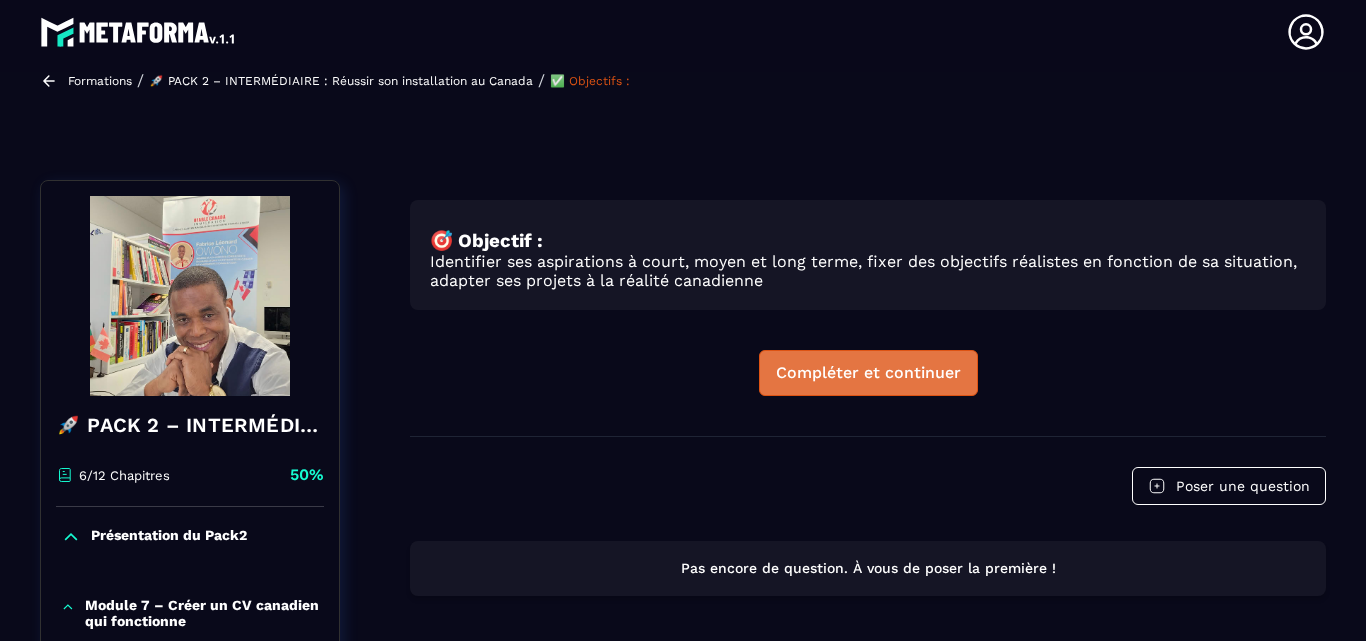 click on "Compléter et continuer" at bounding box center [868, 373] 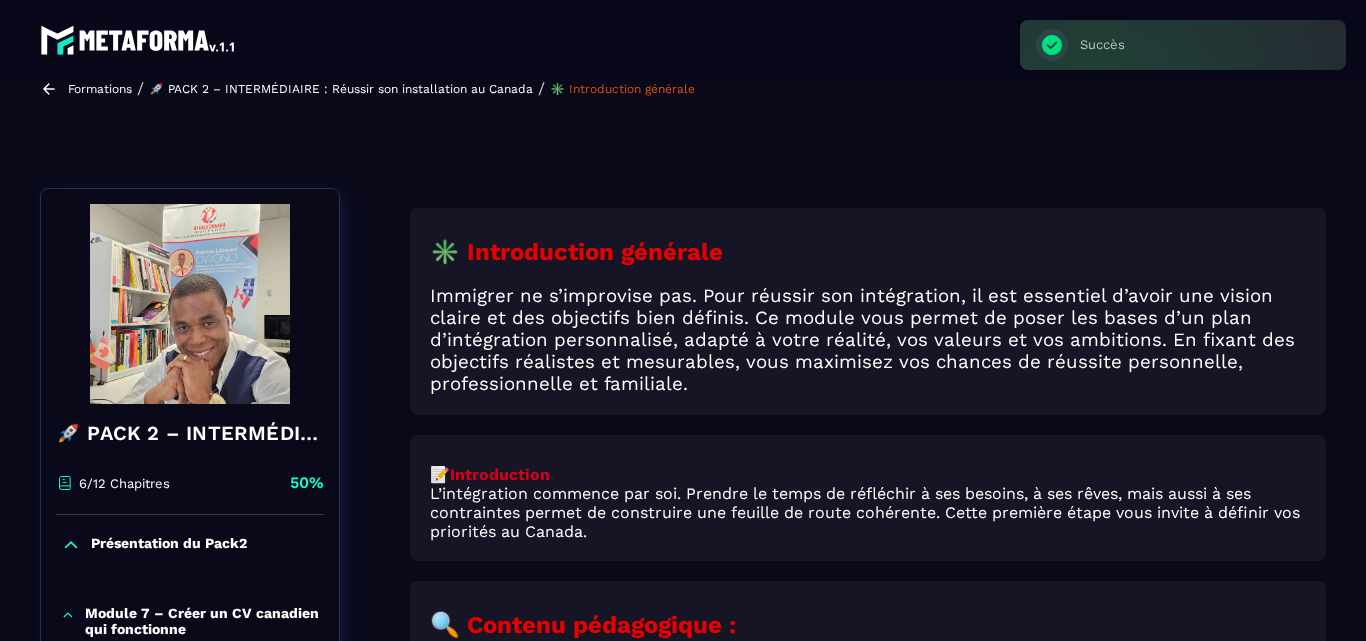 scroll, scrollTop: 8, scrollLeft: 0, axis: vertical 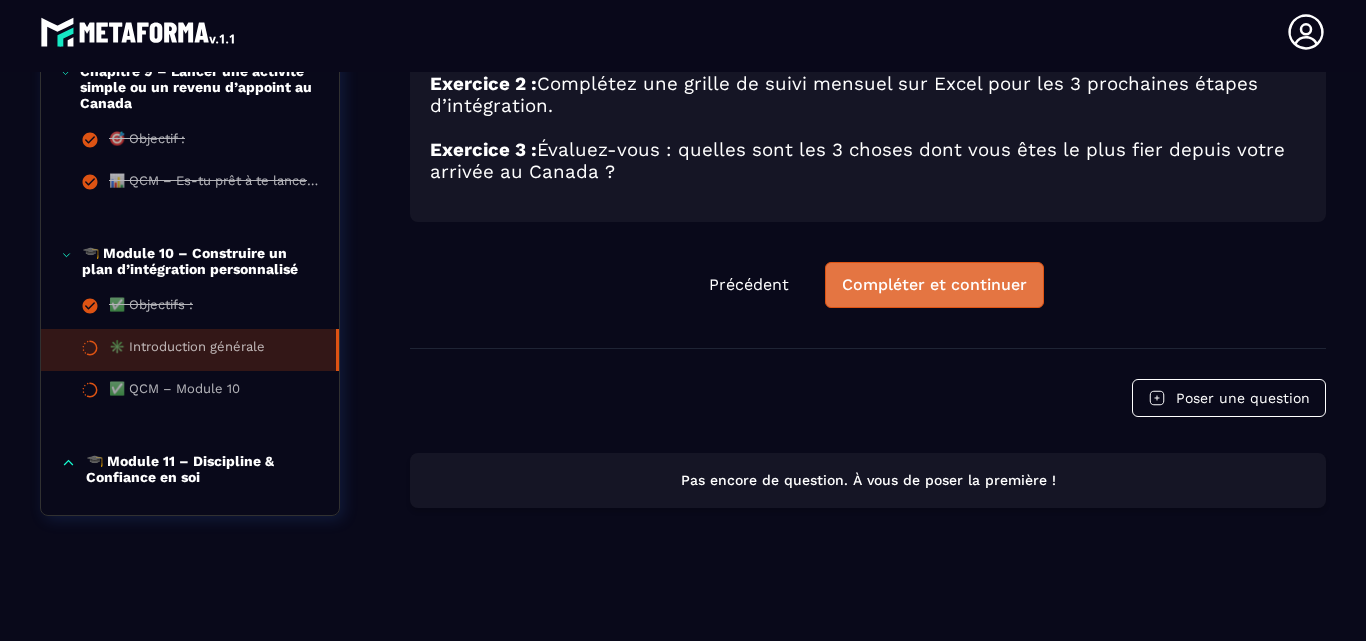 click on "Compléter et continuer" at bounding box center (934, 285) 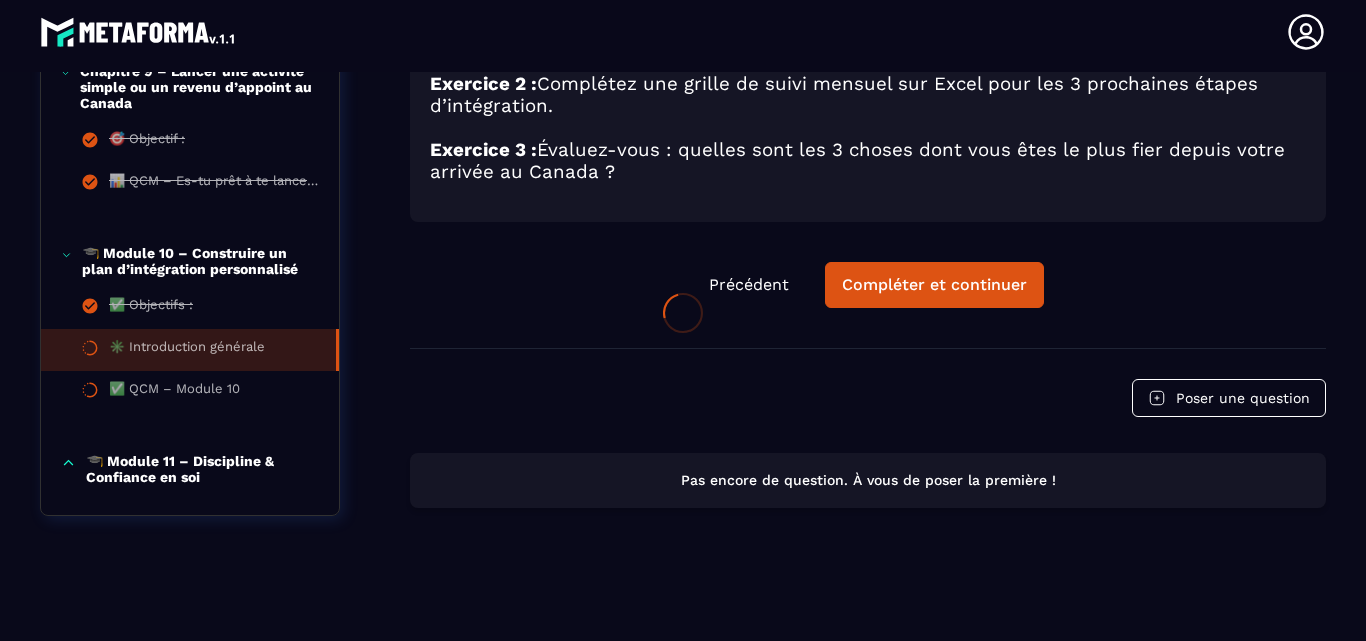 scroll, scrollTop: 0, scrollLeft: 0, axis: both 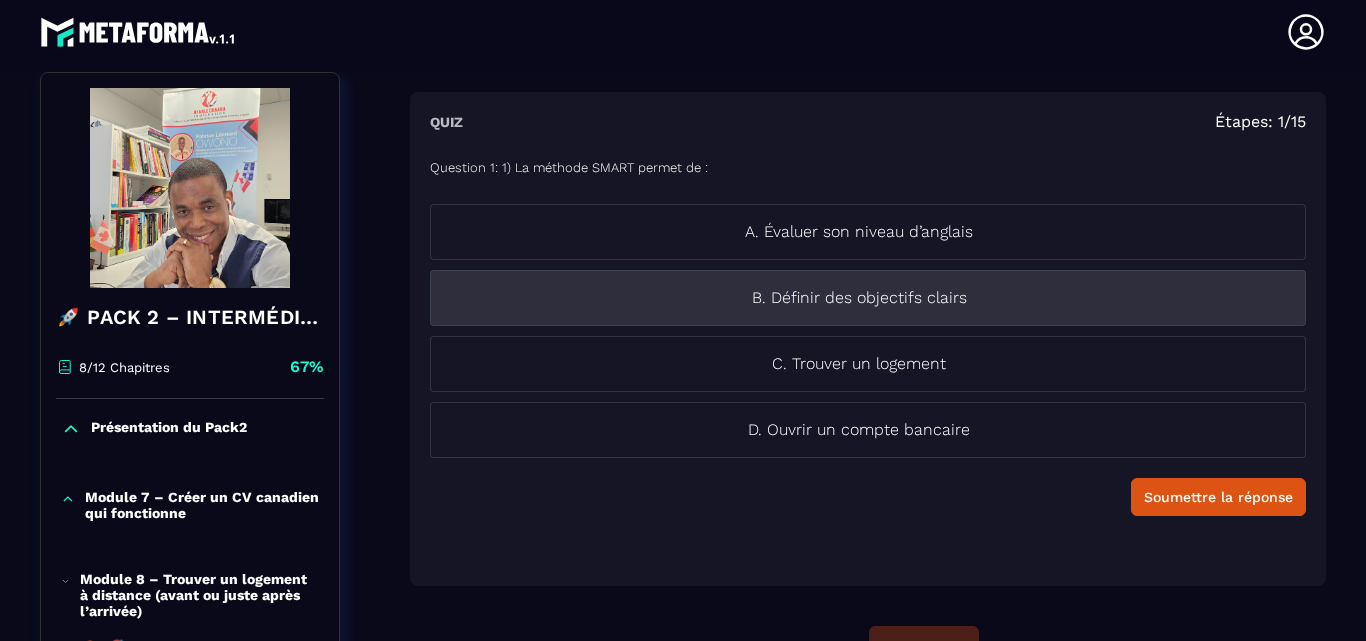 click on "B. Définir des objectifs clairs" at bounding box center [859, 298] 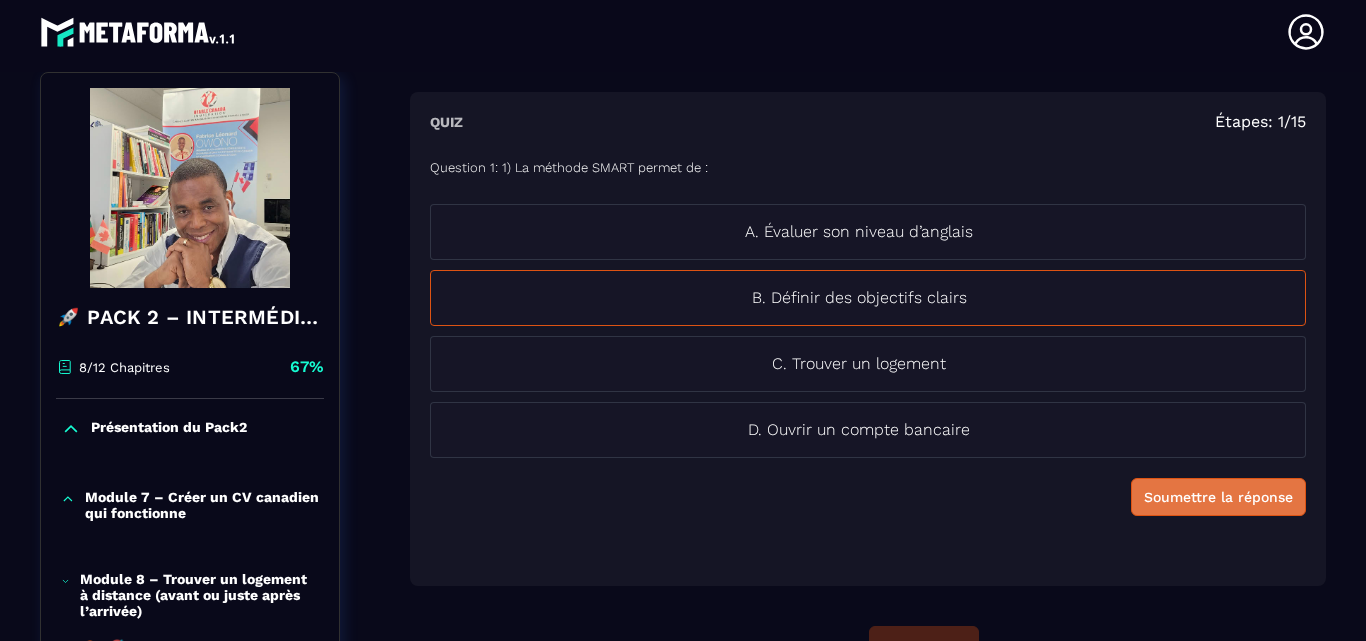 click on "Soumettre la réponse" at bounding box center [1218, 497] 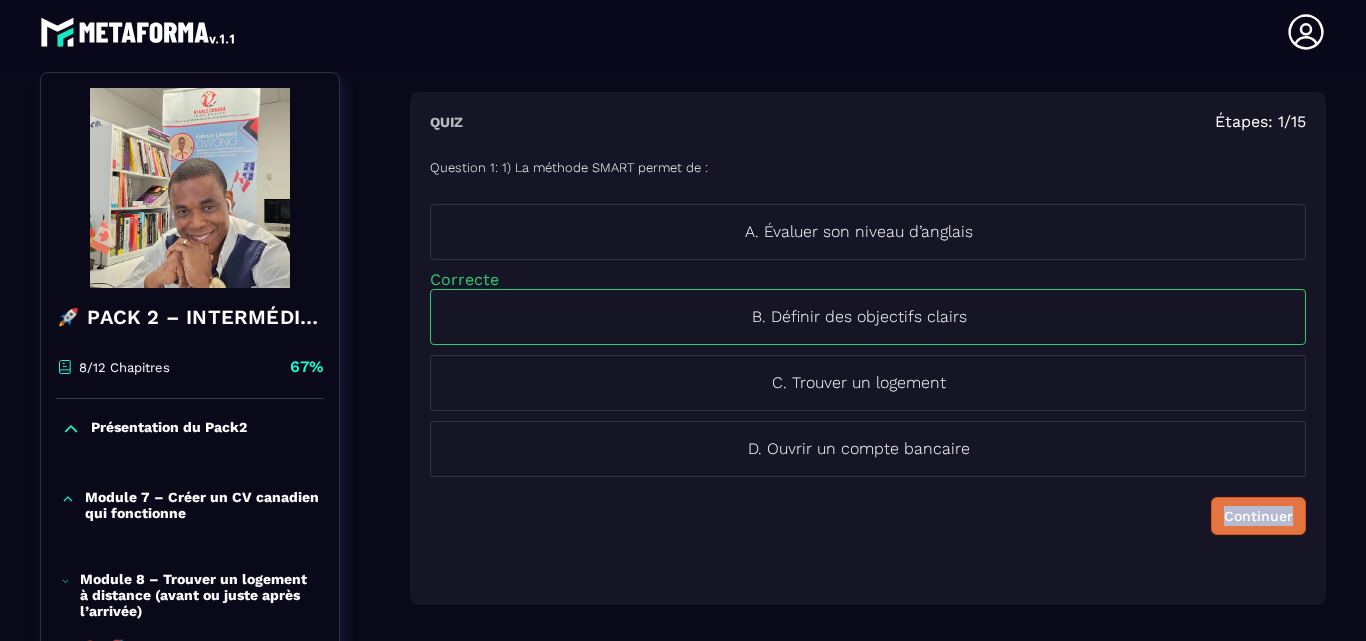 click on "Question 1: 1) La méthode SMART permet de : A. Évaluer son niveau d’anglais Correcte B. Définir des objectifs clairs C. Trouver un logement D. Ouvrir un compte bancaire Continuer" at bounding box center [868, 363] 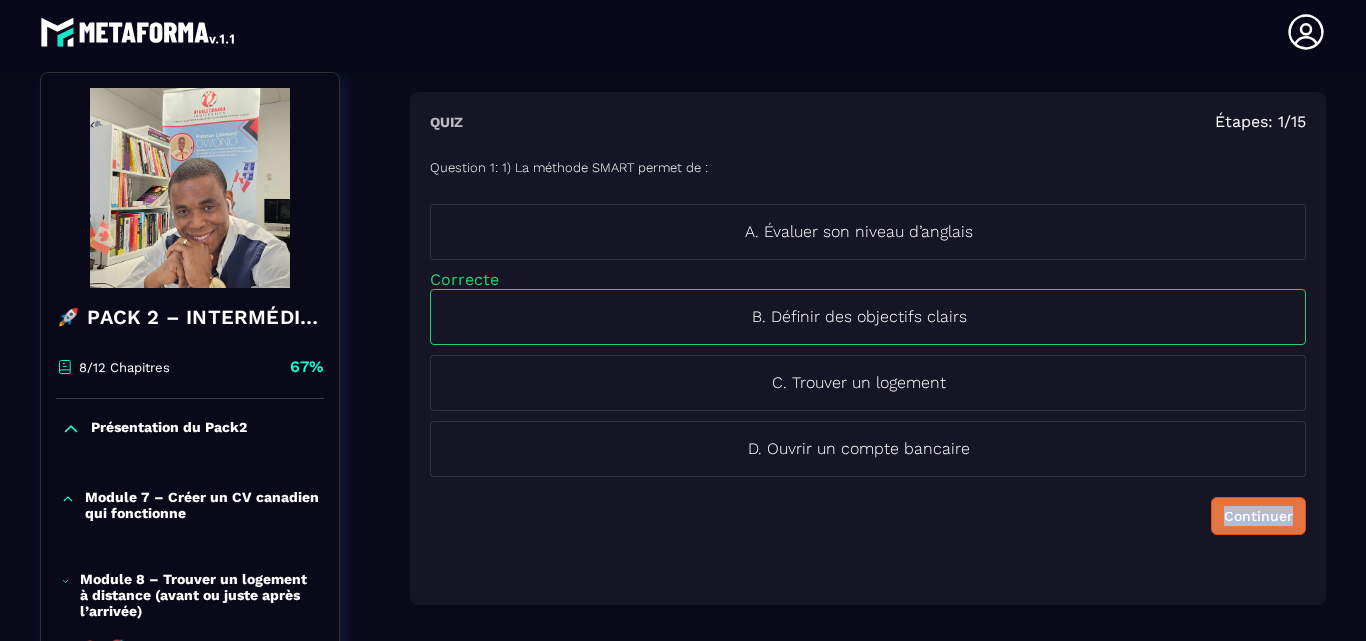 click on "Continuer" at bounding box center (1258, 516) 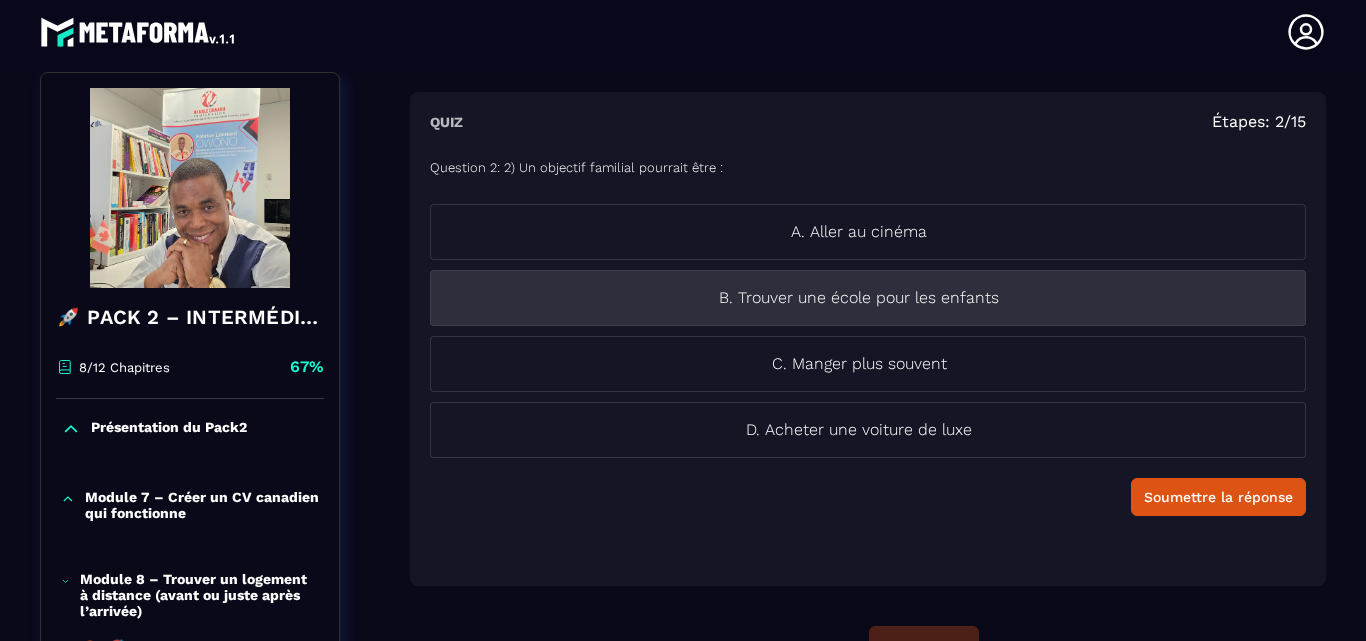 click on "B. Trouver une école pour les enfants" at bounding box center (859, 298) 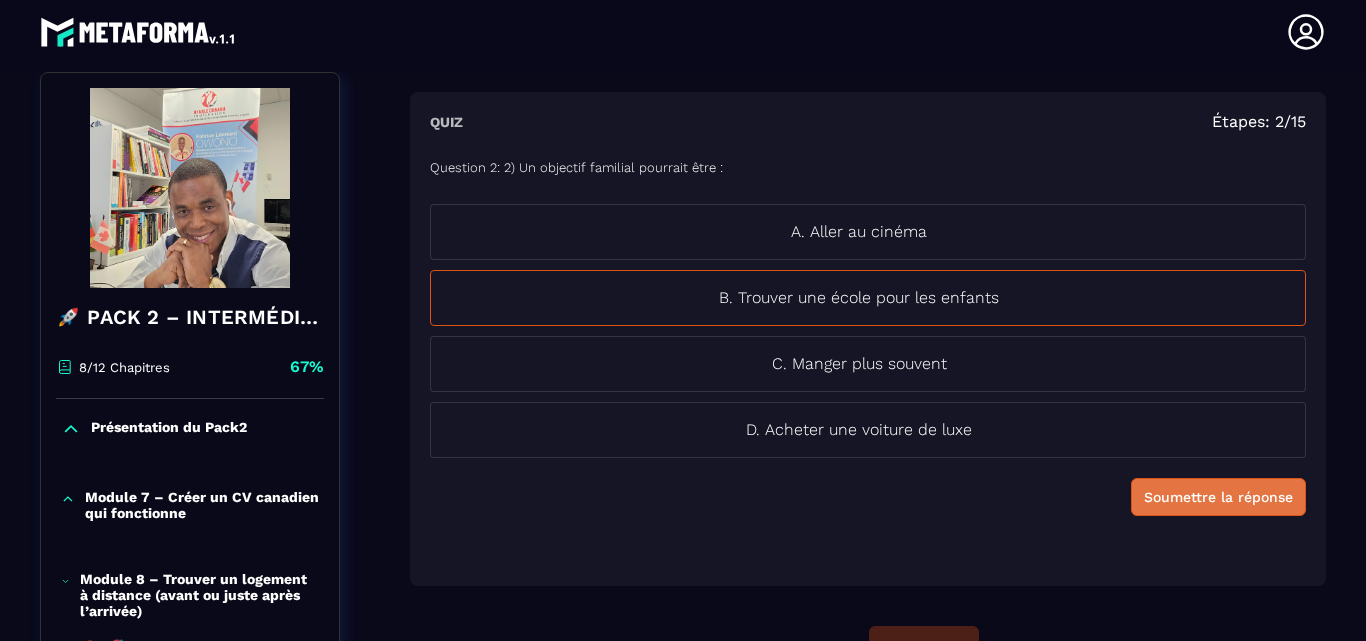 click on "Soumettre la réponse" at bounding box center (1218, 497) 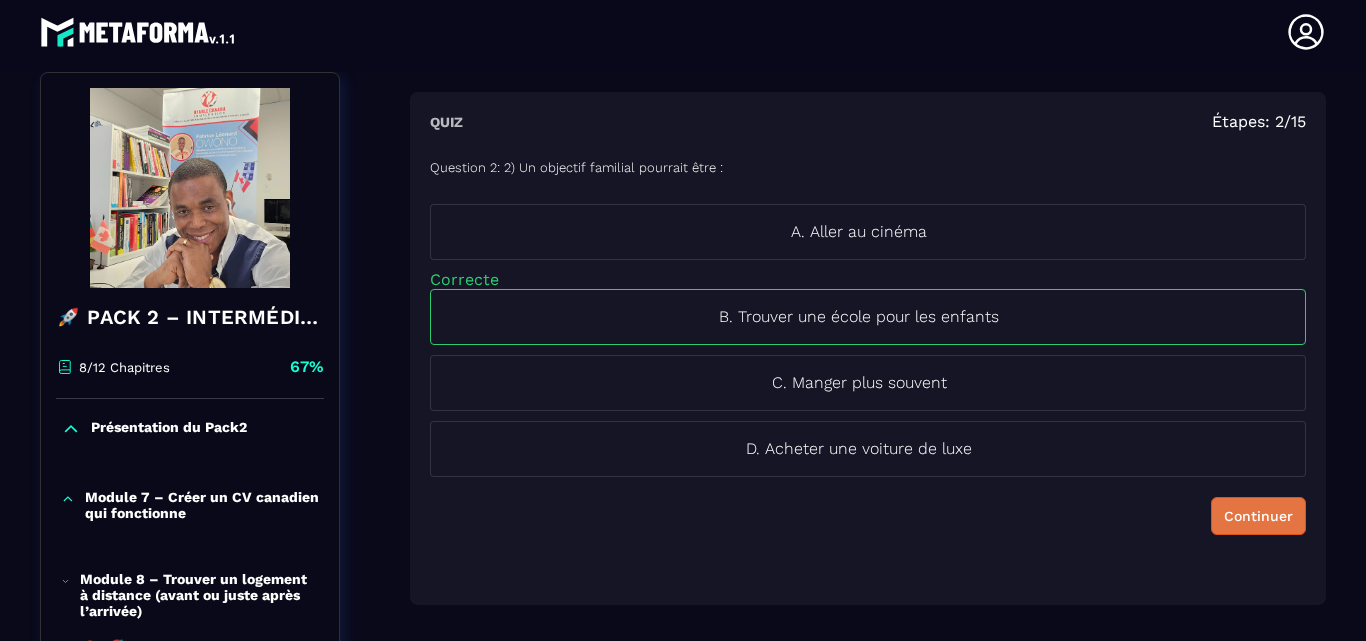 click on "Continuer" at bounding box center [1258, 516] 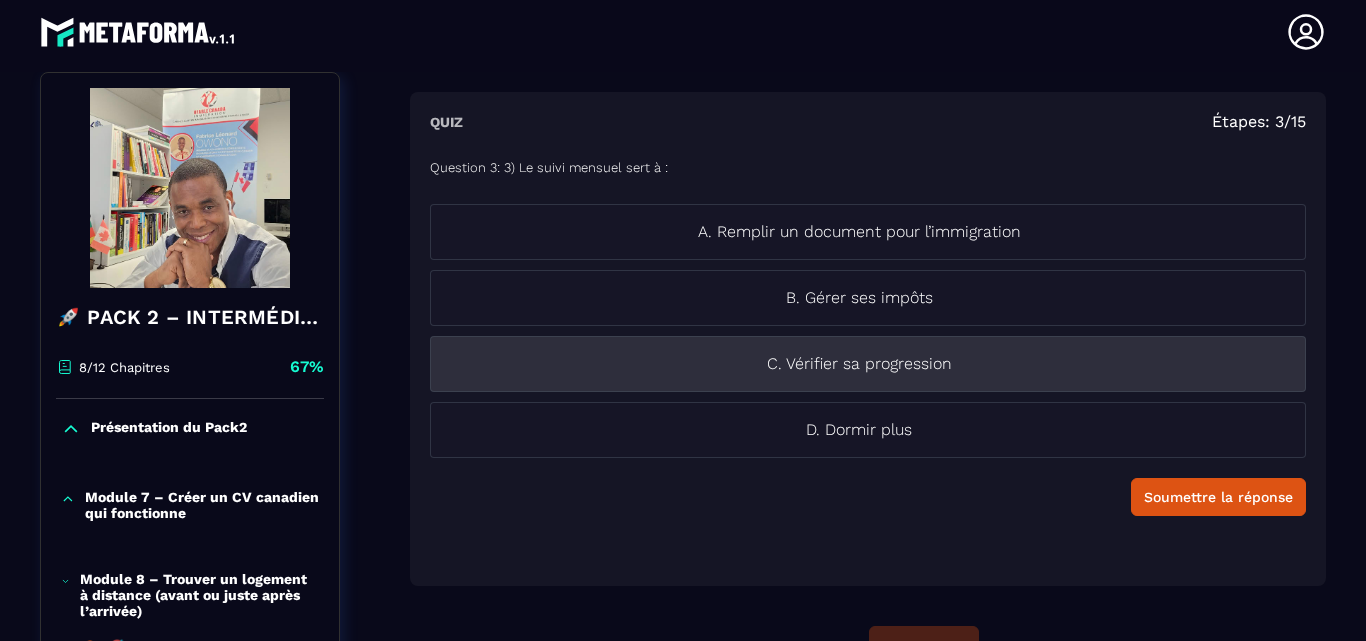 click on "C. Vérifier sa progression" at bounding box center (859, 364) 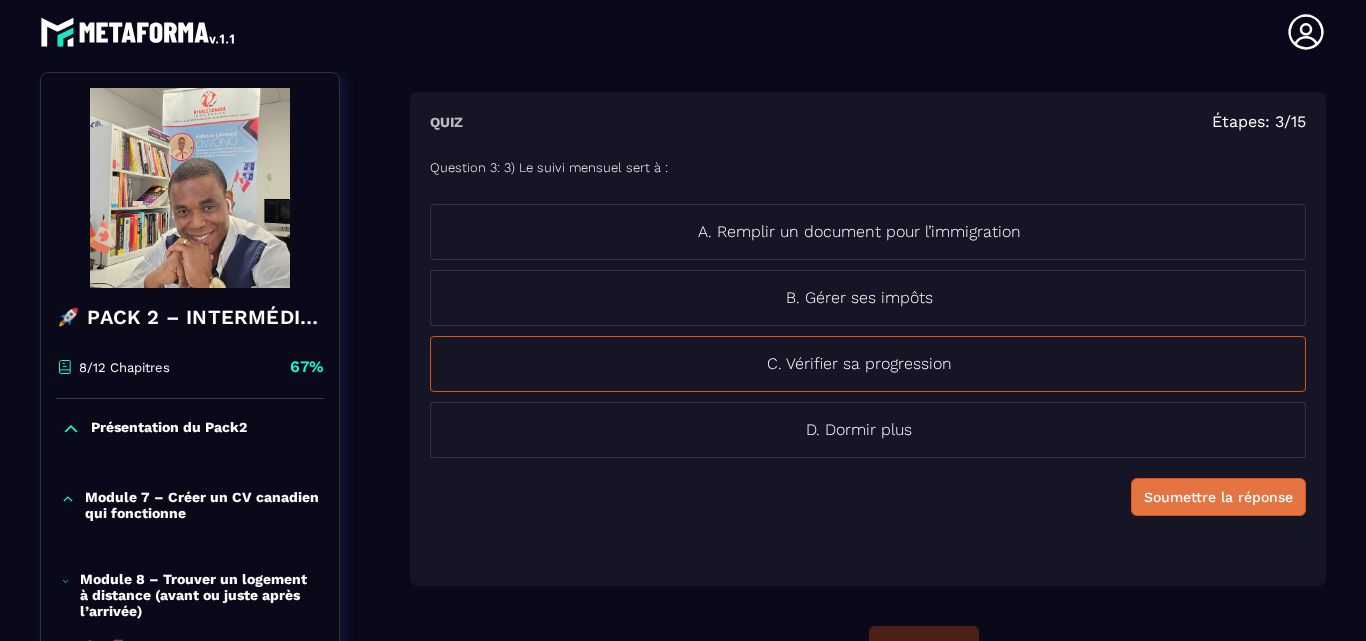 click on "Soumettre la réponse" at bounding box center [1218, 497] 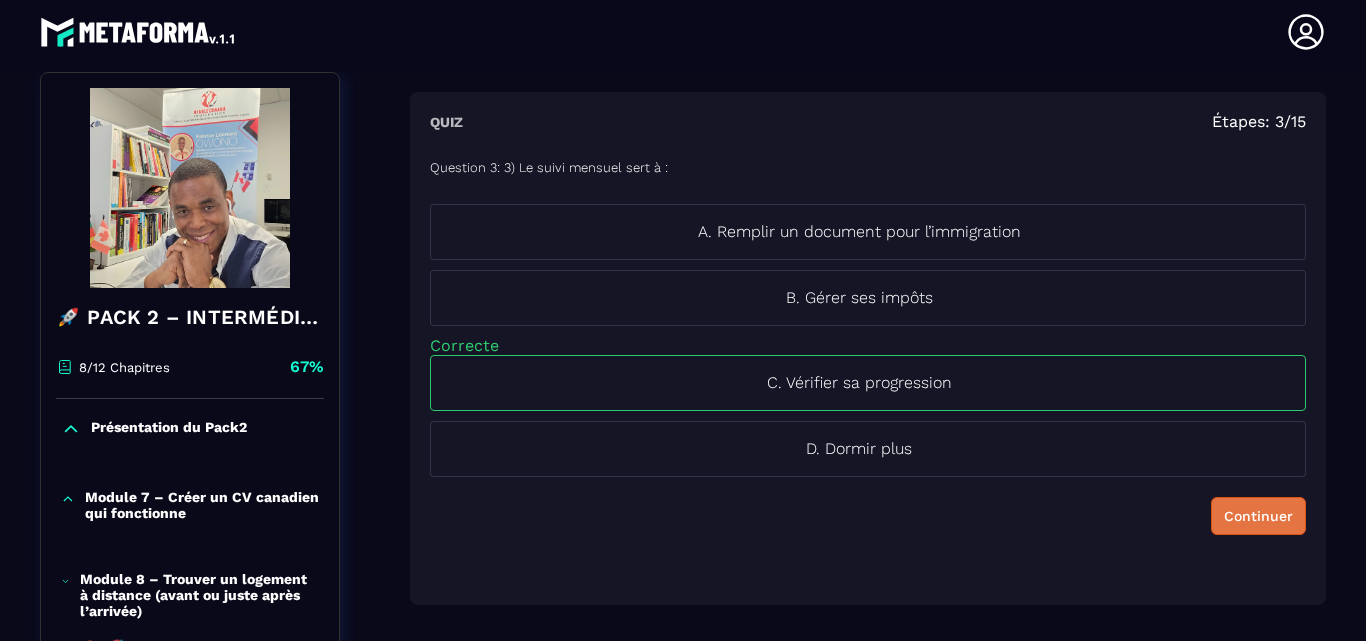 click on "Continuer" at bounding box center [1258, 516] 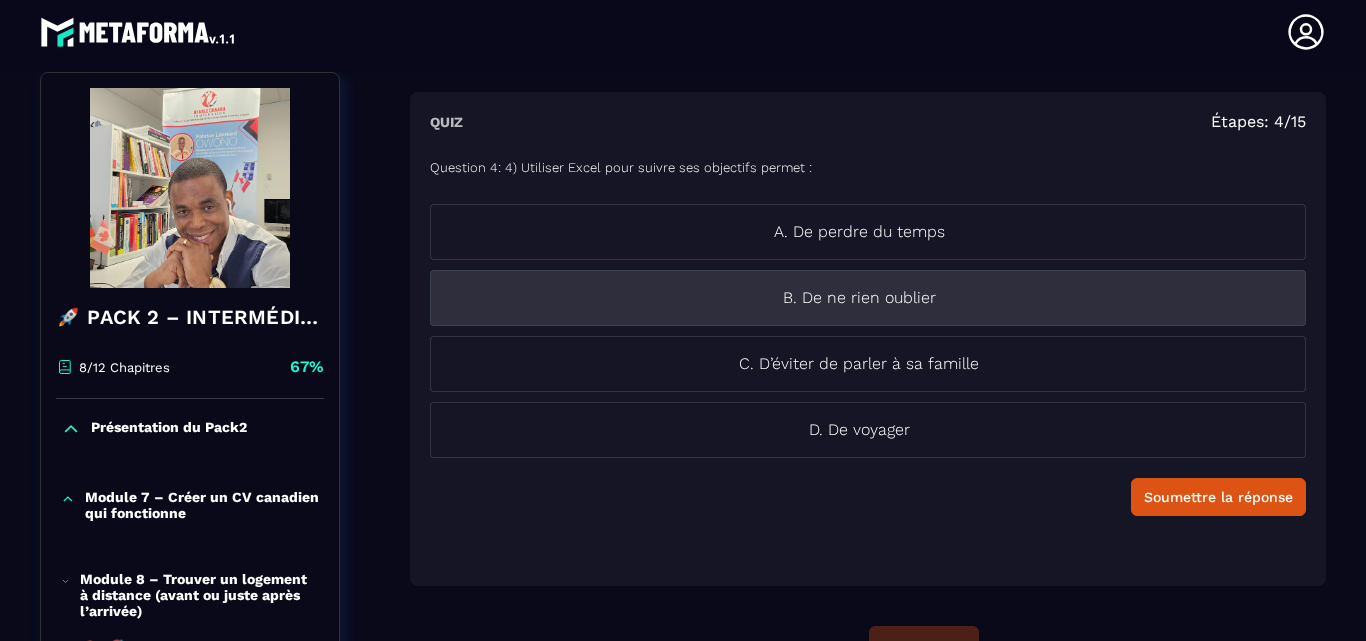 click on "B. De ne rien oublier" at bounding box center [859, 298] 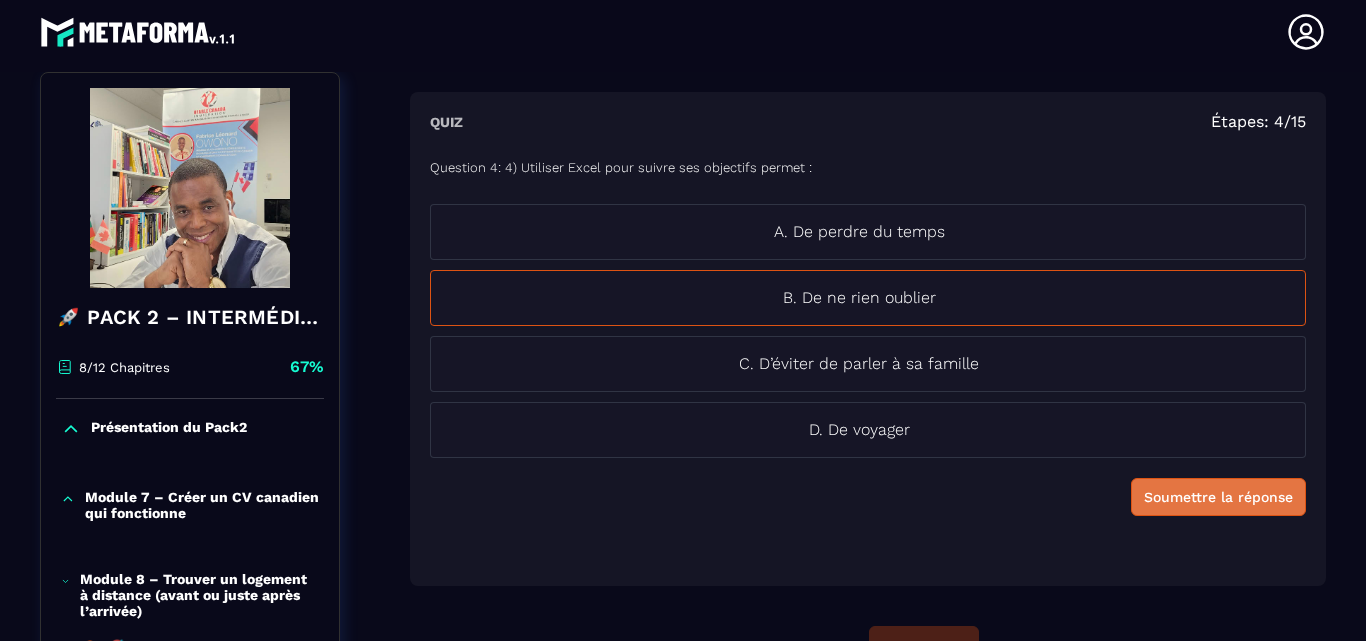 click on "Soumettre la réponse" at bounding box center (1218, 497) 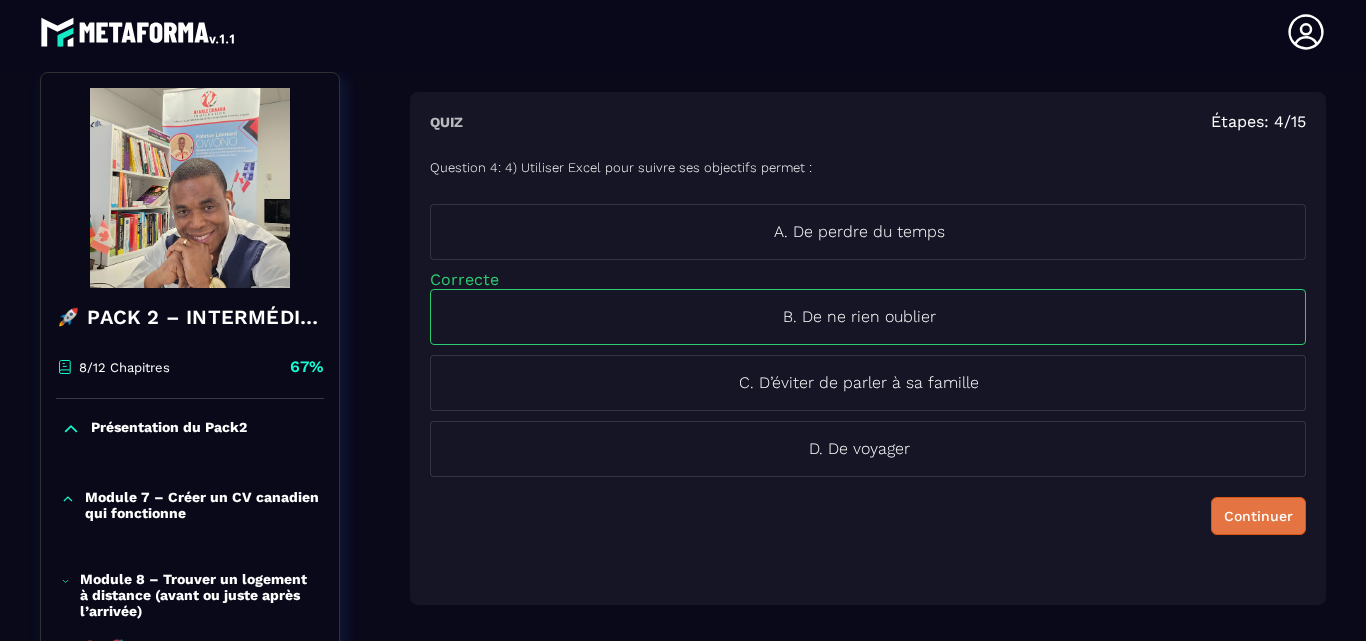 click on "Continuer" at bounding box center (1258, 516) 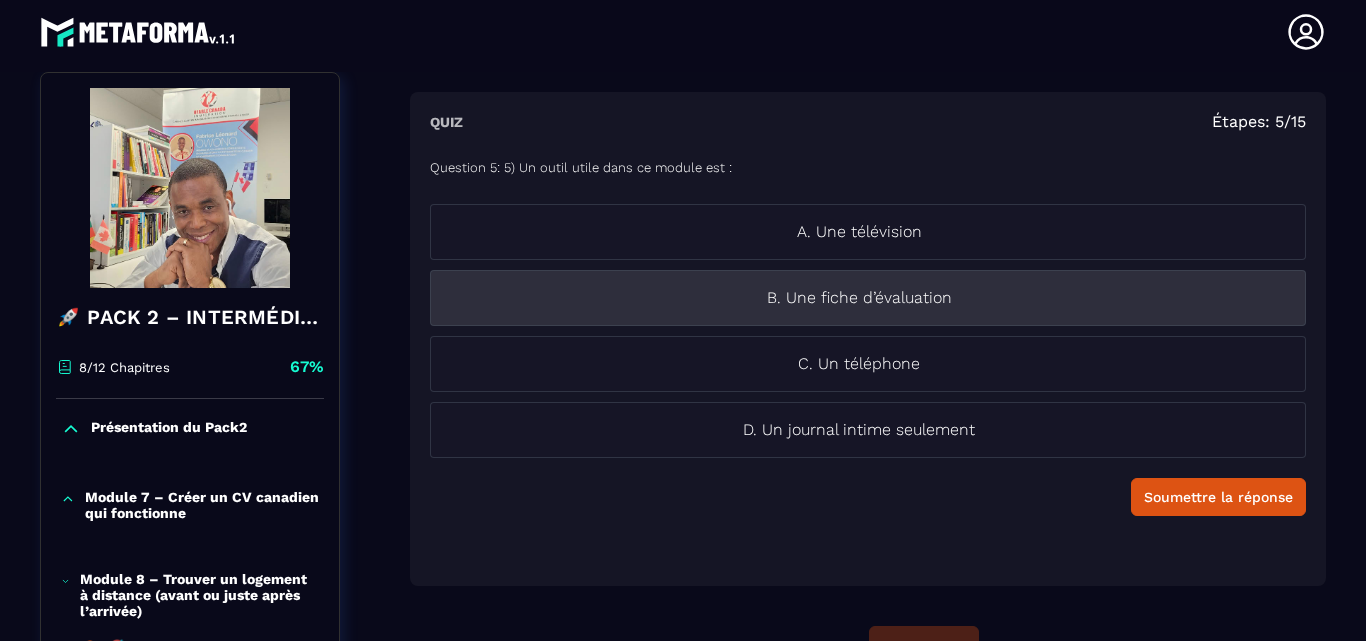 click on "B. Une fiche d’évaluation" at bounding box center [868, 298] 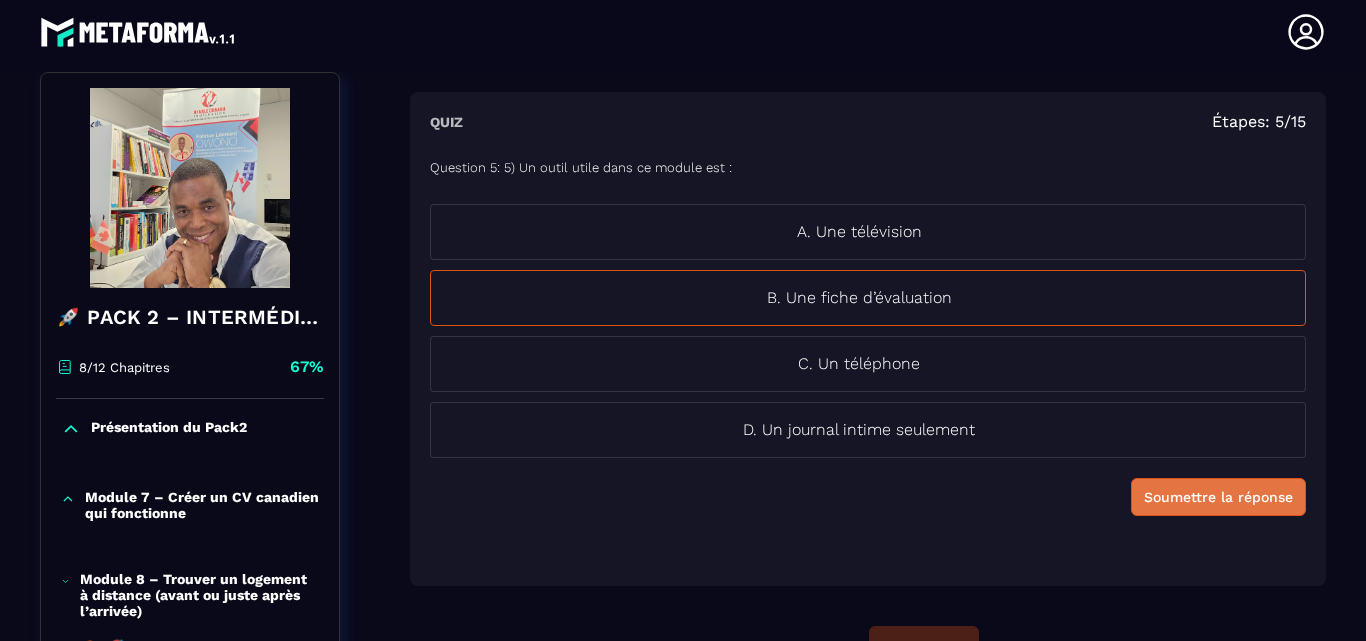 click on "Soumettre la réponse" at bounding box center [1218, 497] 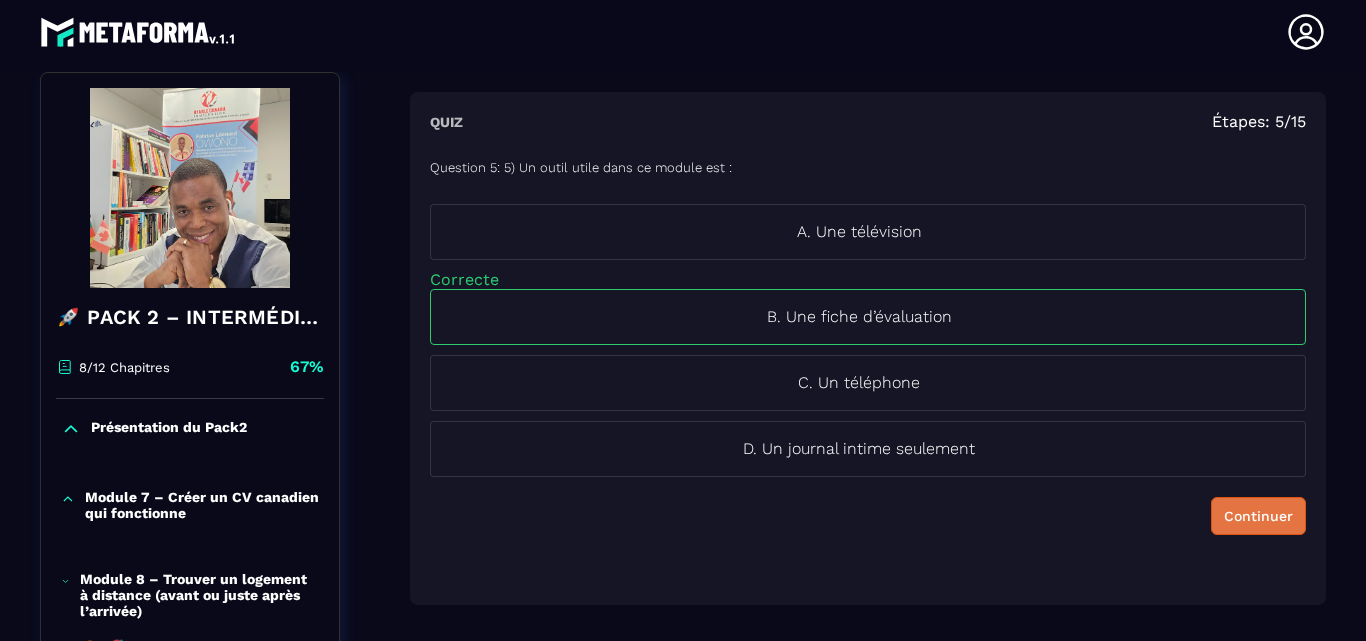 click on "Continuer" at bounding box center (1258, 516) 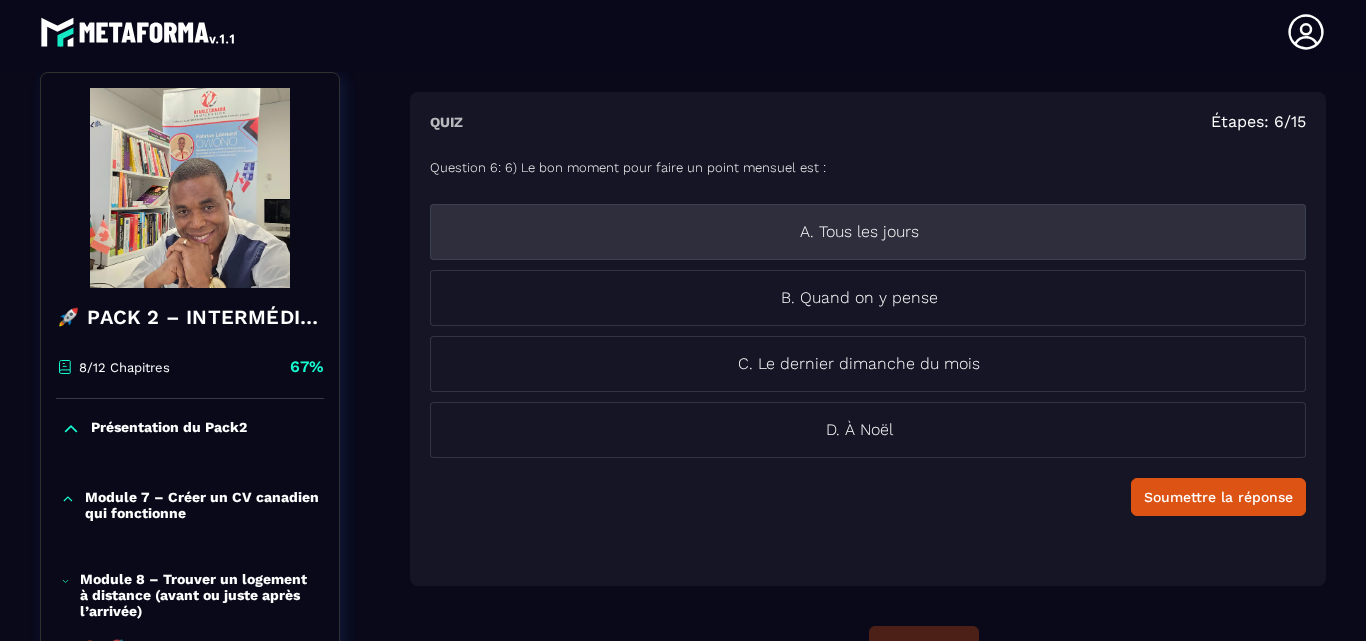 click on "A. Tous les jours" at bounding box center (859, 232) 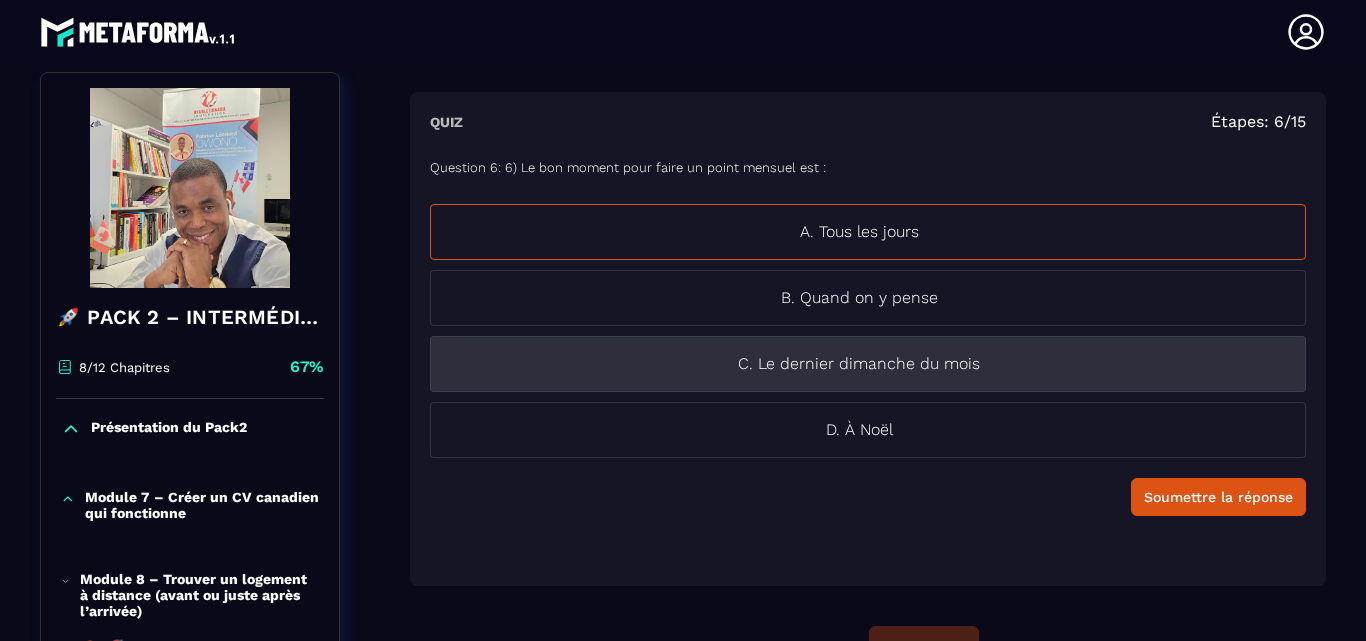 click on "C. Le dernier dimanche du mois" at bounding box center [859, 364] 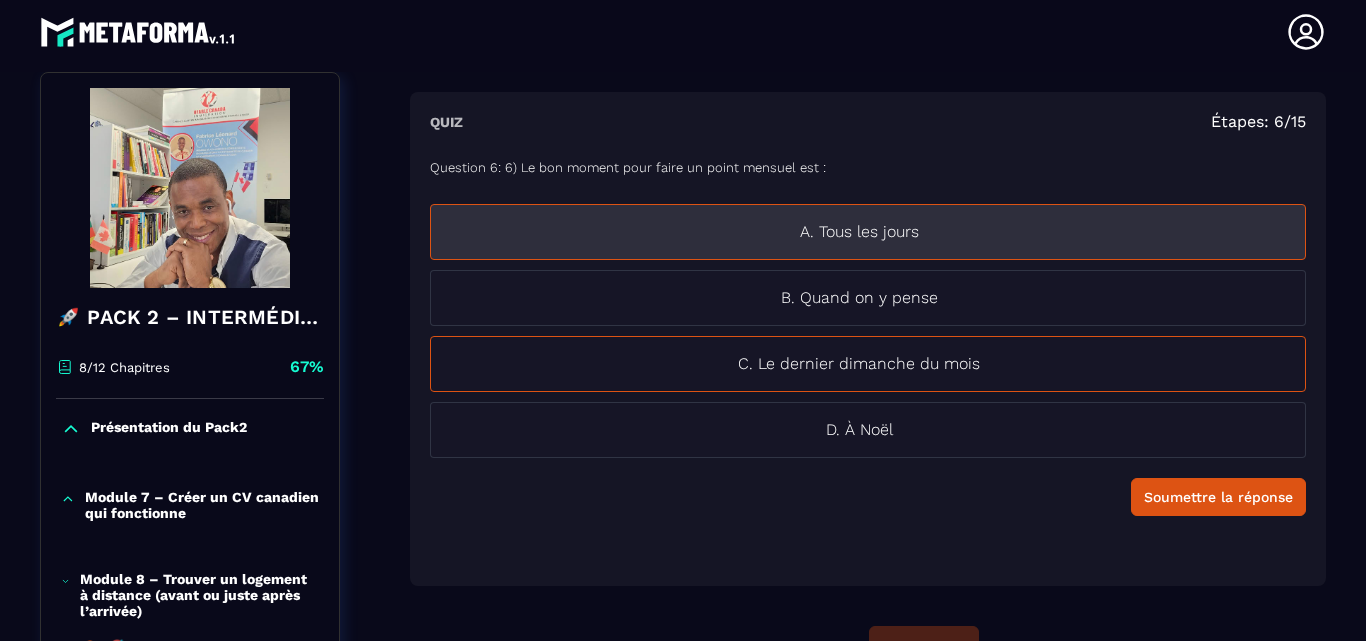 click on "A. Tous les jours" at bounding box center [859, 232] 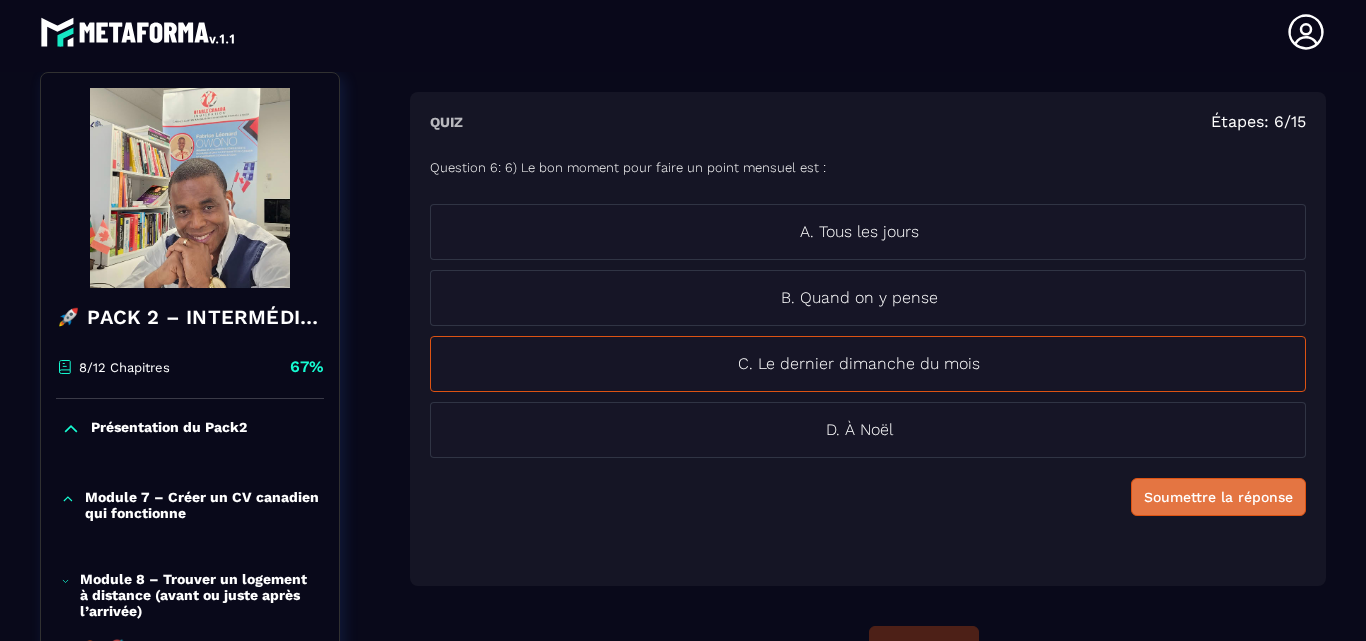 click on "Soumettre la réponse" at bounding box center (1218, 497) 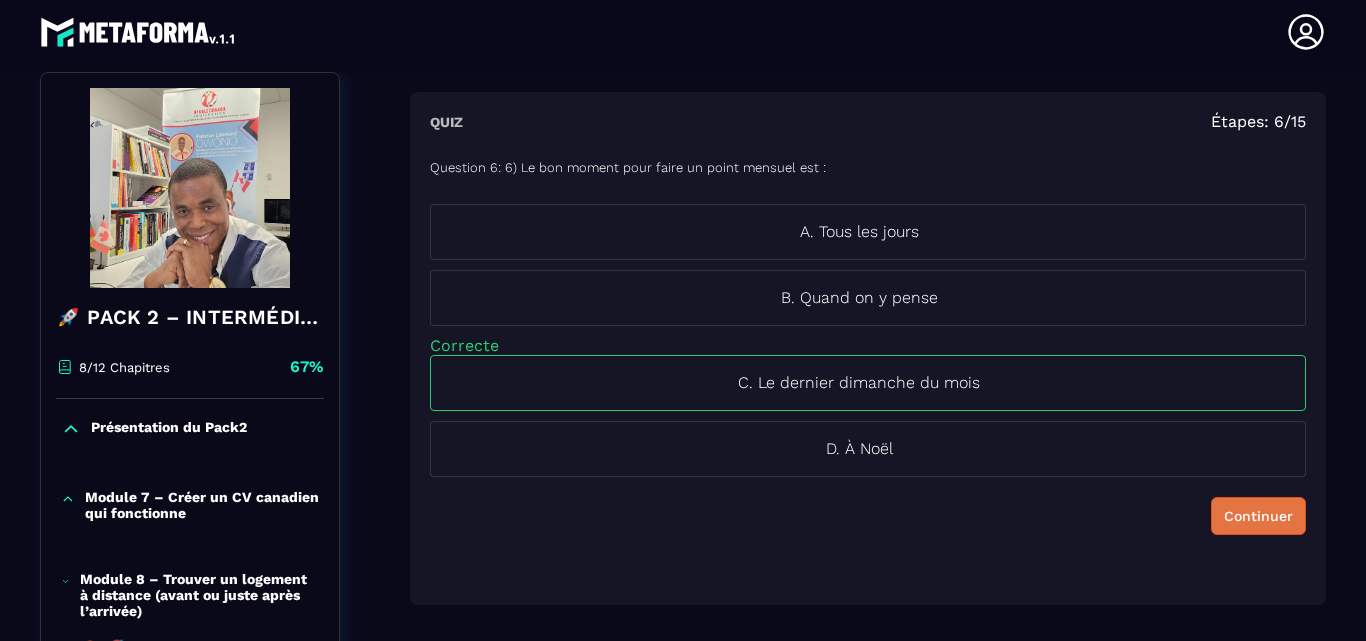 click on "Continuer" at bounding box center (1258, 516) 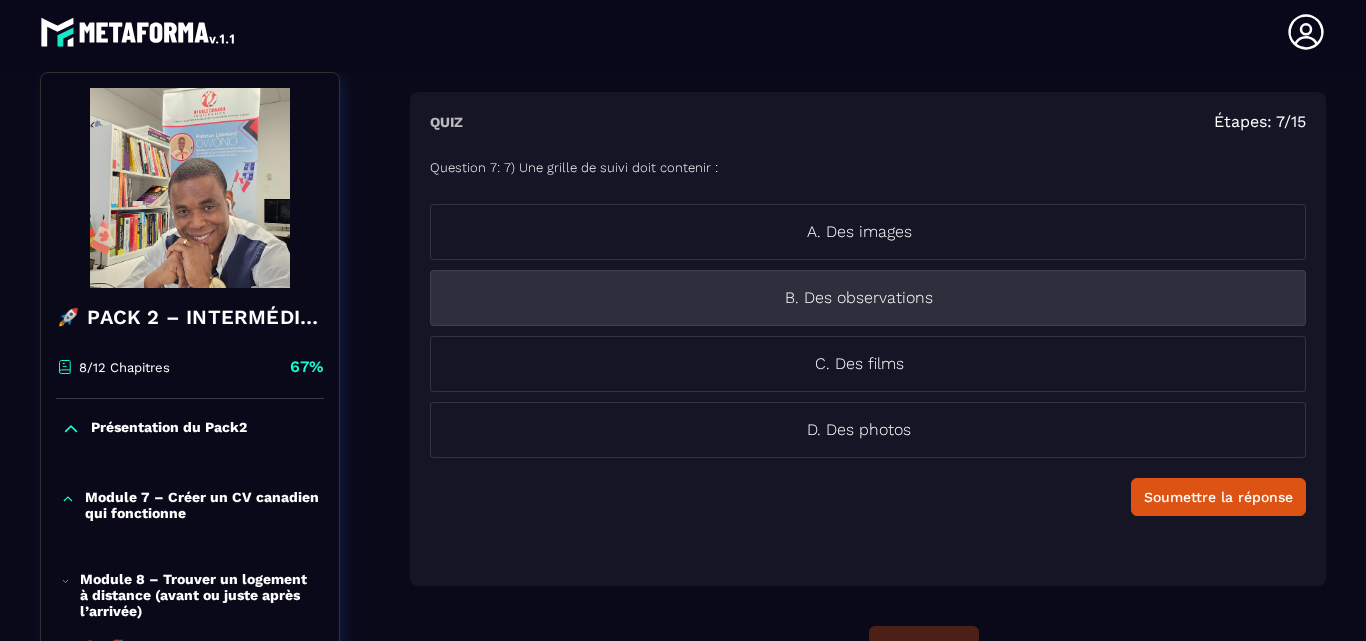 click on "B. Des observations" at bounding box center [859, 298] 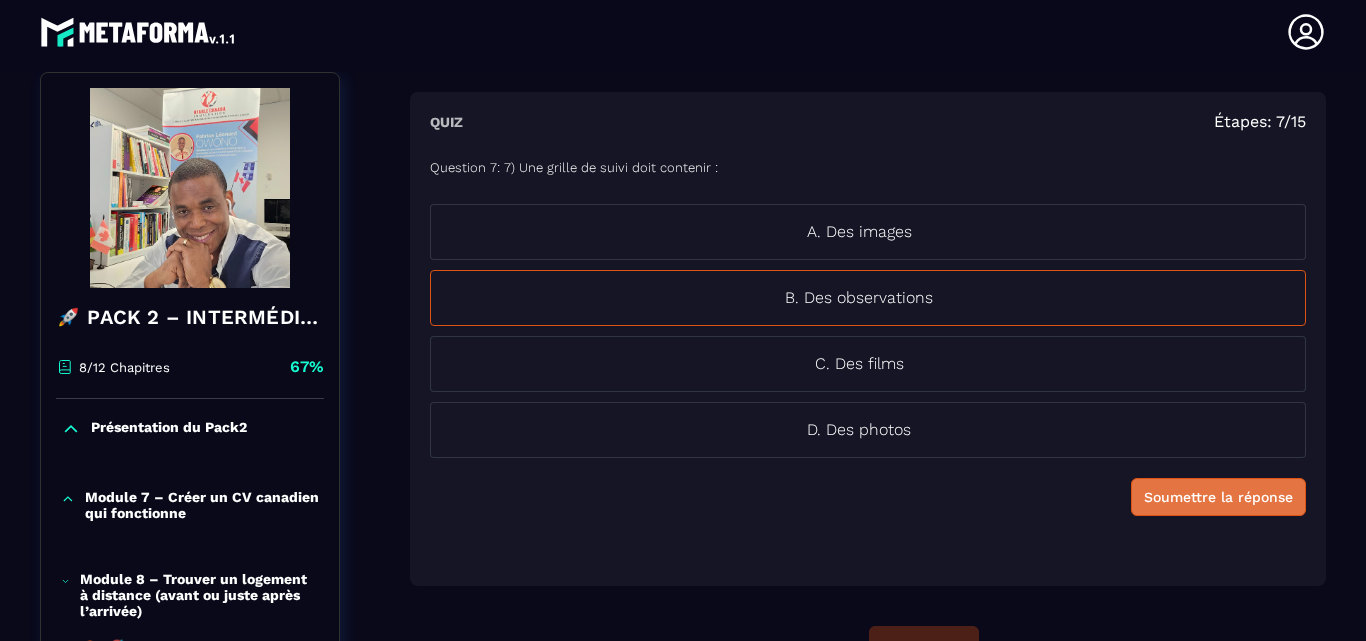 click on "Soumettre la réponse" at bounding box center (1218, 497) 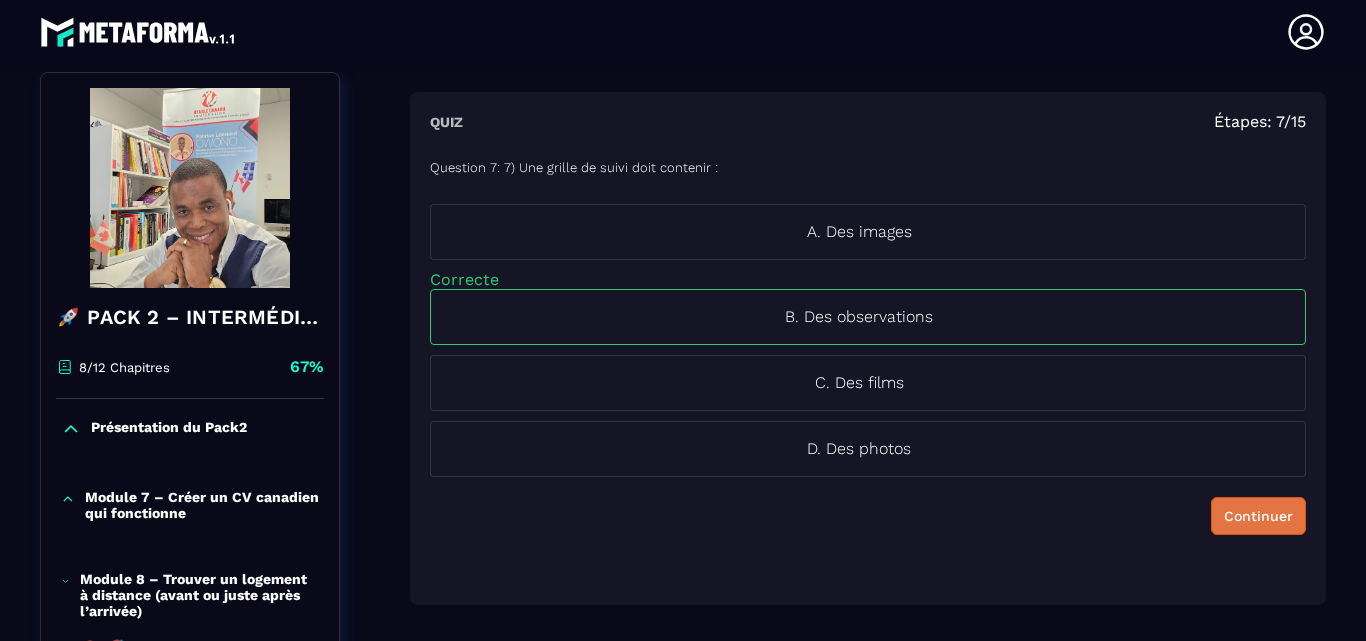 click on "Continuer" at bounding box center [1258, 516] 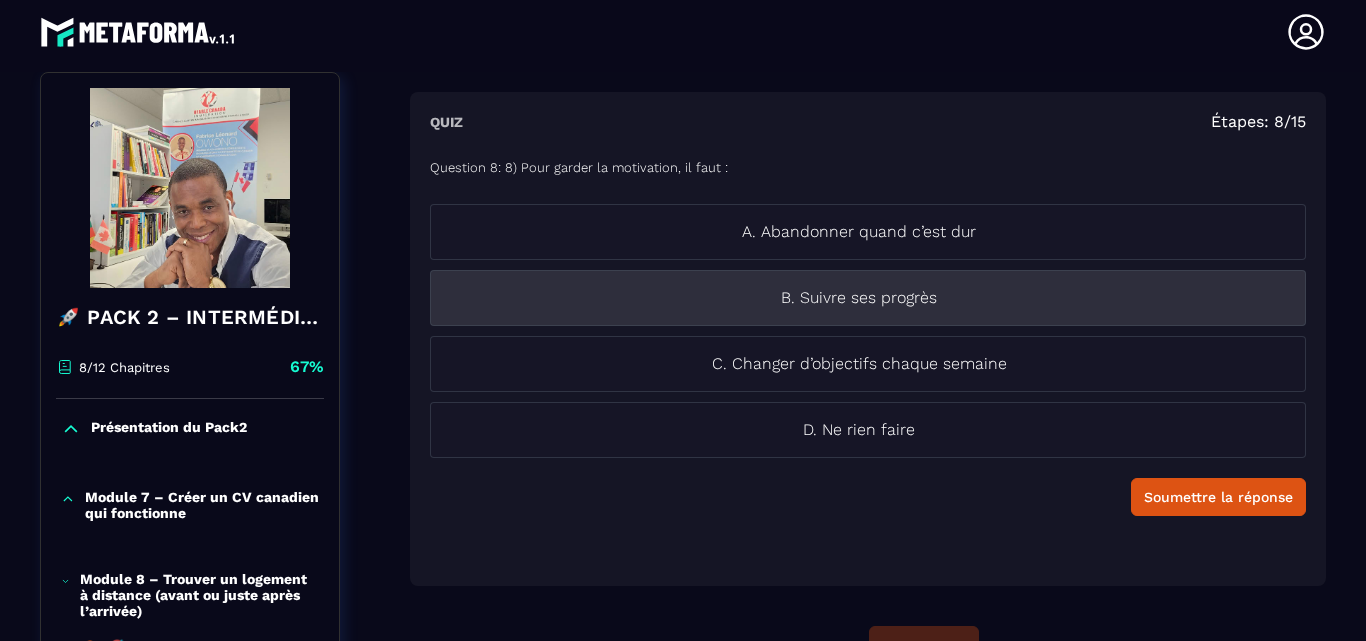 drag, startPoint x: 862, startPoint y: 295, endPoint x: 871, endPoint y: 321, distance: 27.513634 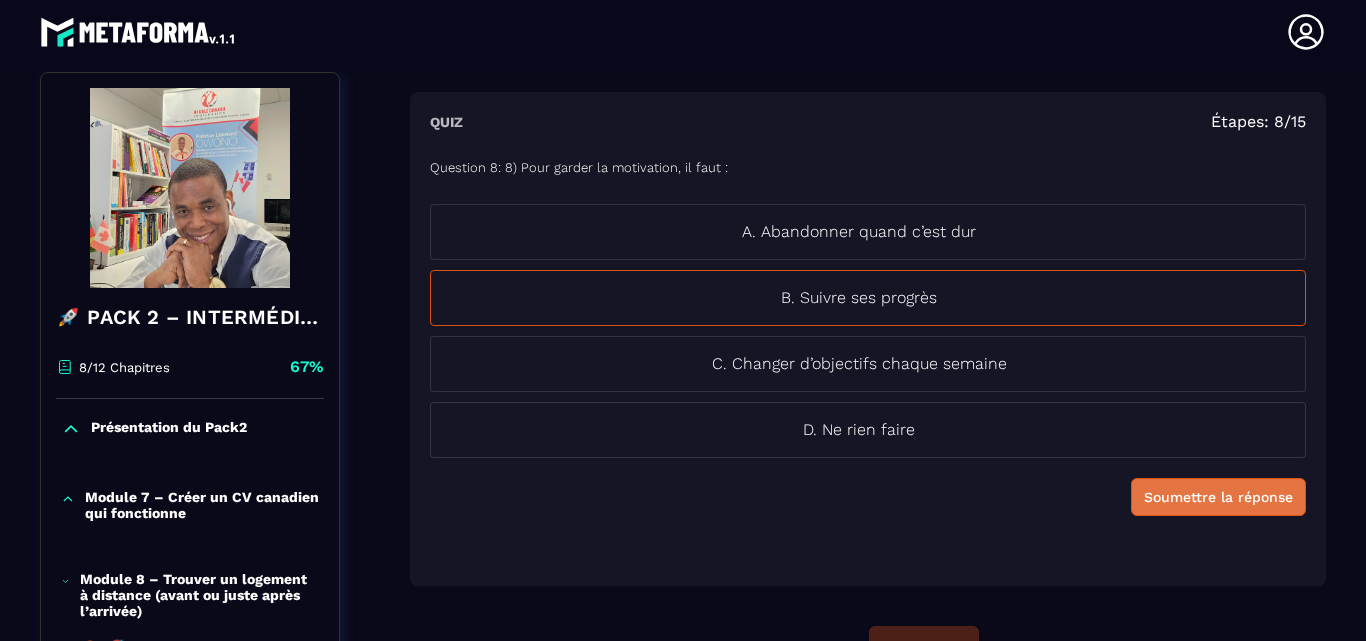 click on "Soumettre la réponse" at bounding box center [1218, 497] 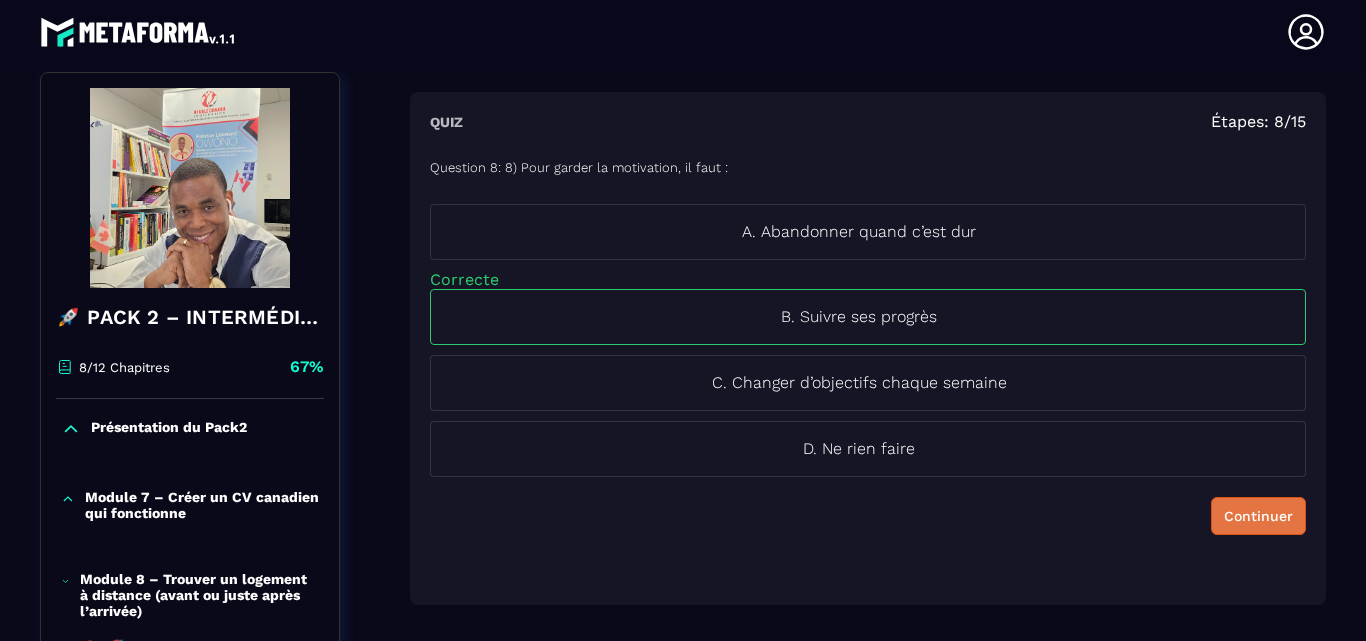 click on "Continuer" at bounding box center [1258, 516] 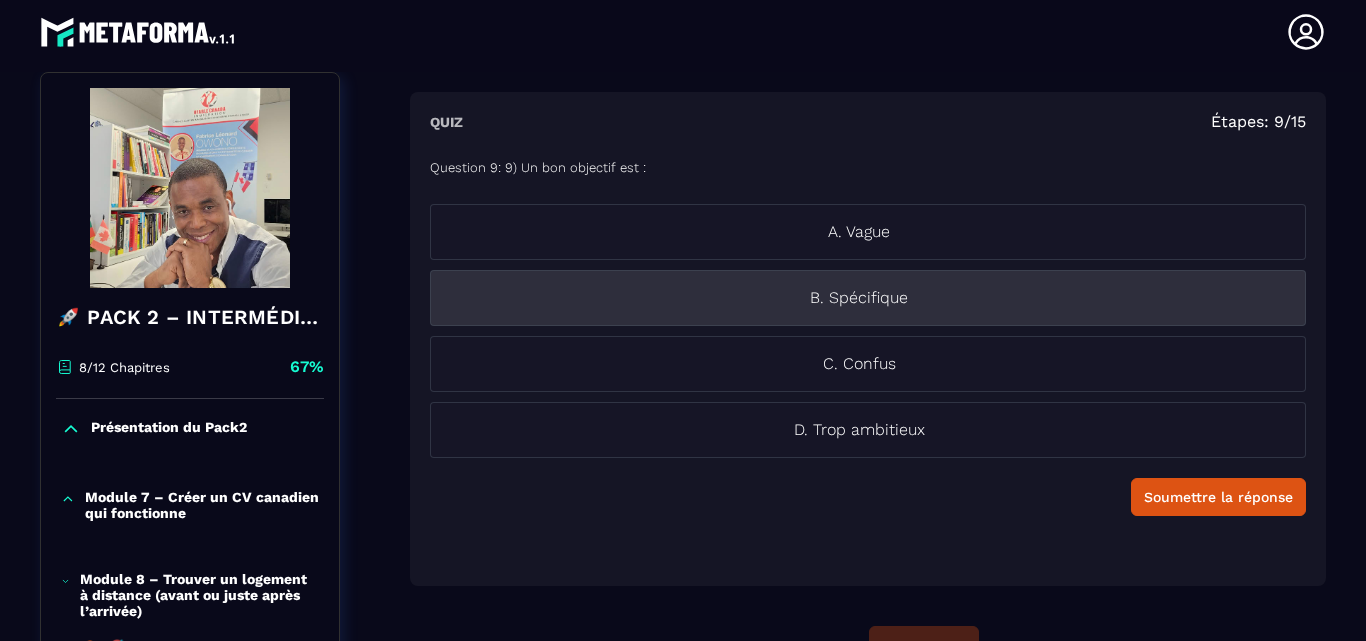 click on "B. Spécifique" at bounding box center [859, 298] 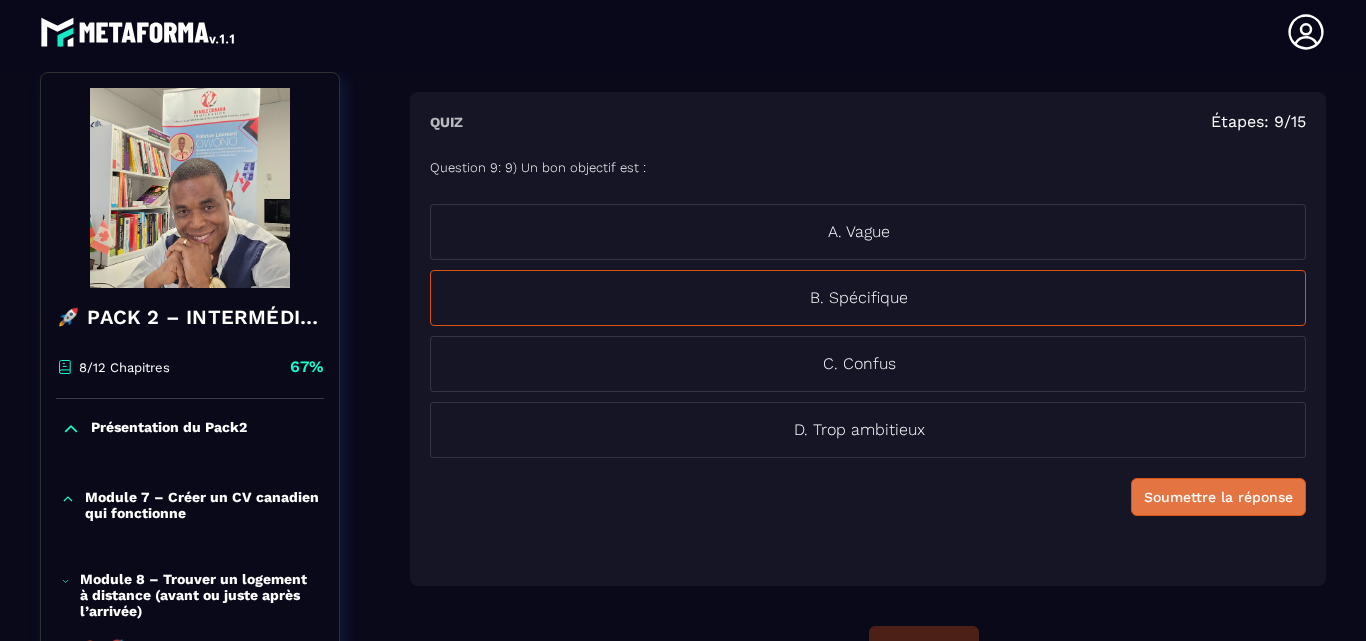 click on "Soumettre la réponse" at bounding box center (1218, 497) 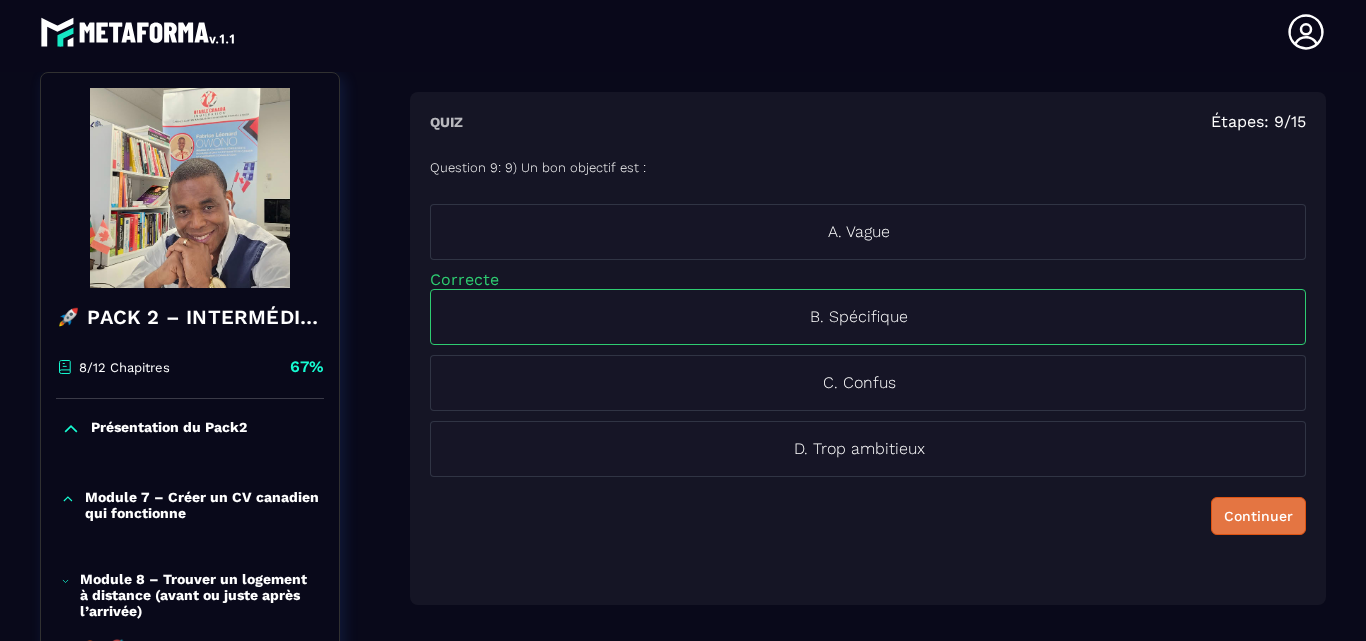 click on "Continuer" at bounding box center [1258, 516] 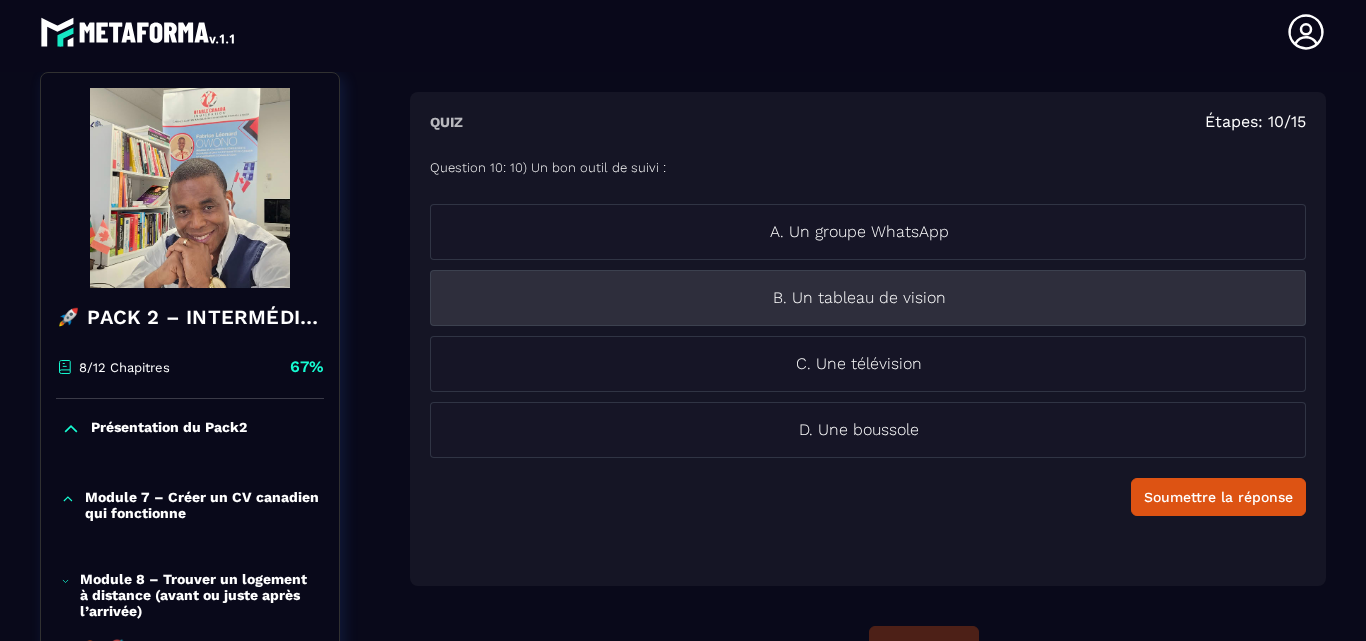 click on "B. Un tableau de vision" at bounding box center [859, 298] 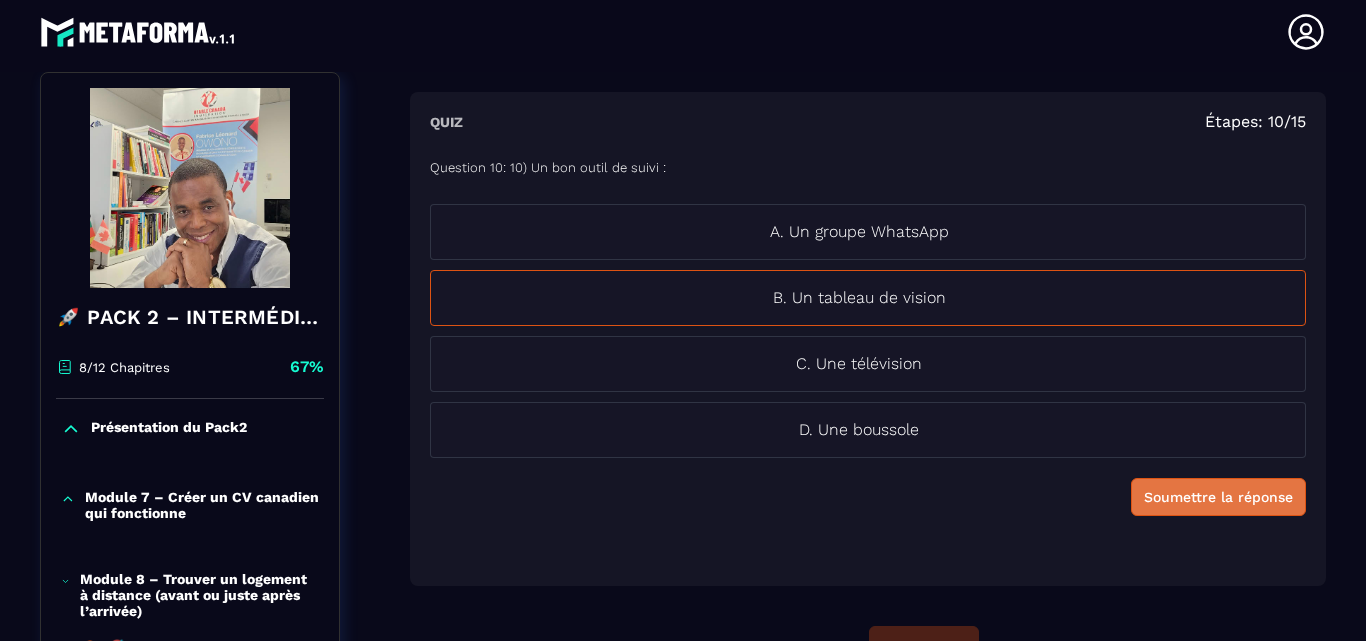 click on "Soumettre la réponse" at bounding box center [1218, 497] 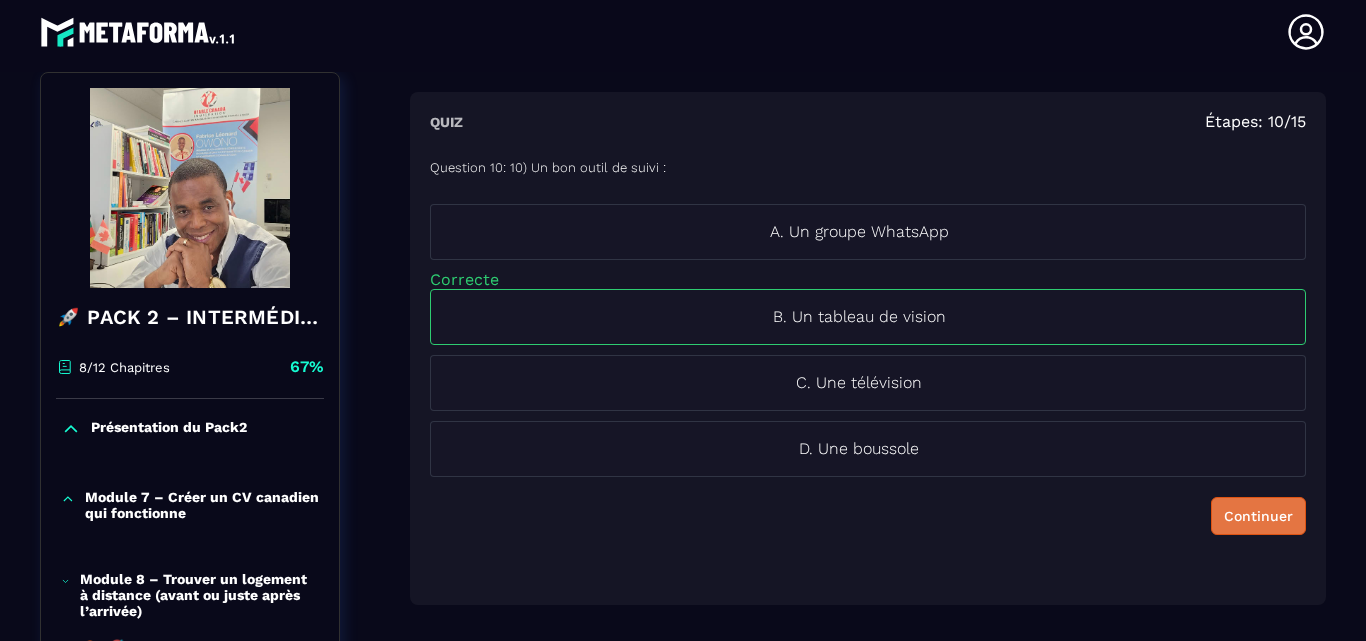 click on "Continuer" at bounding box center (1258, 516) 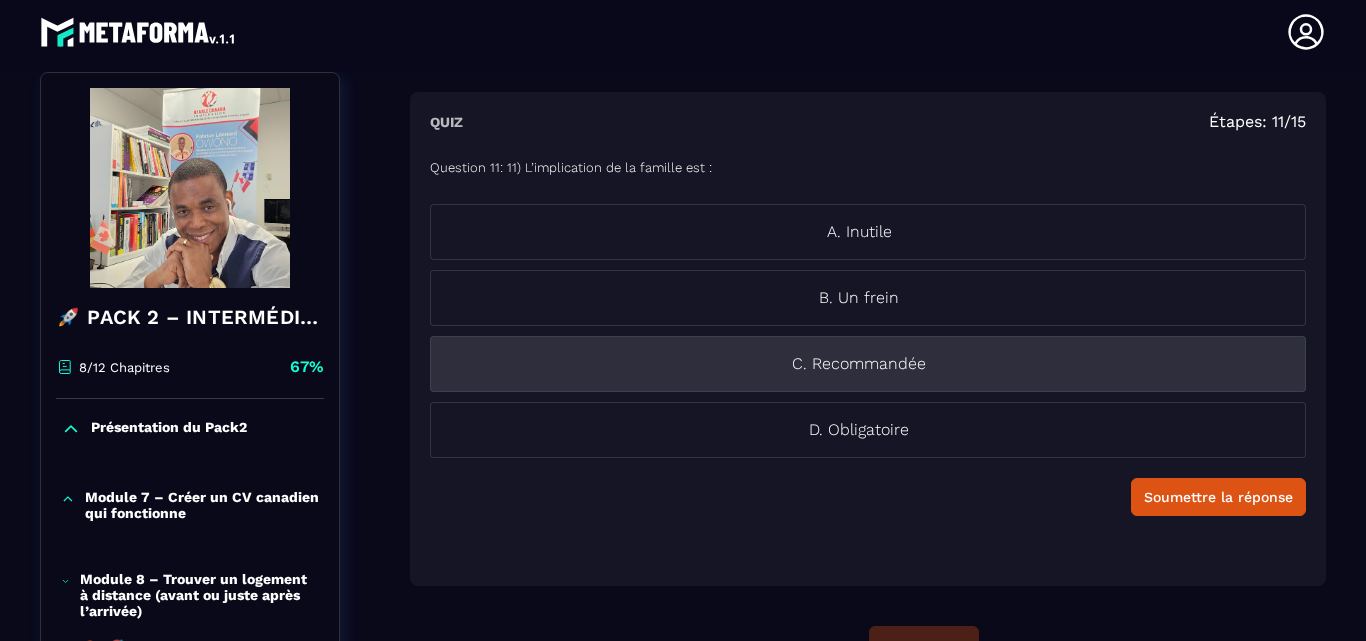 click on "C. Recommandée" at bounding box center (859, 364) 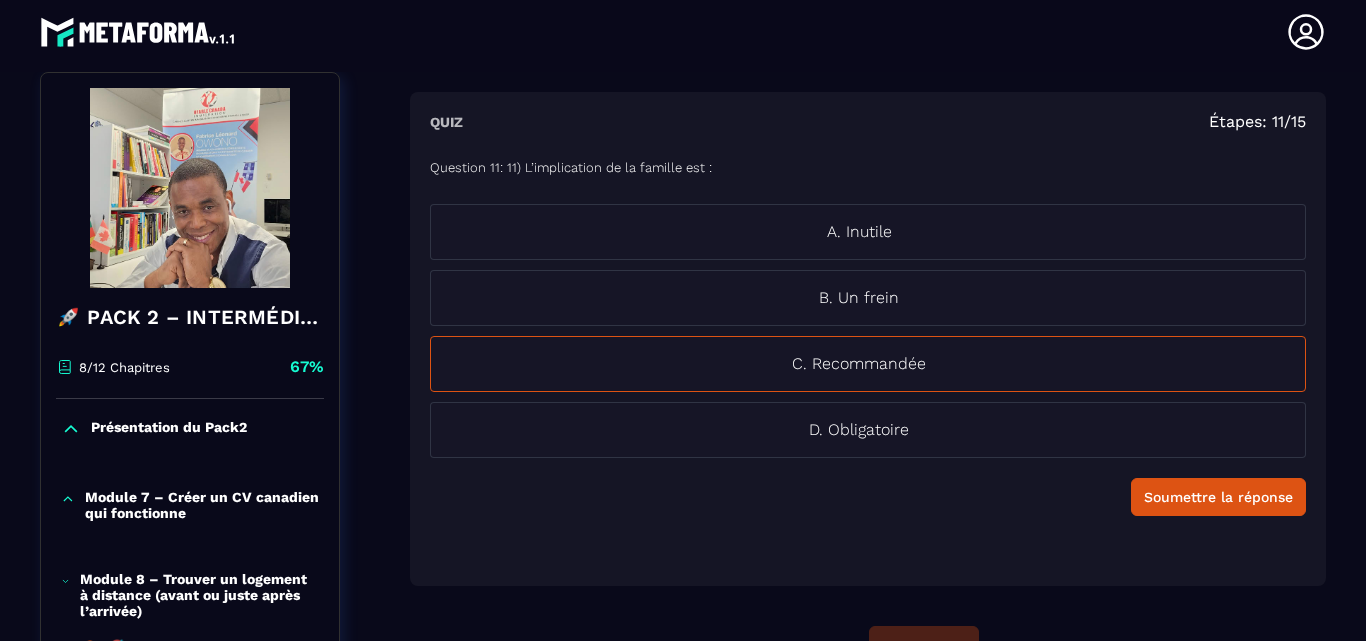 click on "Soumettre la réponse" at bounding box center [1218, 497] 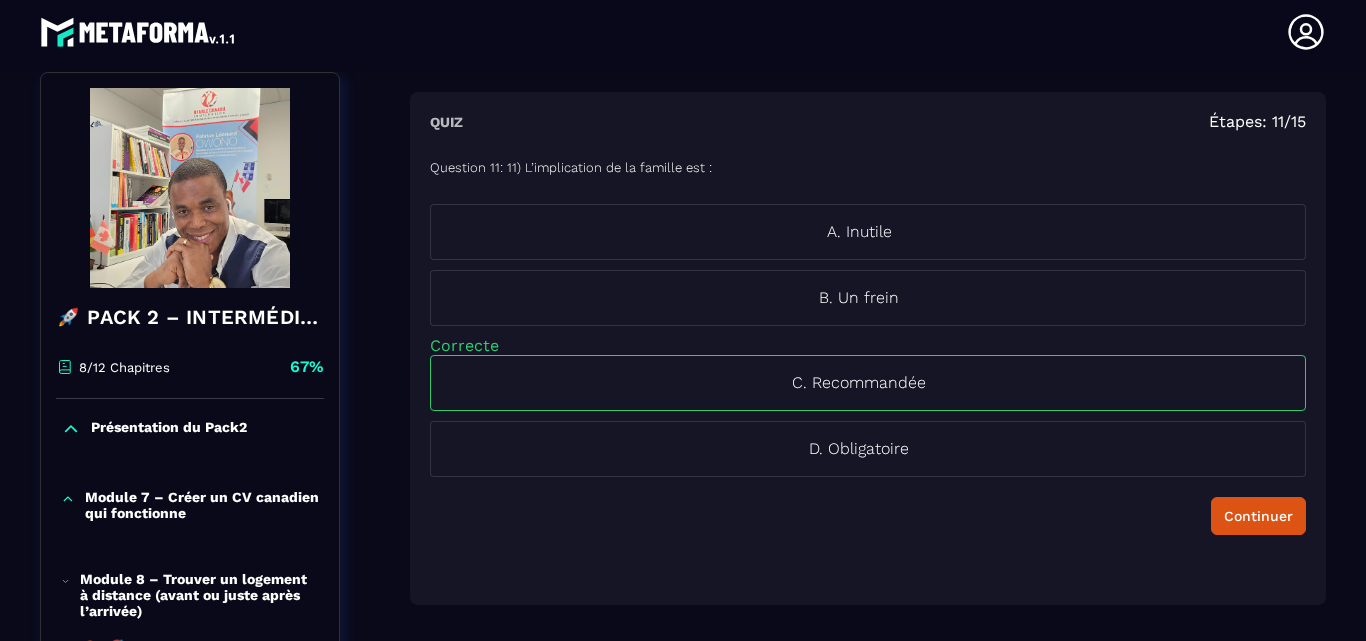 drag, startPoint x: 1262, startPoint y: 511, endPoint x: 1248, endPoint y: 517, distance: 15.231546 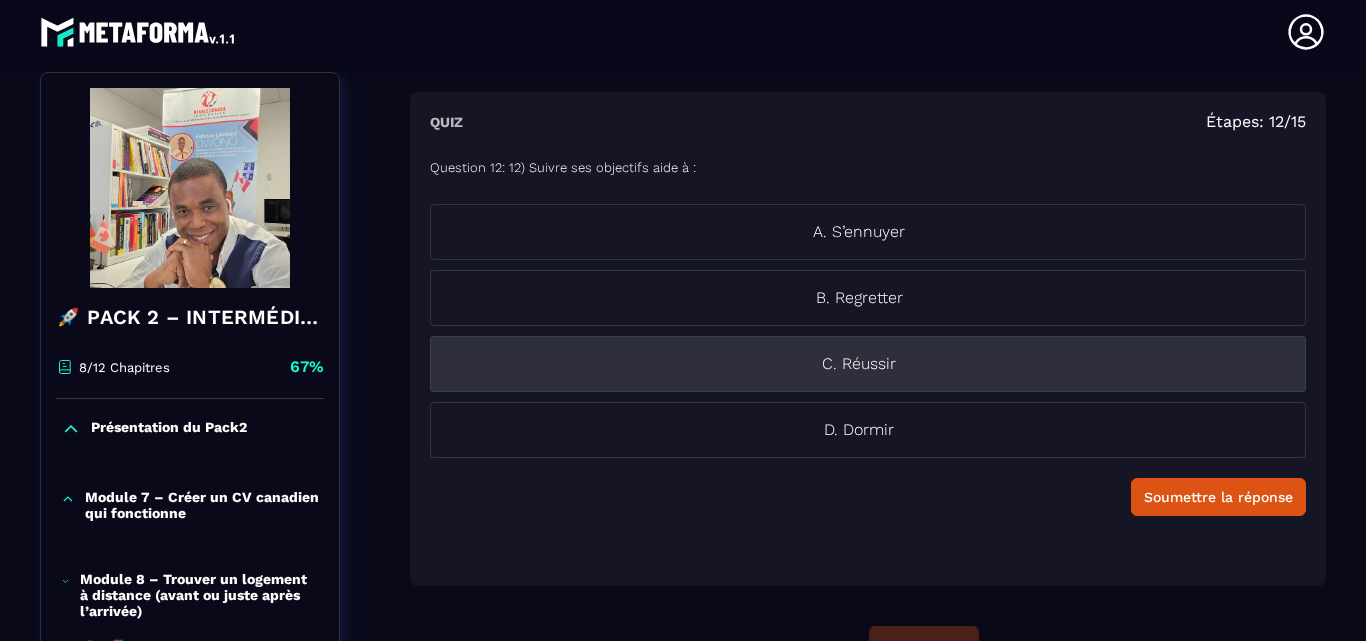 drag, startPoint x: 889, startPoint y: 367, endPoint x: 923, endPoint y: 368, distance: 34.0147 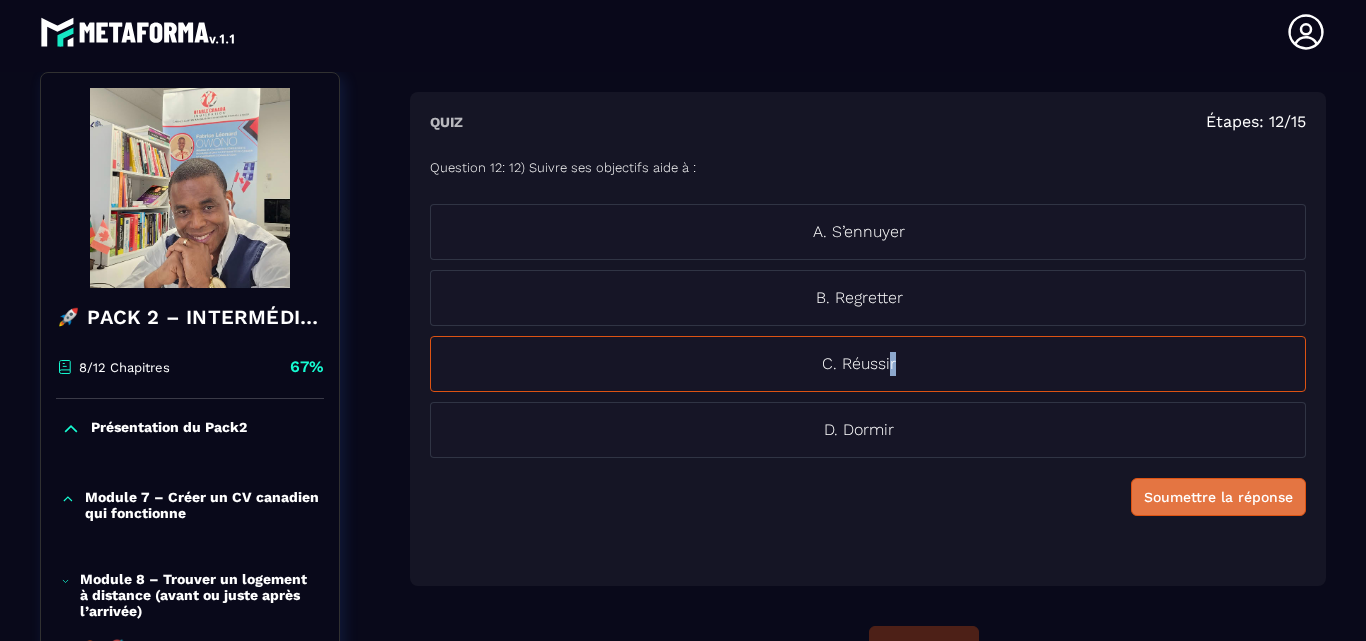click on "Soumettre la réponse" at bounding box center [1218, 497] 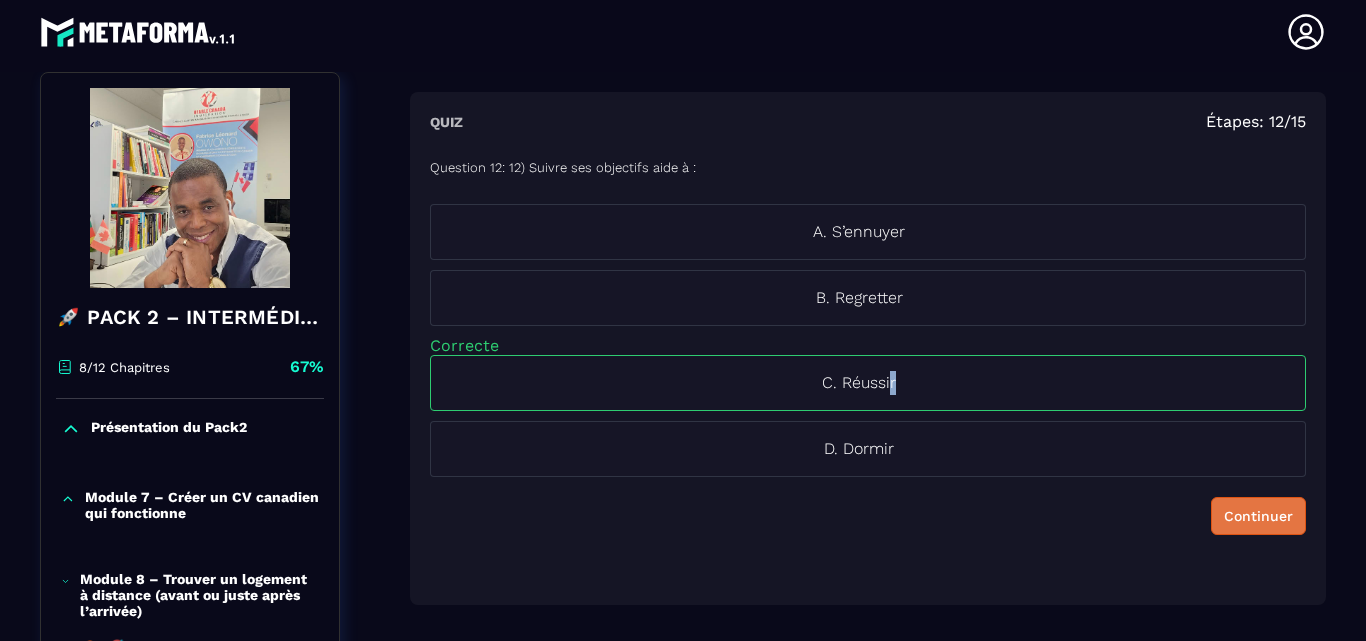 click on "Continuer" at bounding box center [1258, 516] 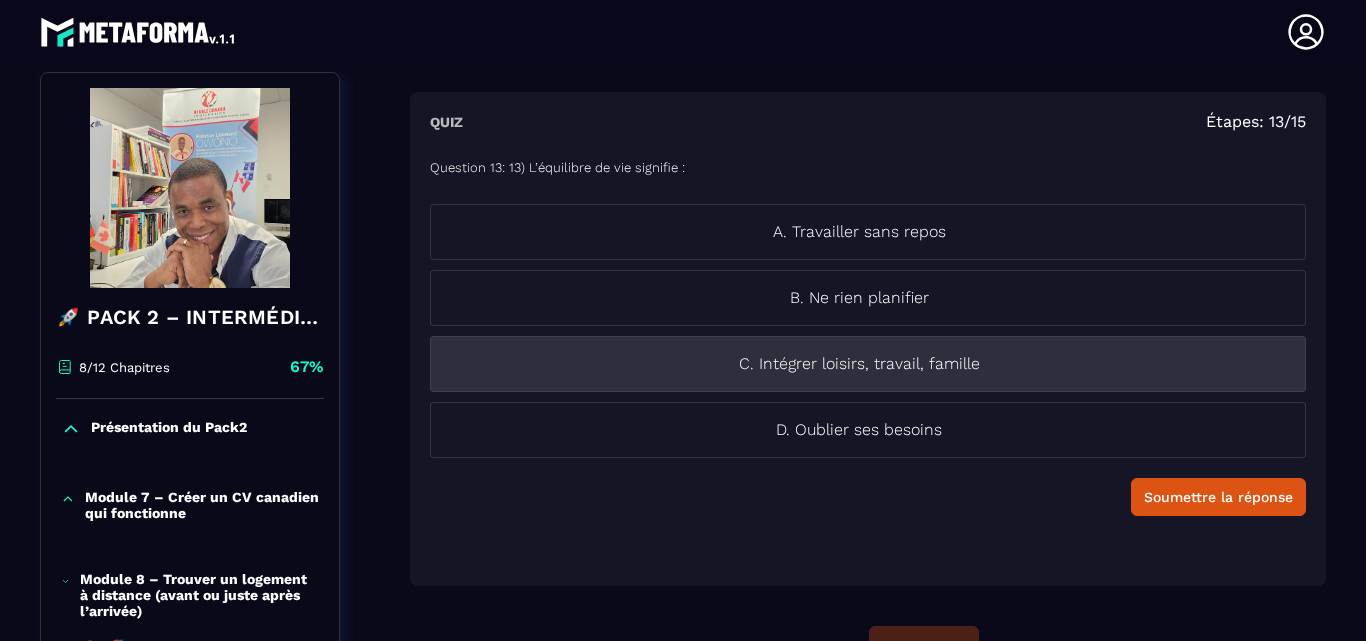 click on "C. Intégrer loisirs, travail, famille" at bounding box center [859, 364] 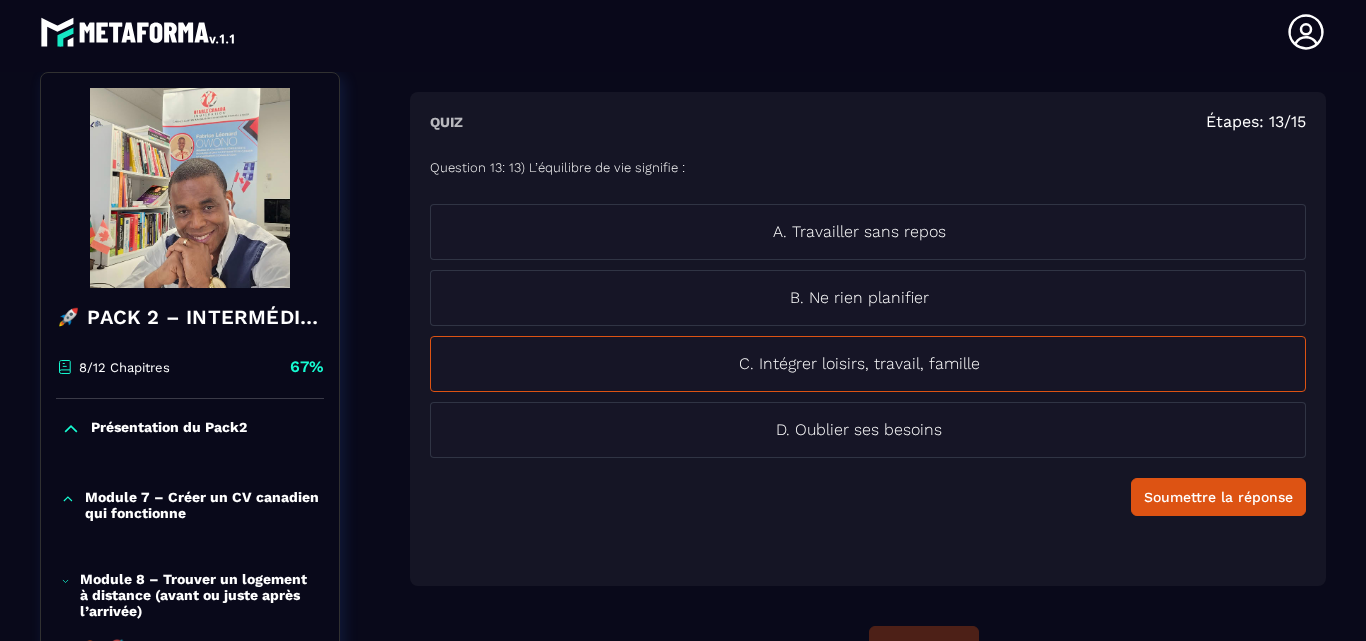 click on "Soumettre la réponse" at bounding box center [1218, 497] 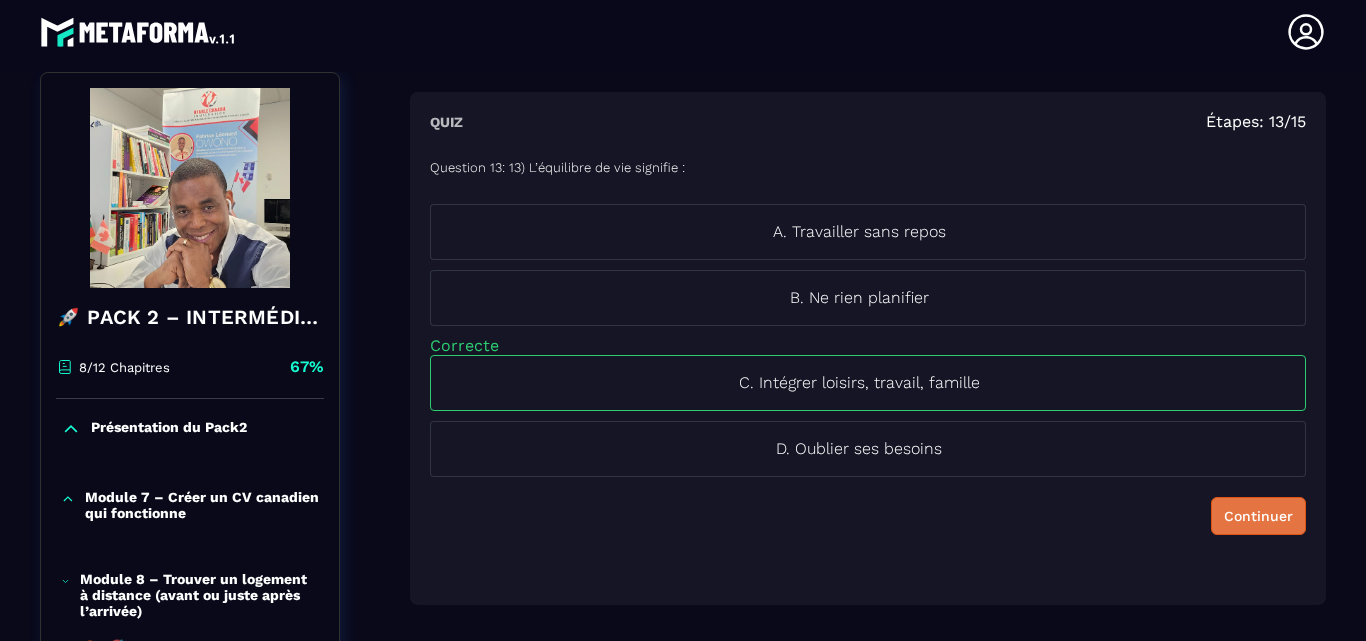 click on "Continuer" at bounding box center (1258, 516) 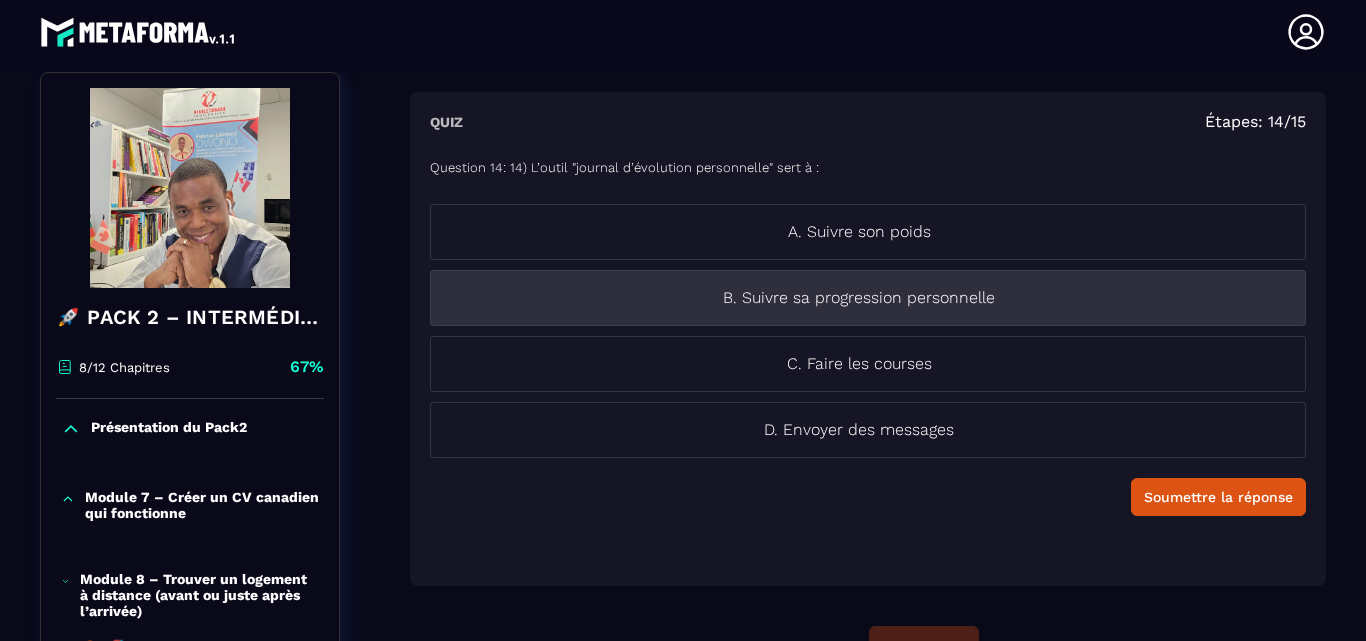 click on "B. Suivre sa progression personnelle" at bounding box center [859, 298] 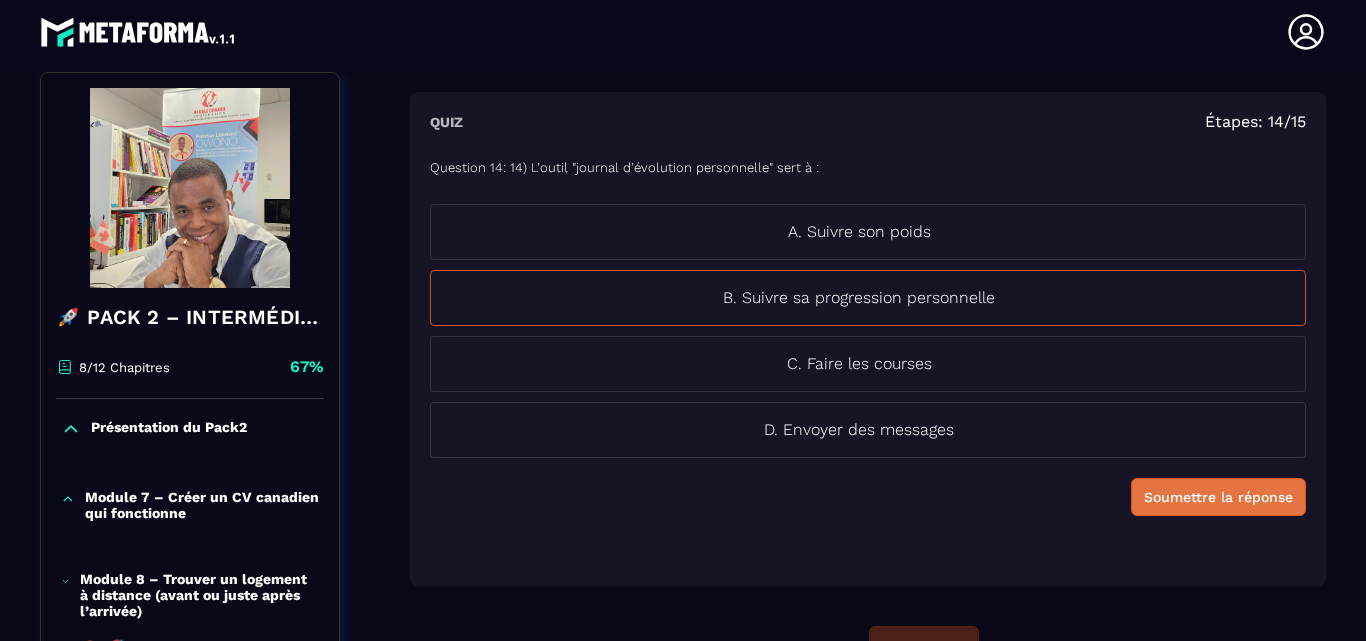 click on "Soumettre la réponse" at bounding box center [1218, 497] 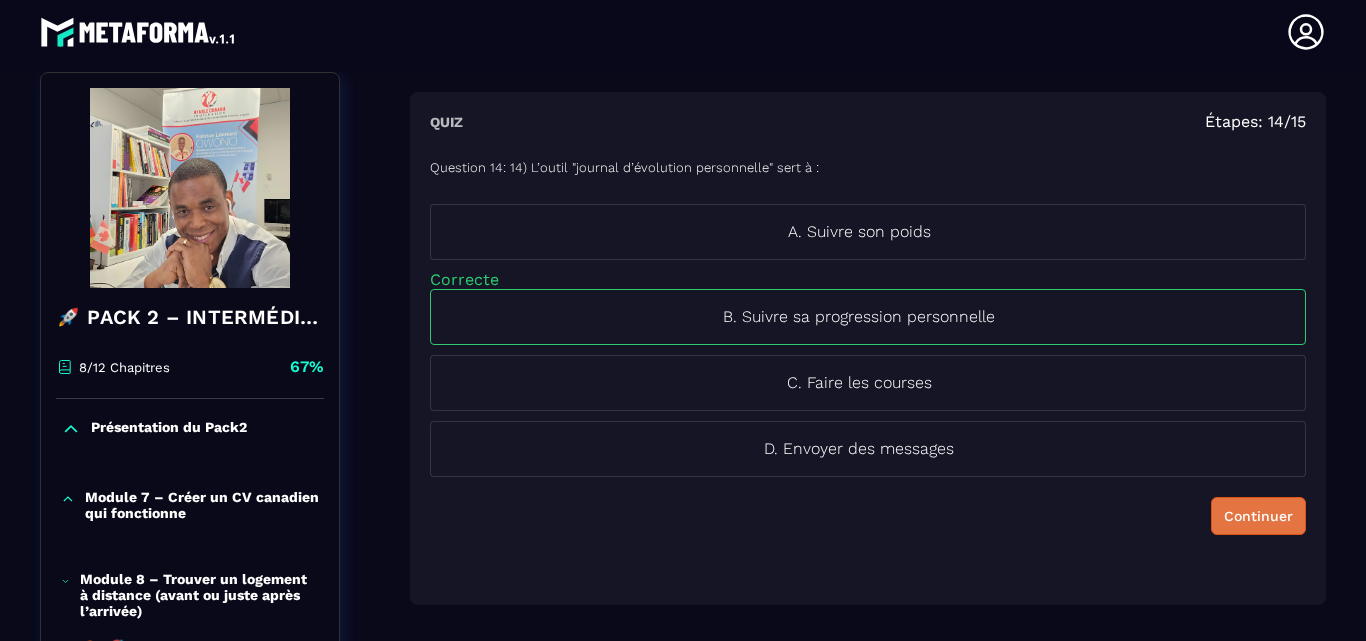 click on "Continuer" at bounding box center [1258, 516] 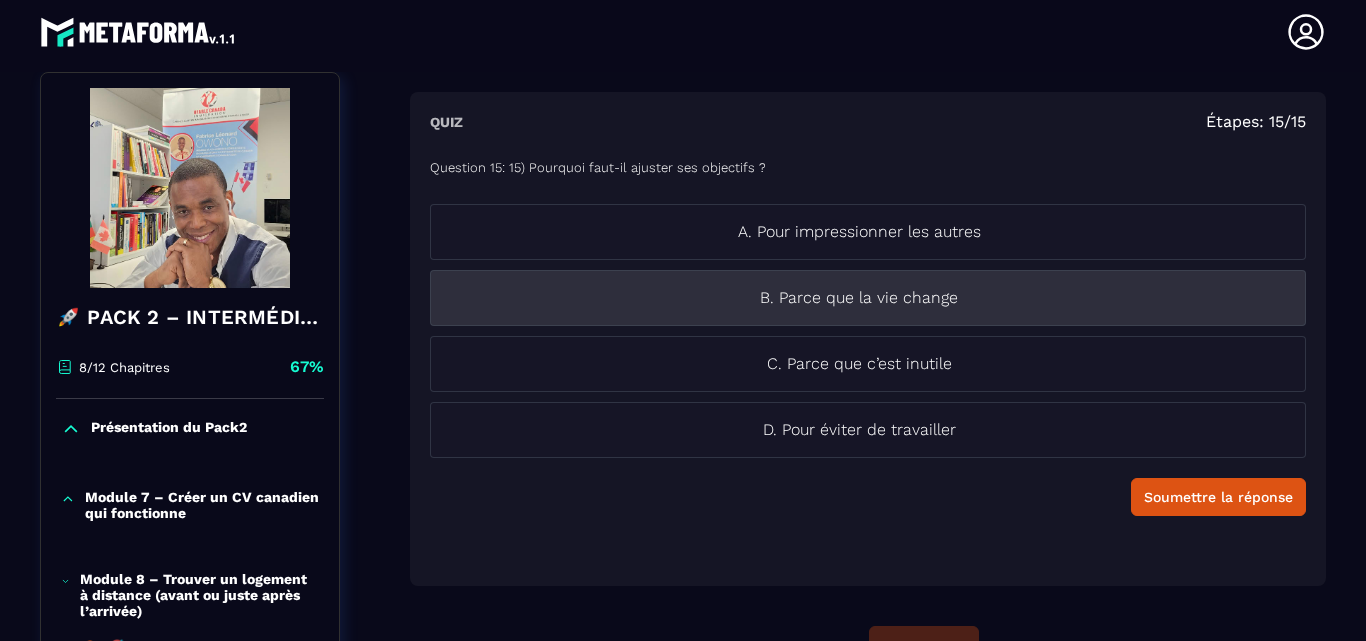 click on "B. Parce que la vie change" at bounding box center (859, 298) 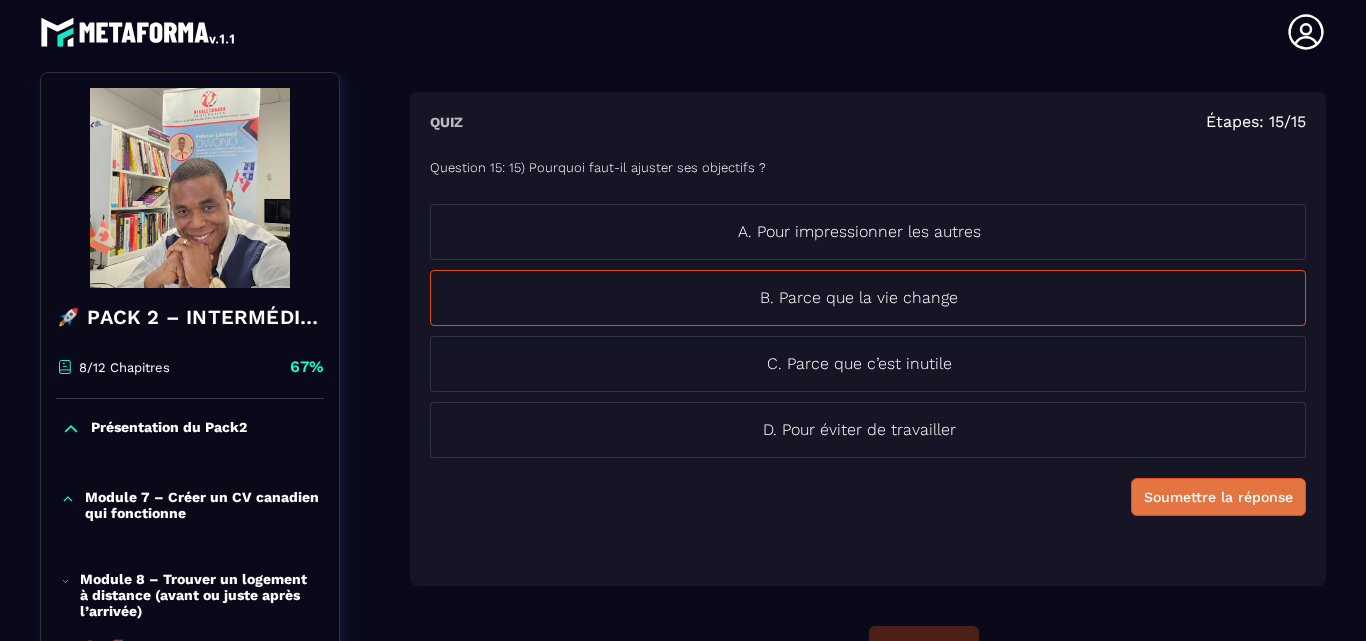 click on "Soumettre la réponse" at bounding box center (1218, 497) 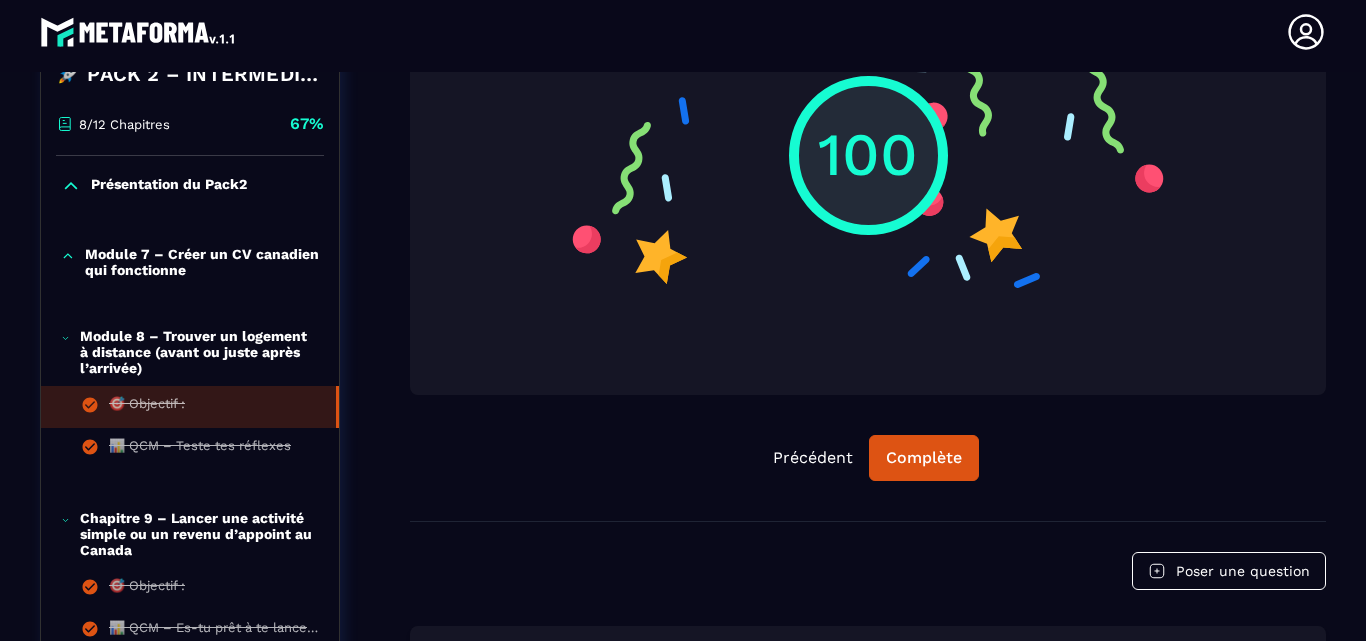 scroll, scrollTop: 508, scrollLeft: 0, axis: vertical 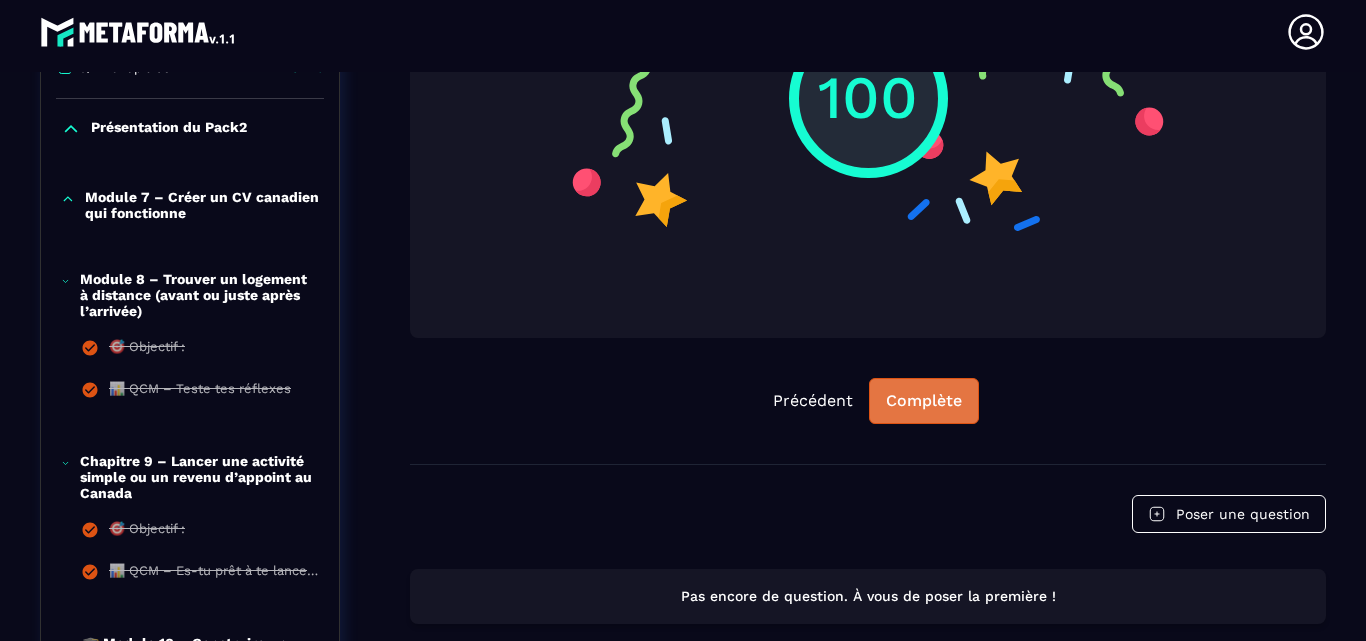 click on "Complète" at bounding box center (924, 401) 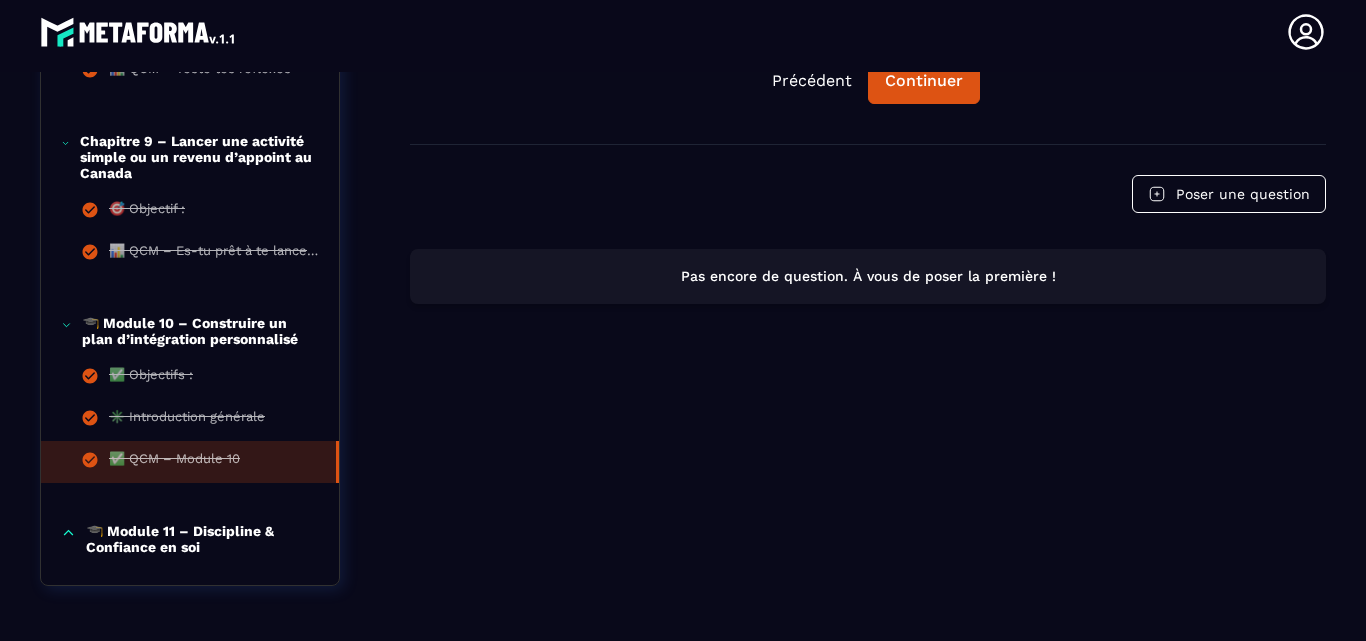 scroll, scrollTop: 904, scrollLeft: 0, axis: vertical 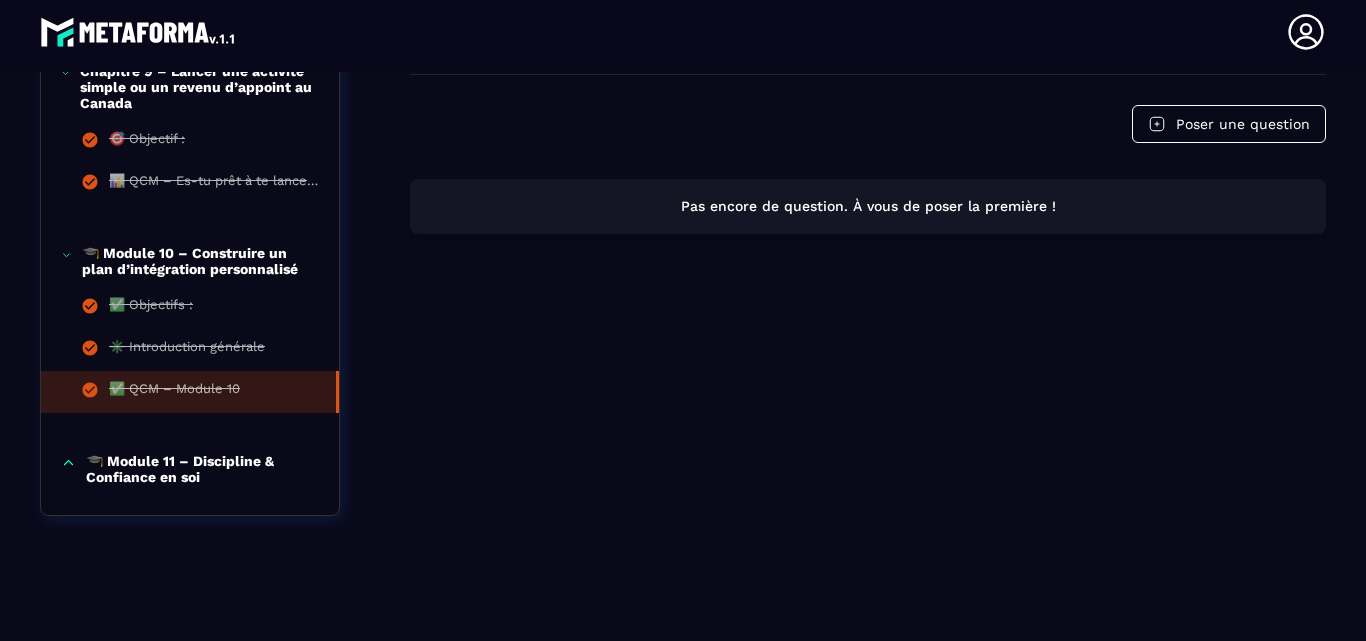 click 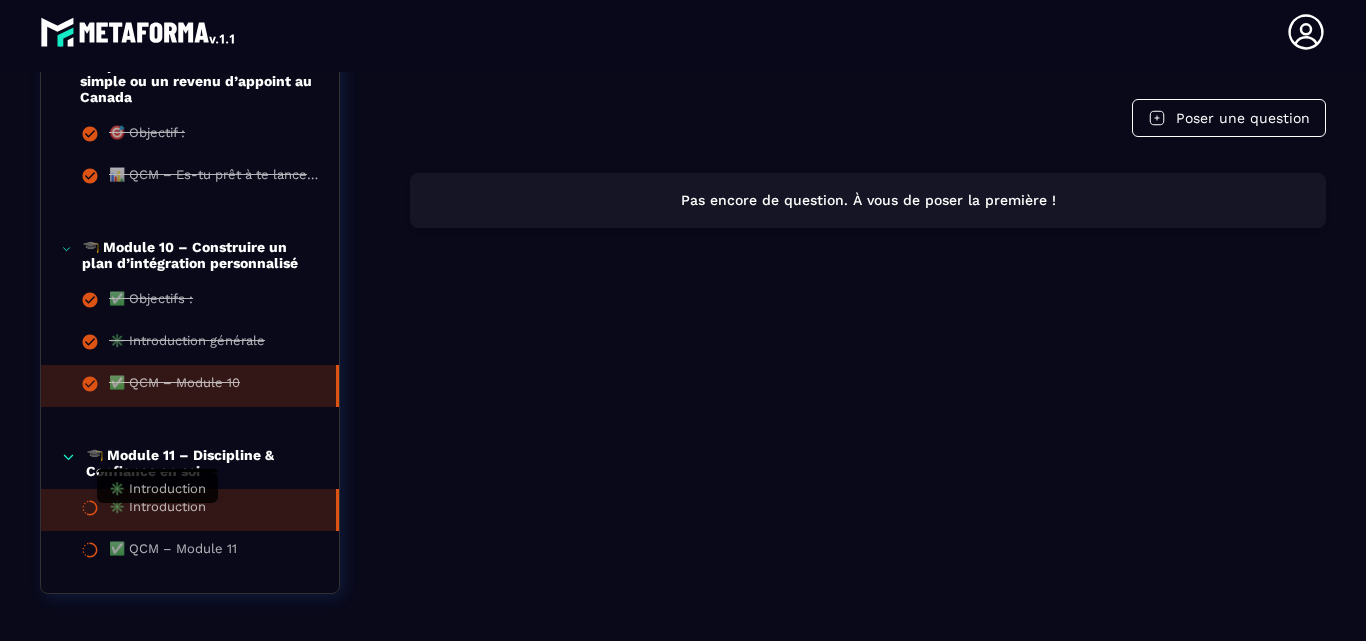 click on "✳️ Introduction" at bounding box center (157, 510) 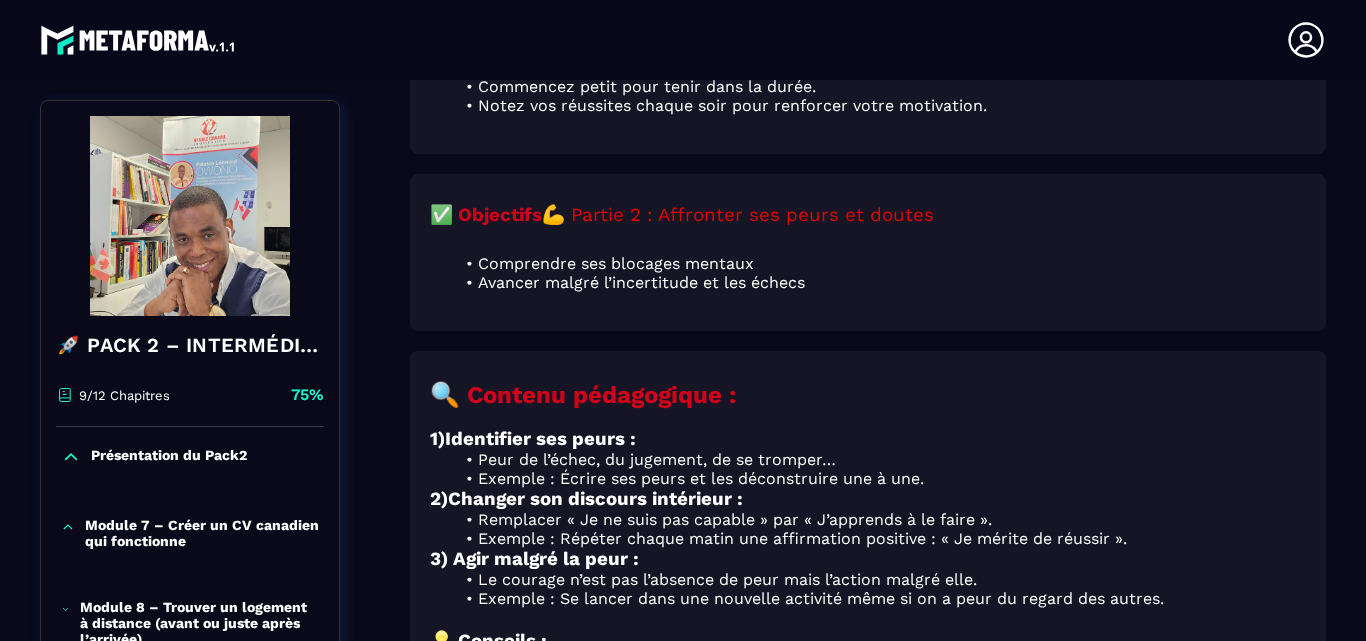 scroll, scrollTop: 730, scrollLeft: 0, axis: vertical 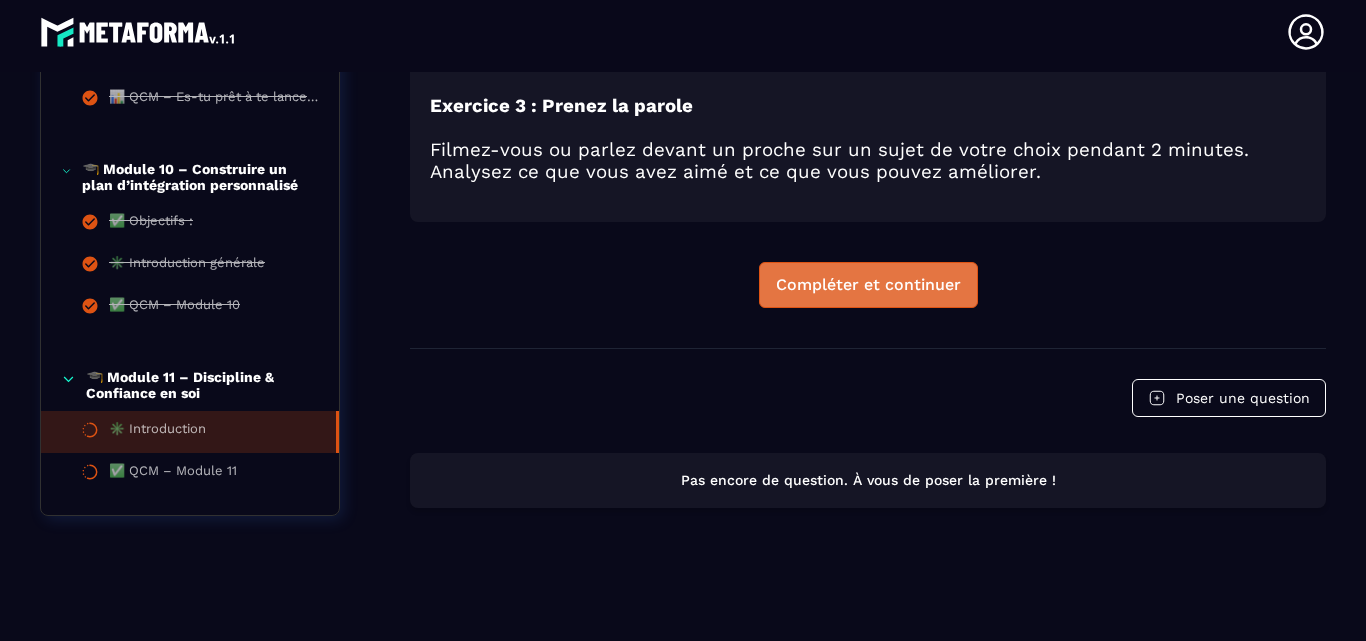 click on "Compléter et continuer" at bounding box center [868, 285] 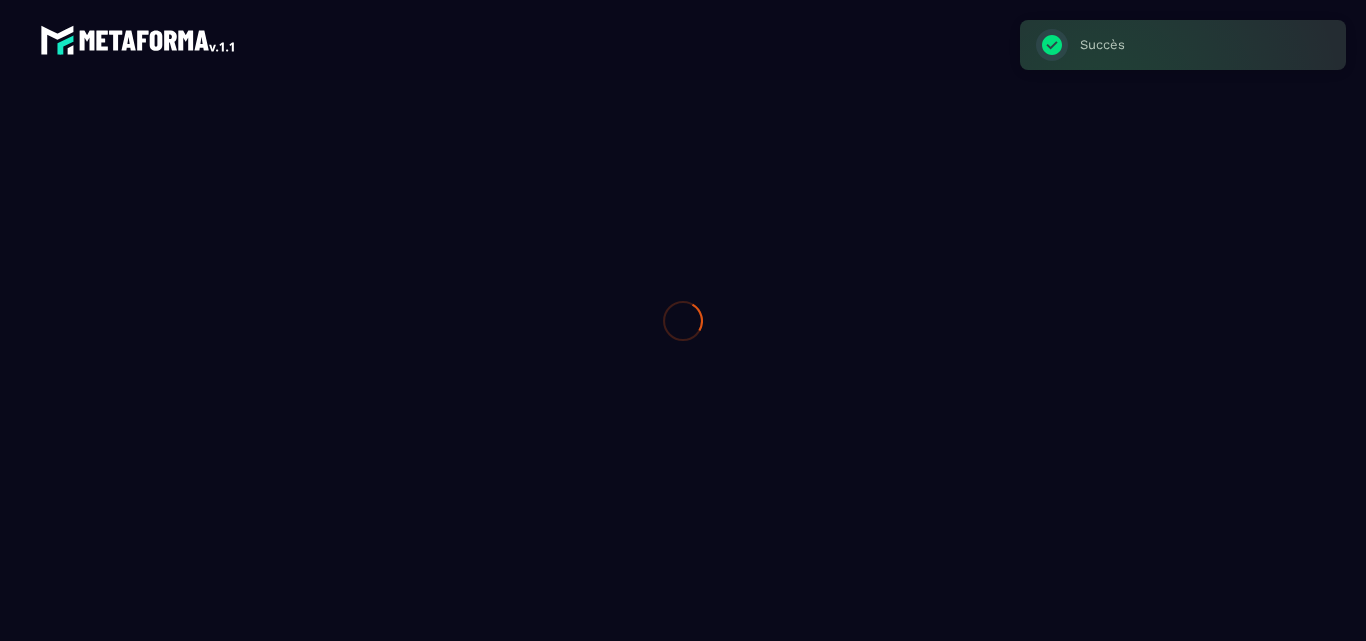 scroll, scrollTop: 0, scrollLeft: 0, axis: both 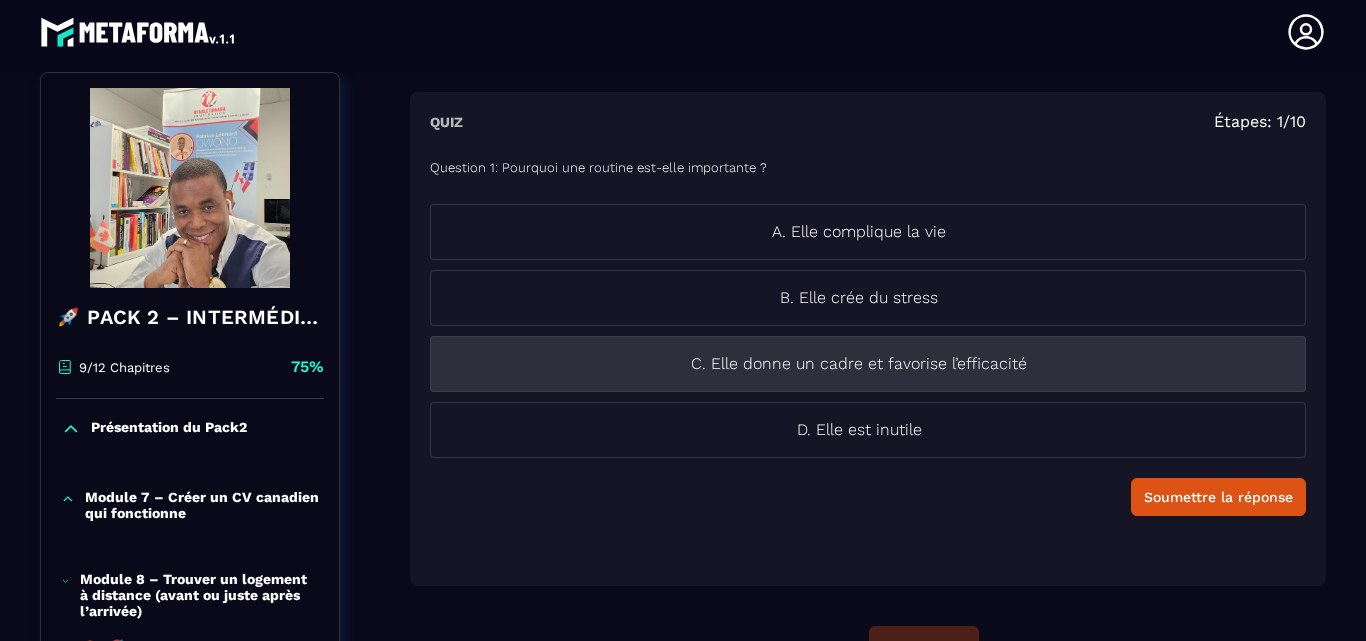 click on "C. Elle donne un cadre et favorise l’efficacité" at bounding box center [868, 364] 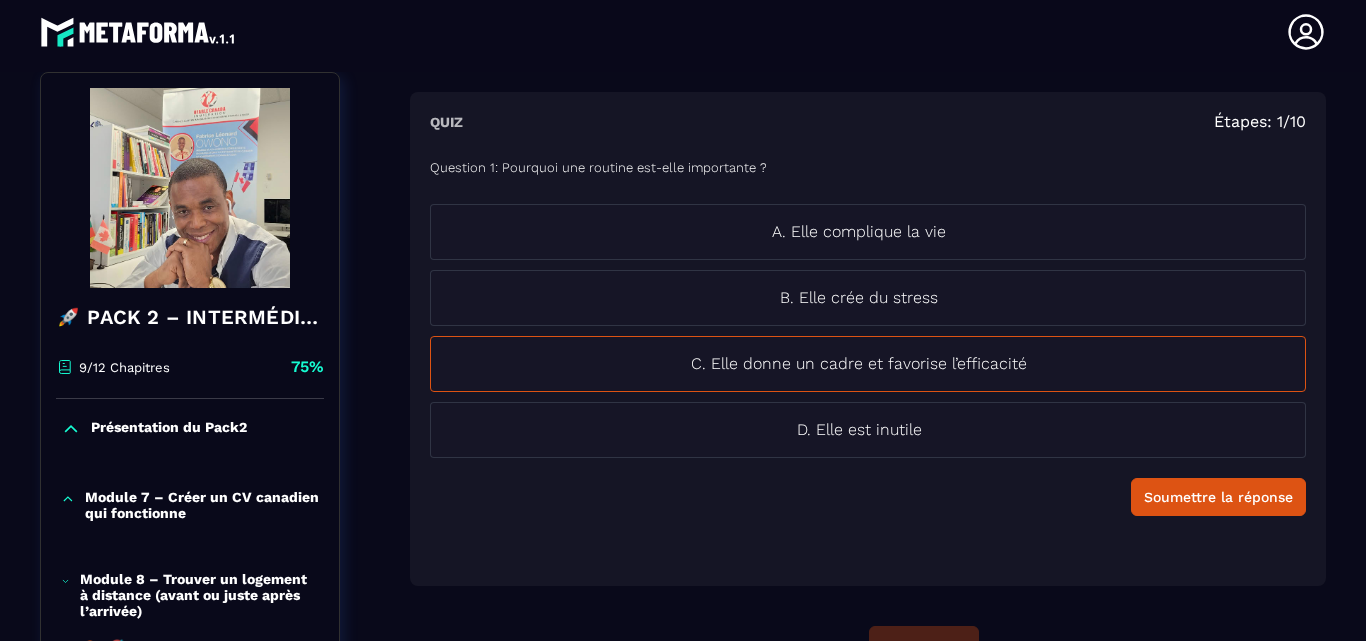 drag, startPoint x: 1236, startPoint y: 502, endPoint x: 1135, endPoint y: 468, distance: 106.56923 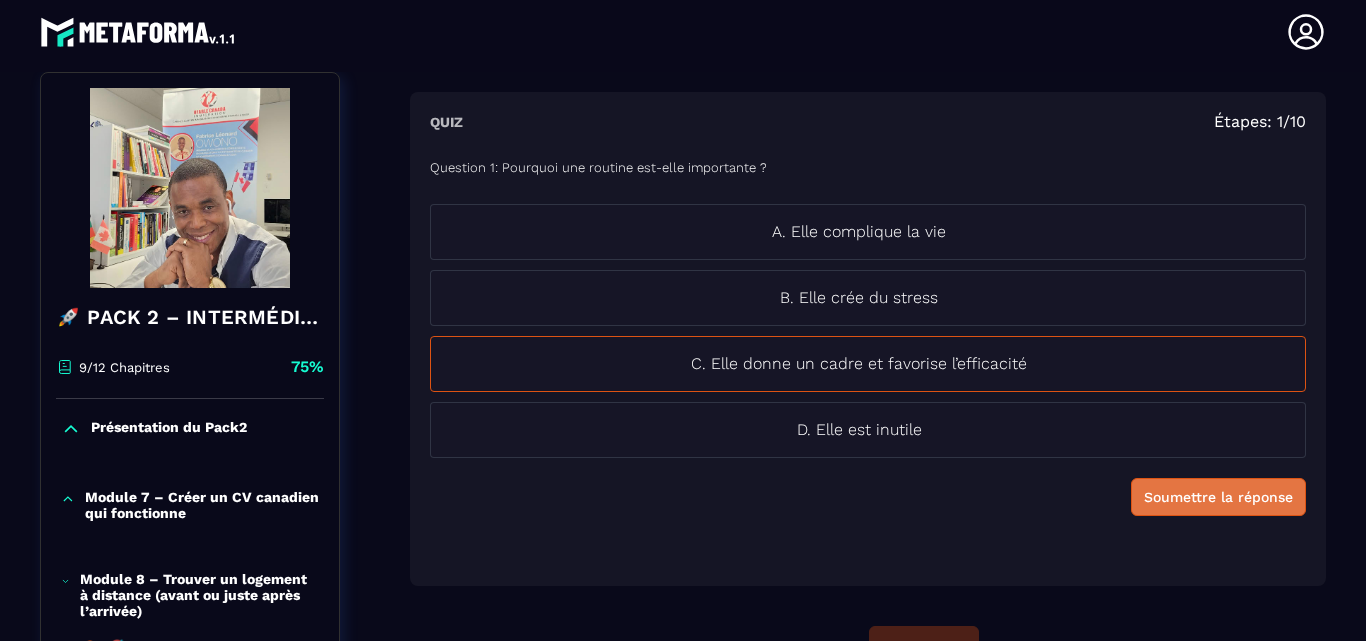 click on "Soumettre la réponse" at bounding box center [1218, 497] 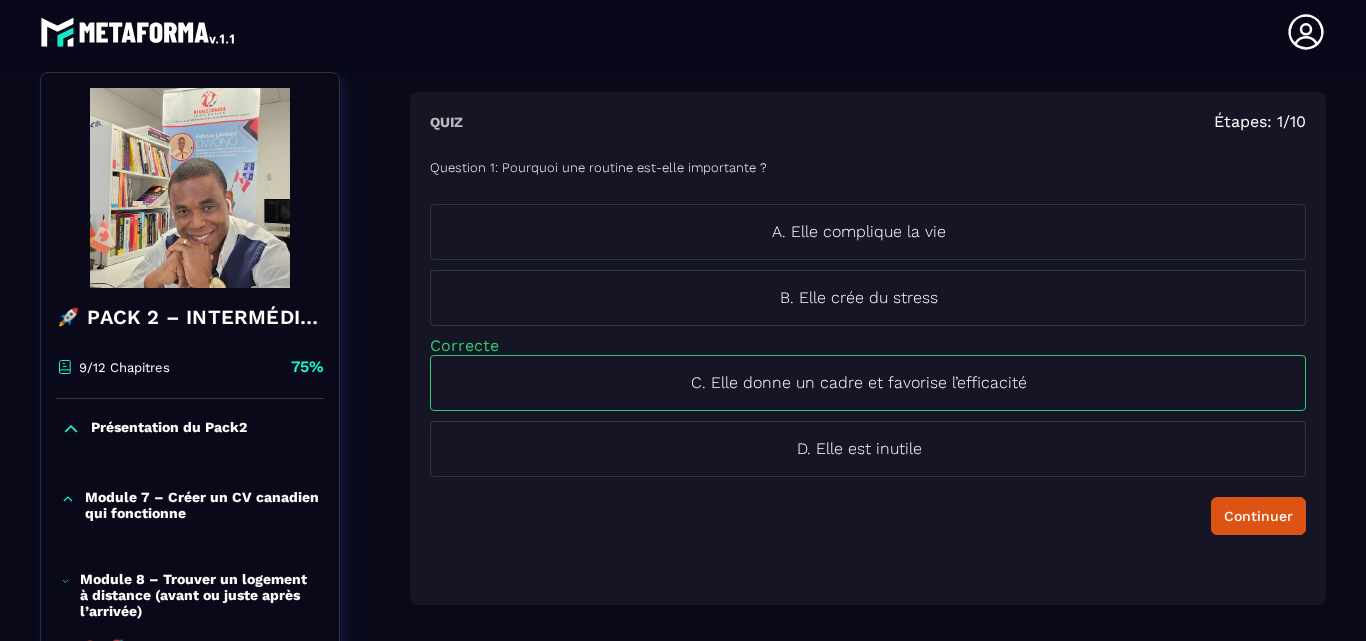 click on "Question 1: Pourquoi une routine est-elle importante ? A. Elle complique la vie B. Elle crée du stress Correcte C. Elle donne un cadre et favorise l’efficacité D. Elle est inutile Continuer" at bounding box center [868, 363] 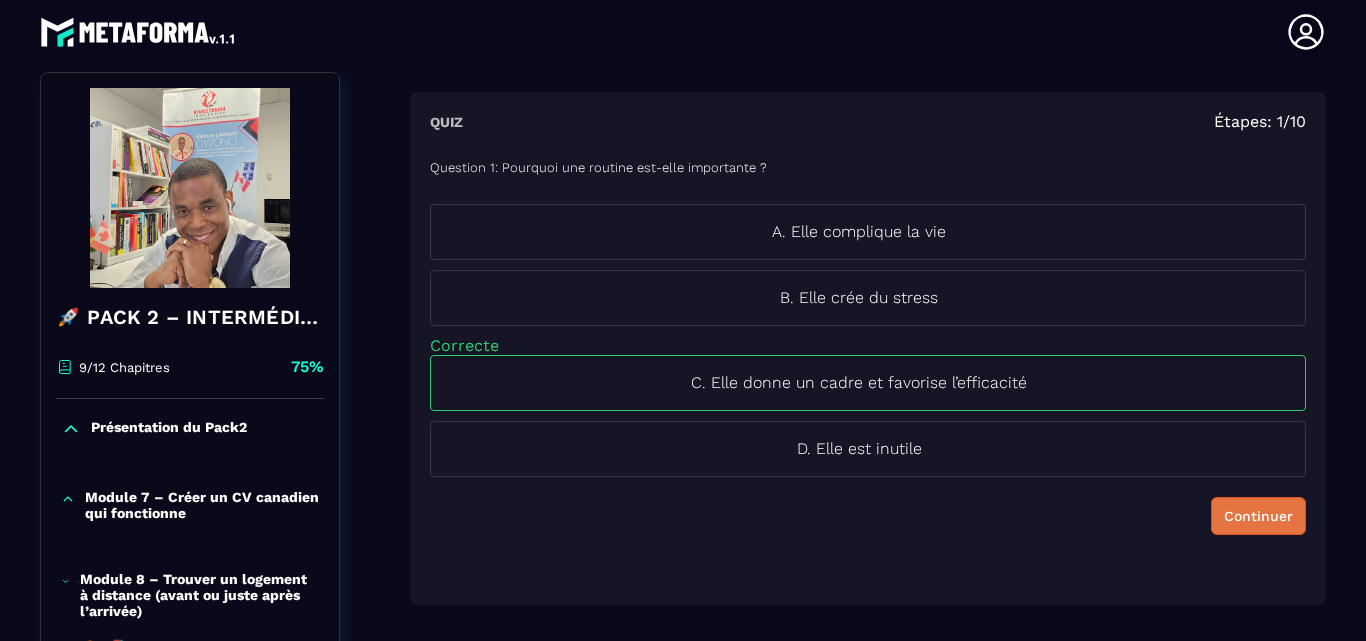 click on "Continuer" at bounding box center (1258, 516) 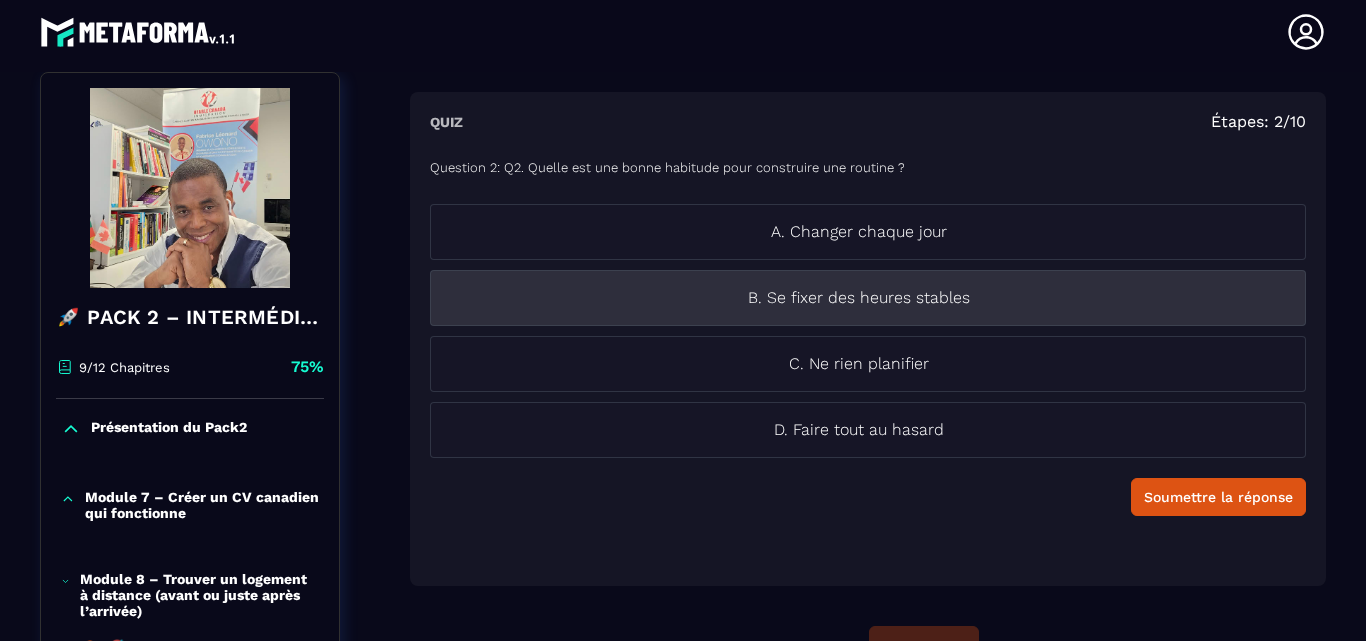 click on "B. Se fixer des heures stables" at bounding box center [868, 298] 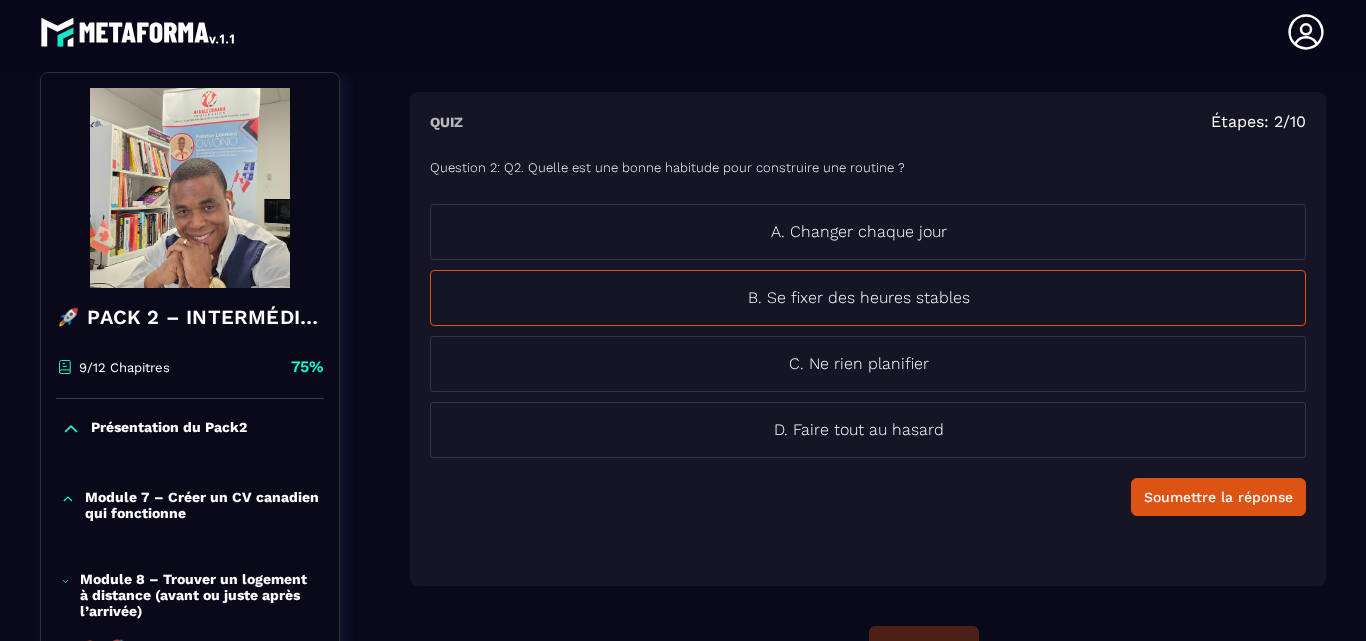 click on "Soumettre la réponse" at bounding box center [1218, 497] 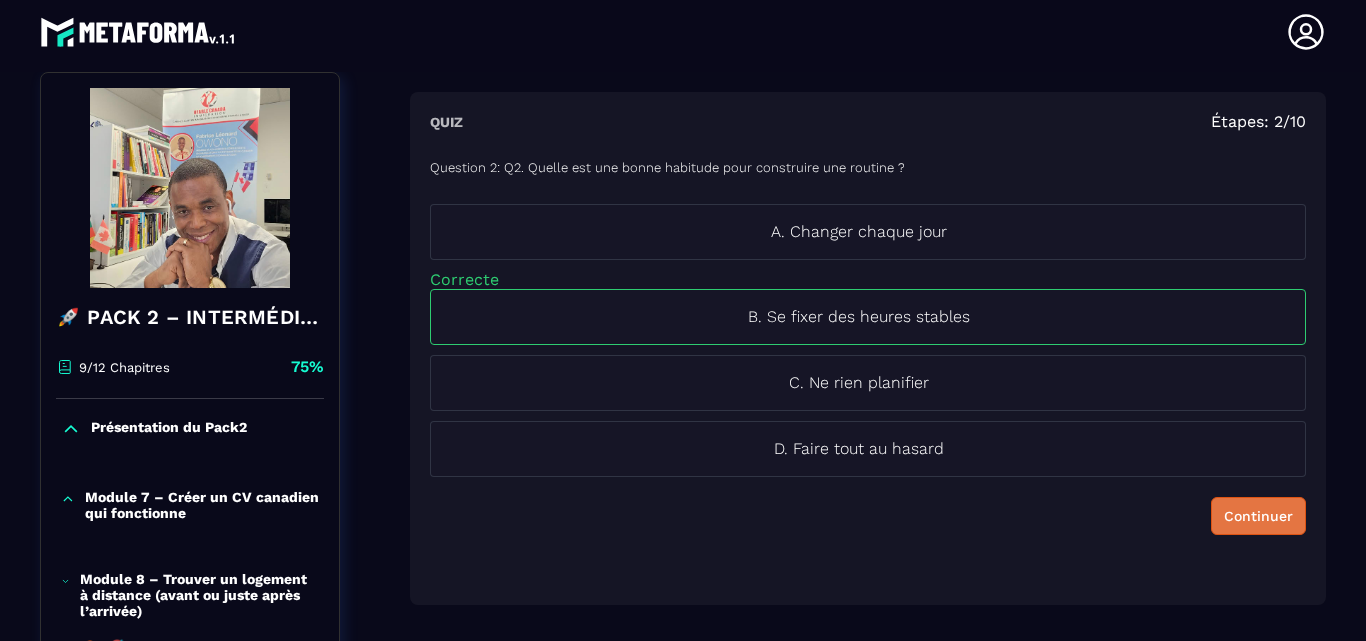 click on "Continuer" at bounding box center [1258, 516] 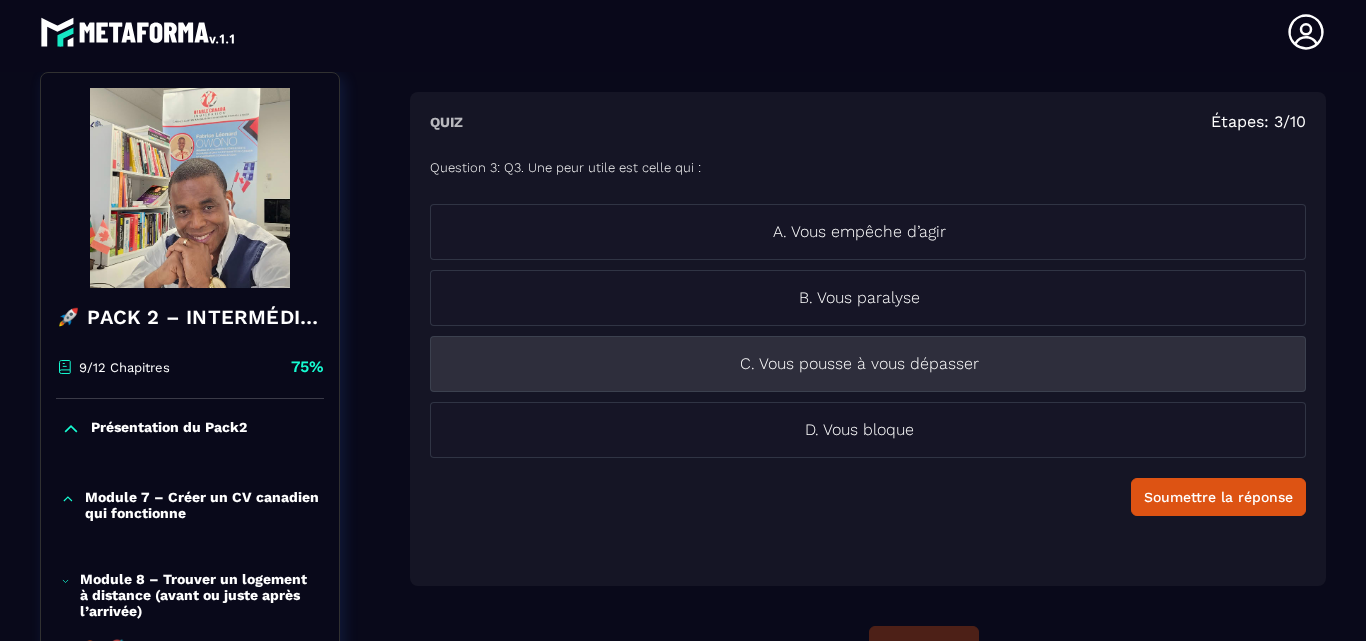 click on "C. Vous pousse à vous dépasser" at bounding box center (868, 364) 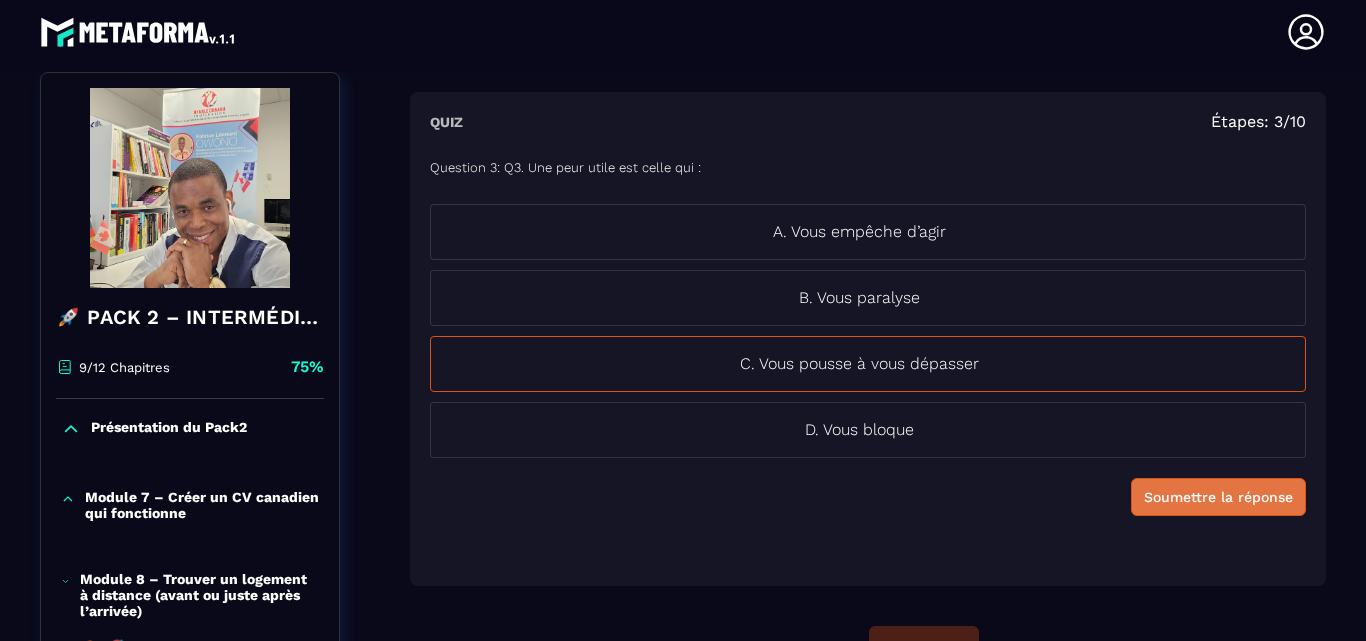 click on "Soumettre la réponse" at bounding box center [1218, 497] 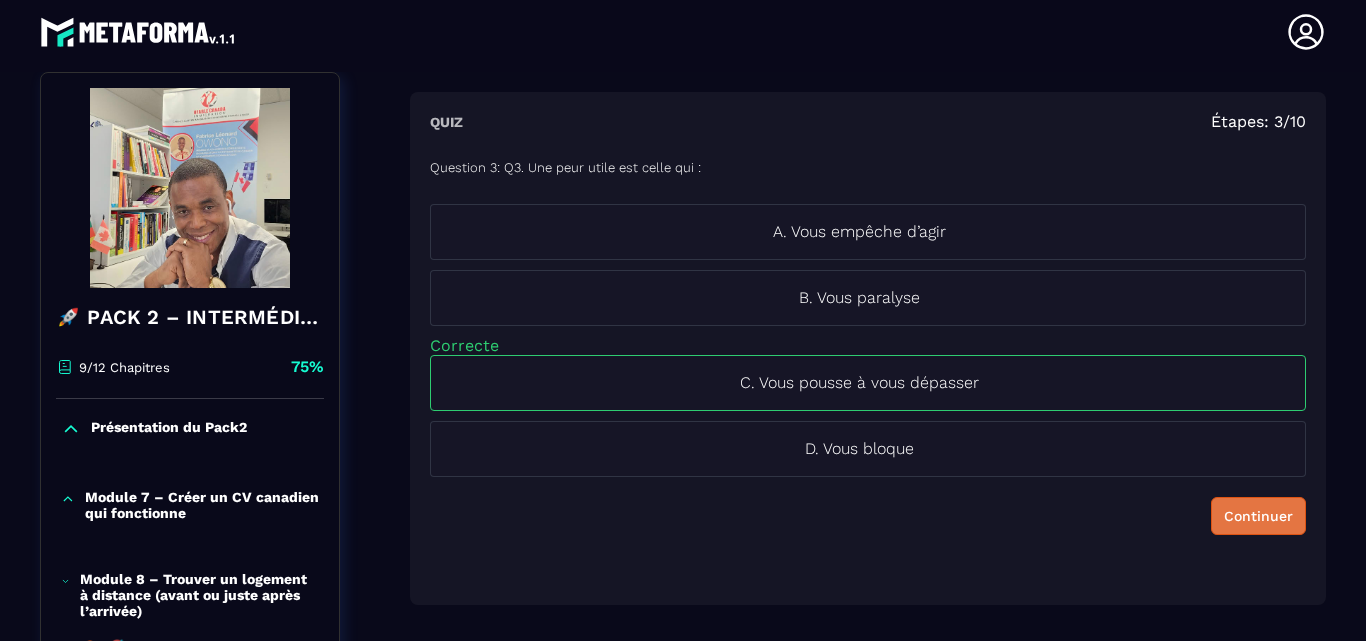 click on "Continuer" at bounding box center [1258, 516] 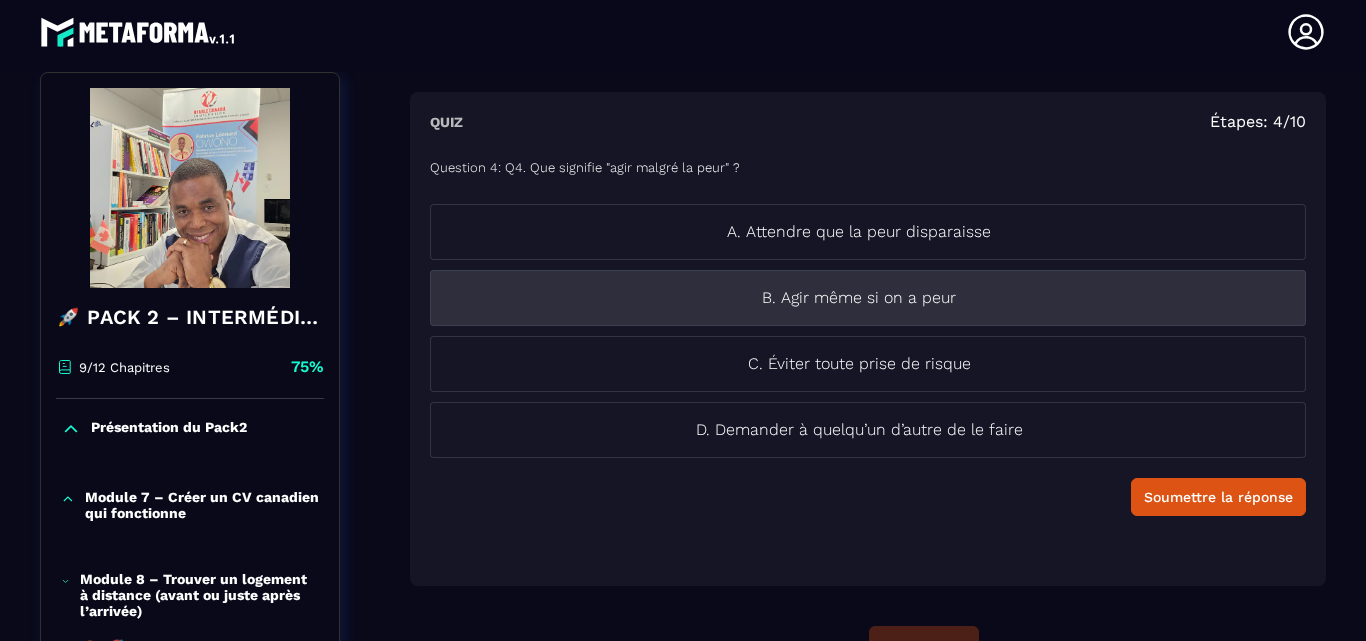 click on "B. Agir même si on a peur" at bounding box center (868, 298) 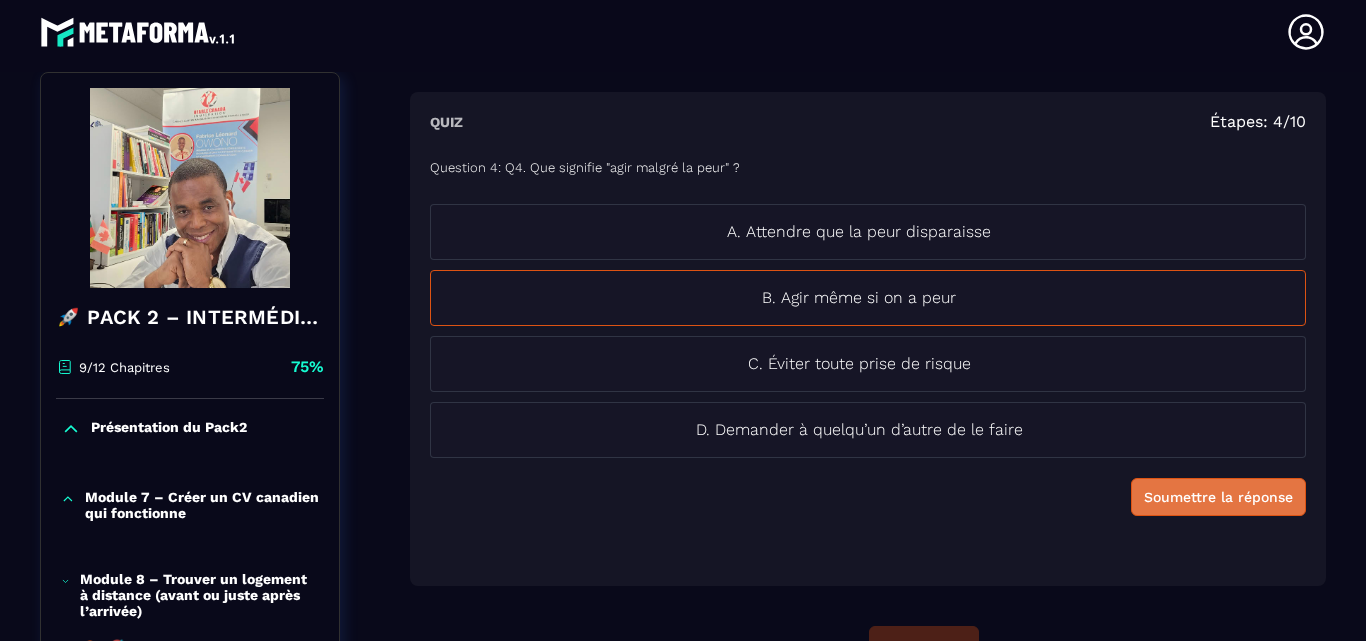 click on "Soumettre la réponse" at bounding box center [1218, 497] 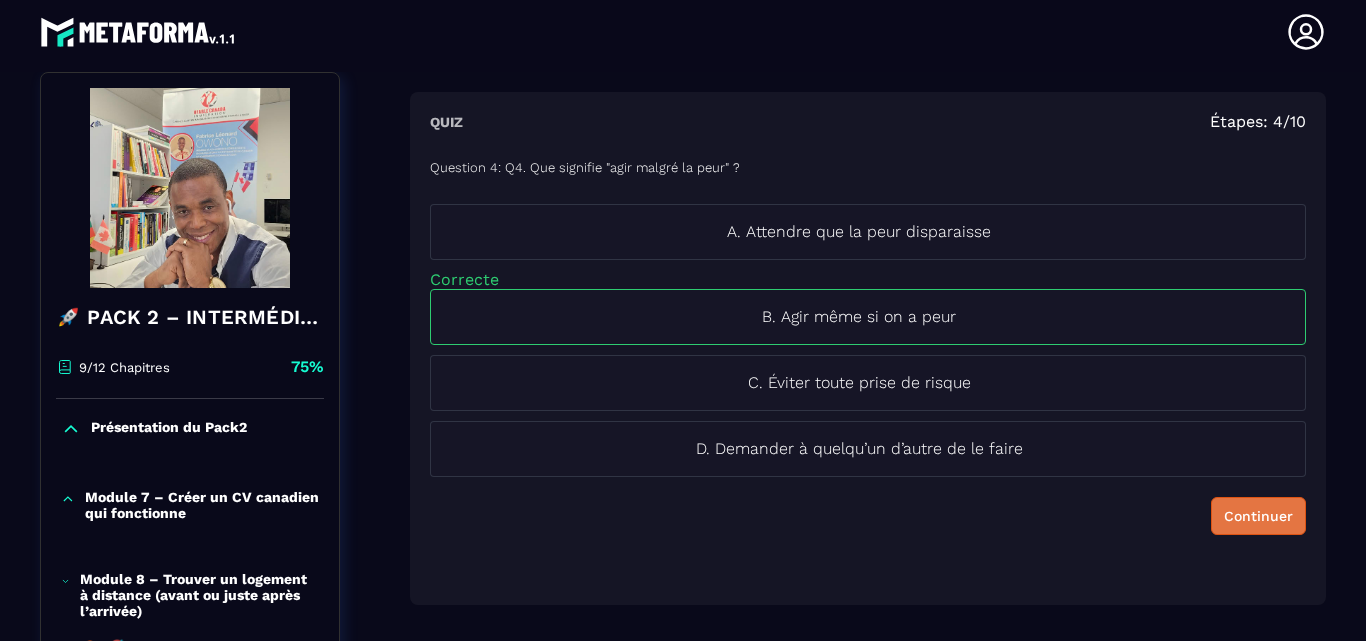 click on "Continuer" at bounding box center (1258, 516) 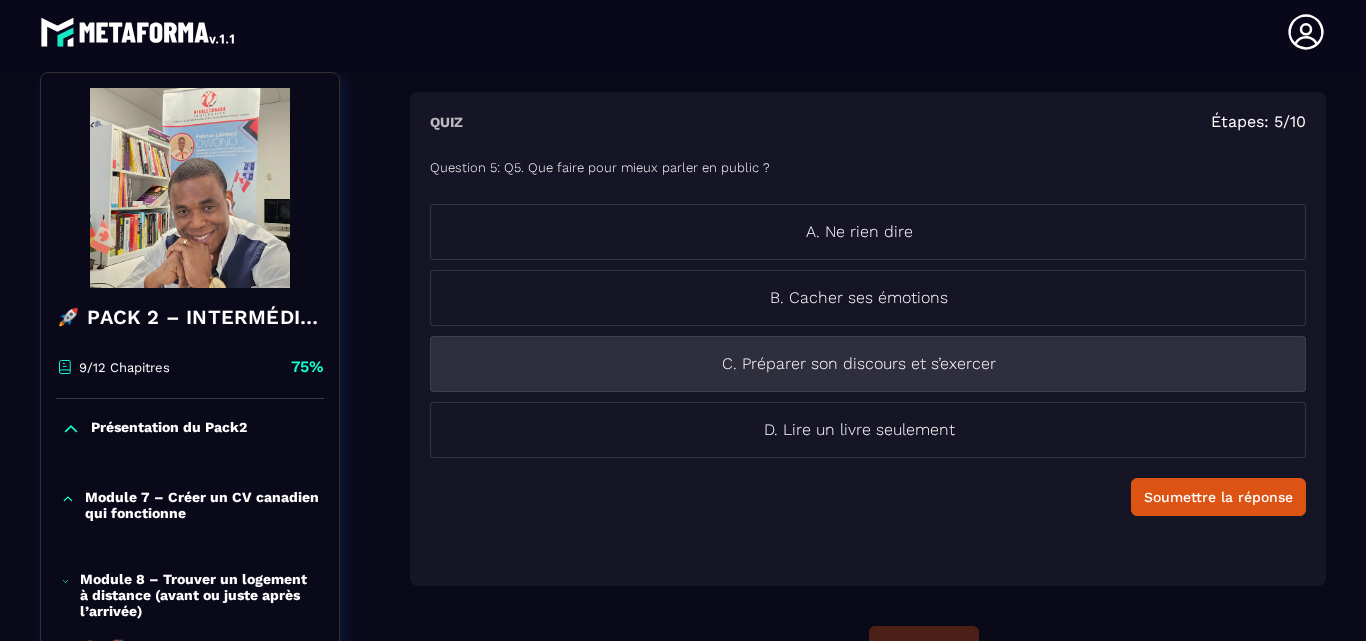 click on "C. Préparer son discours et s’exercer" at bounding box center [859, 364] 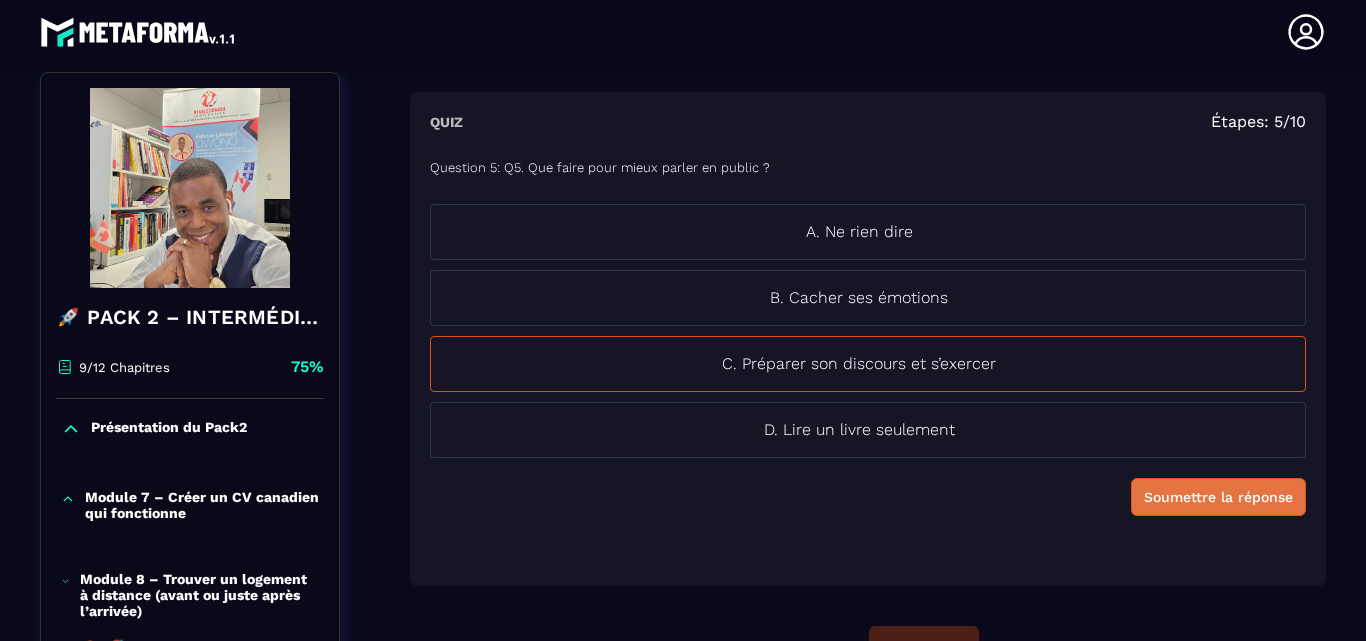 click on "Soumettre la réponse" at bounding box center (1218, 497) 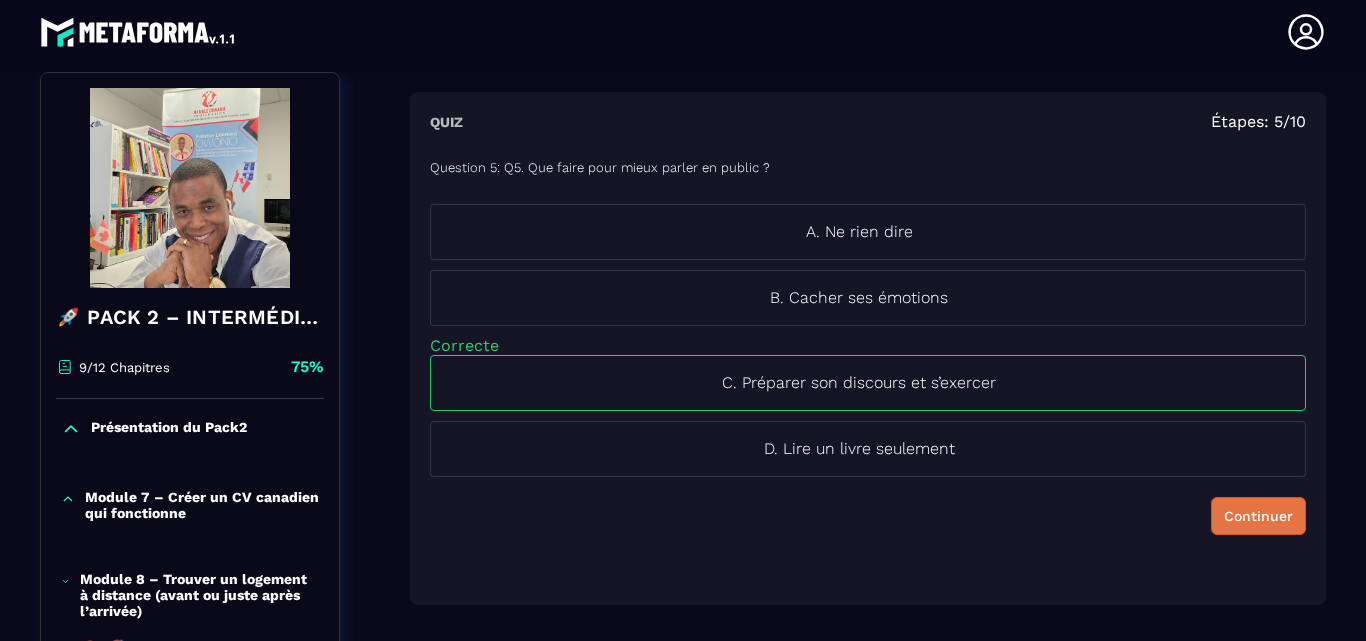 click on "Continuer" at bounding box center (1258, 516) 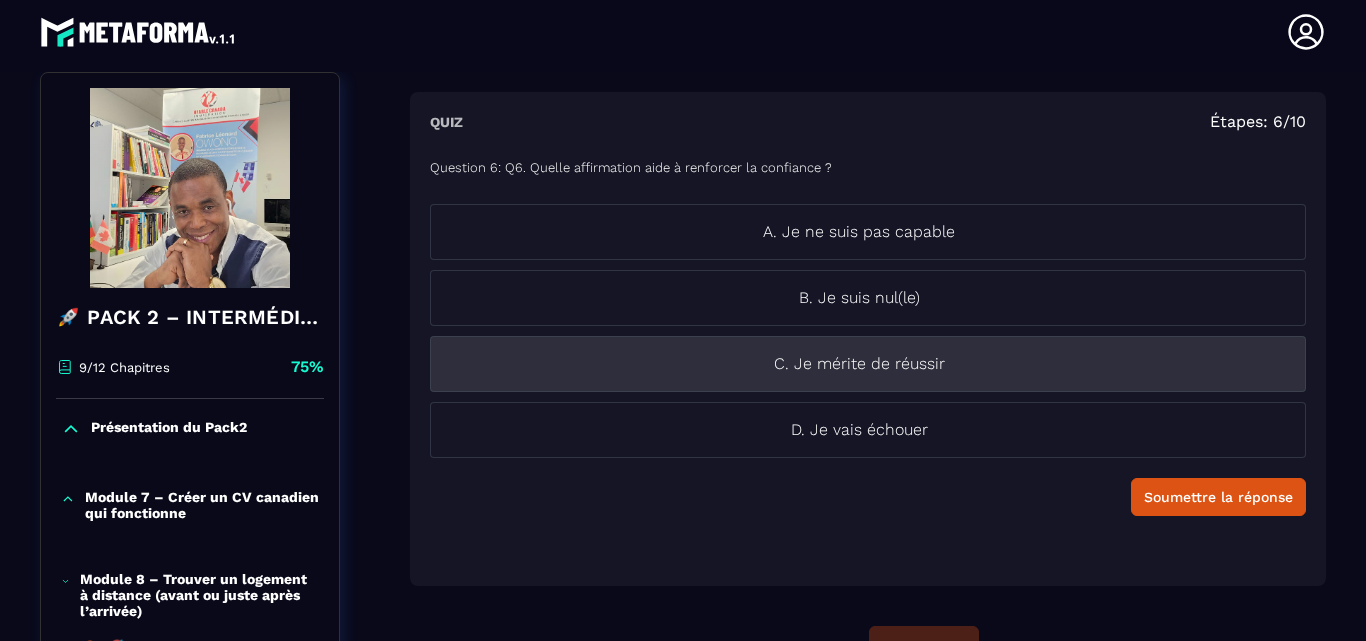 click on "C. Je mérite de réussir" at bounding box center (859, 364) 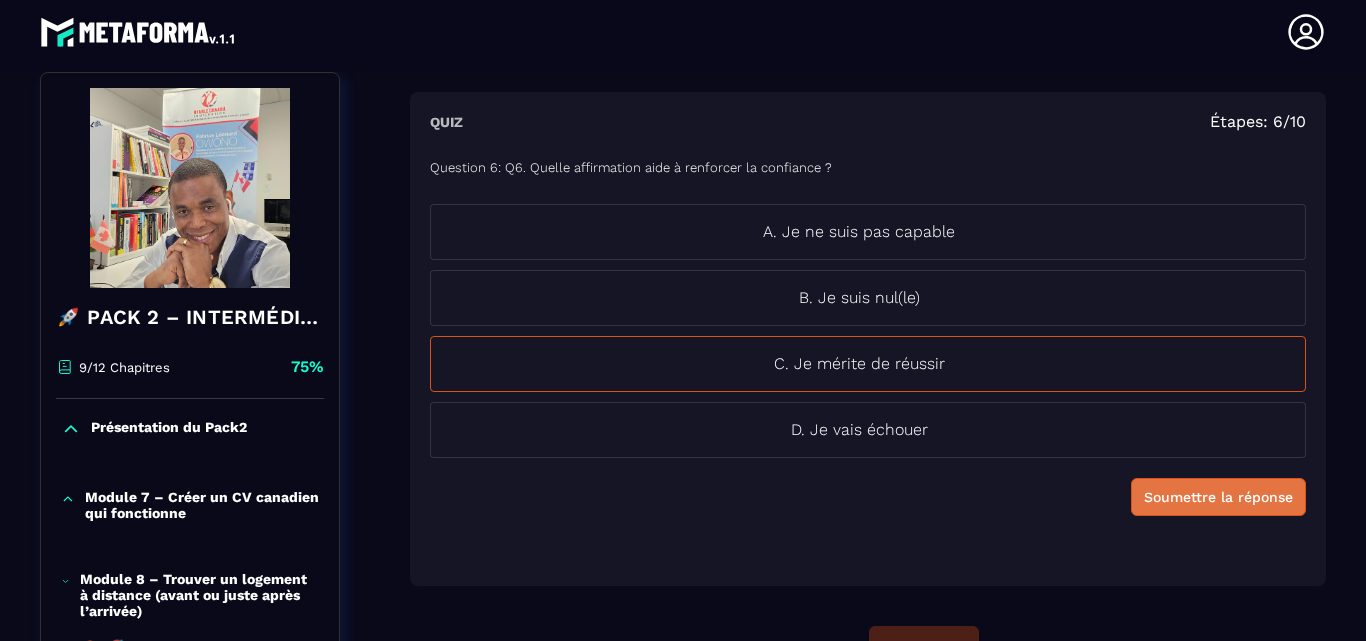 click on "Soumettre la réponse" at bounding box center (1218, 497) 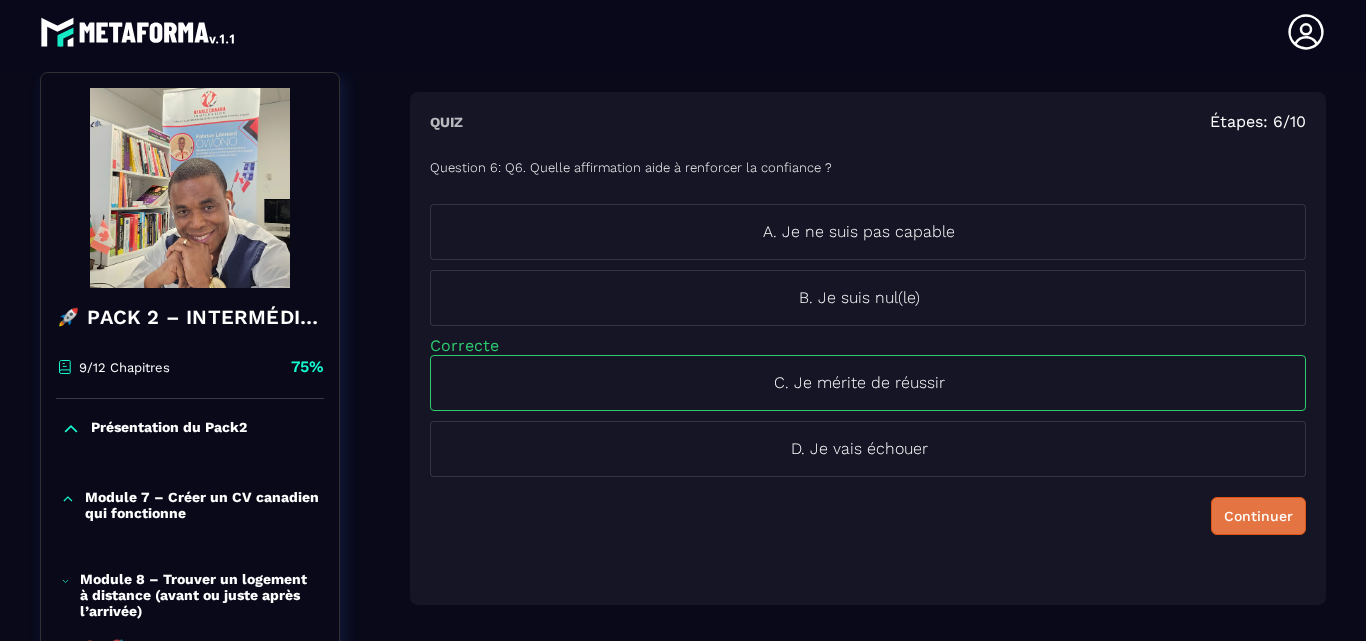 click on "Continuer" at bounding box center [1258, 516] 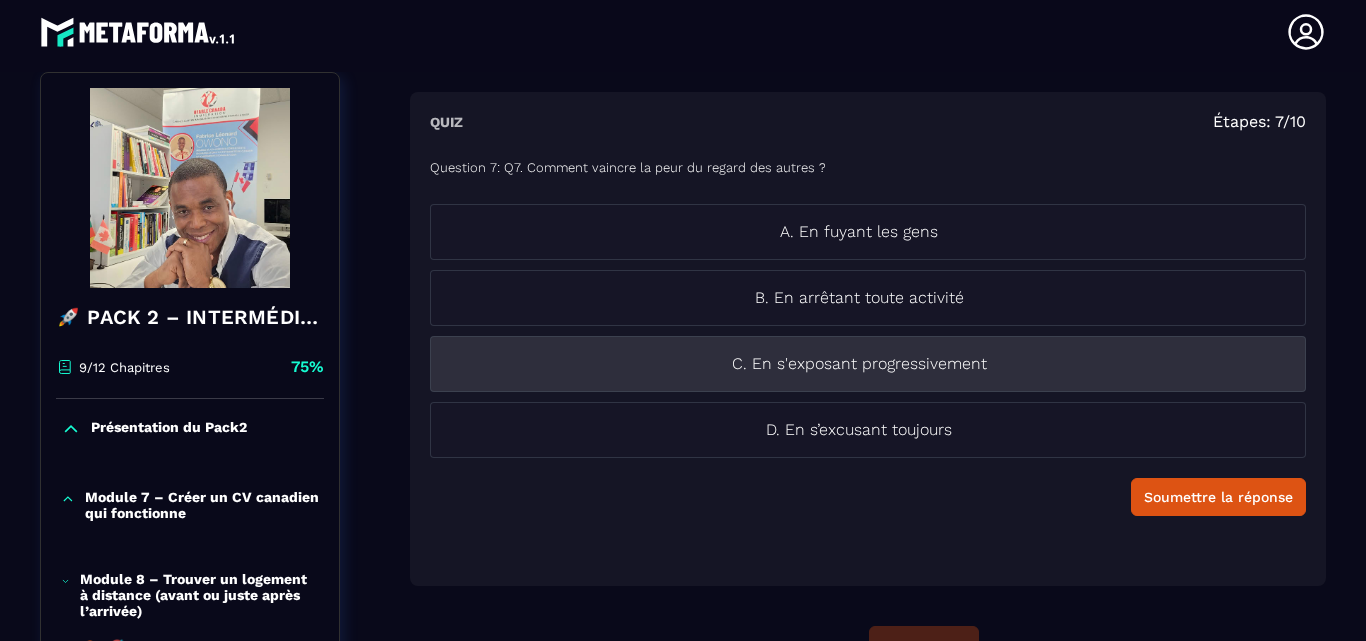 click on "C. En s'exposant progressivement" at bounding box center (859, 364) 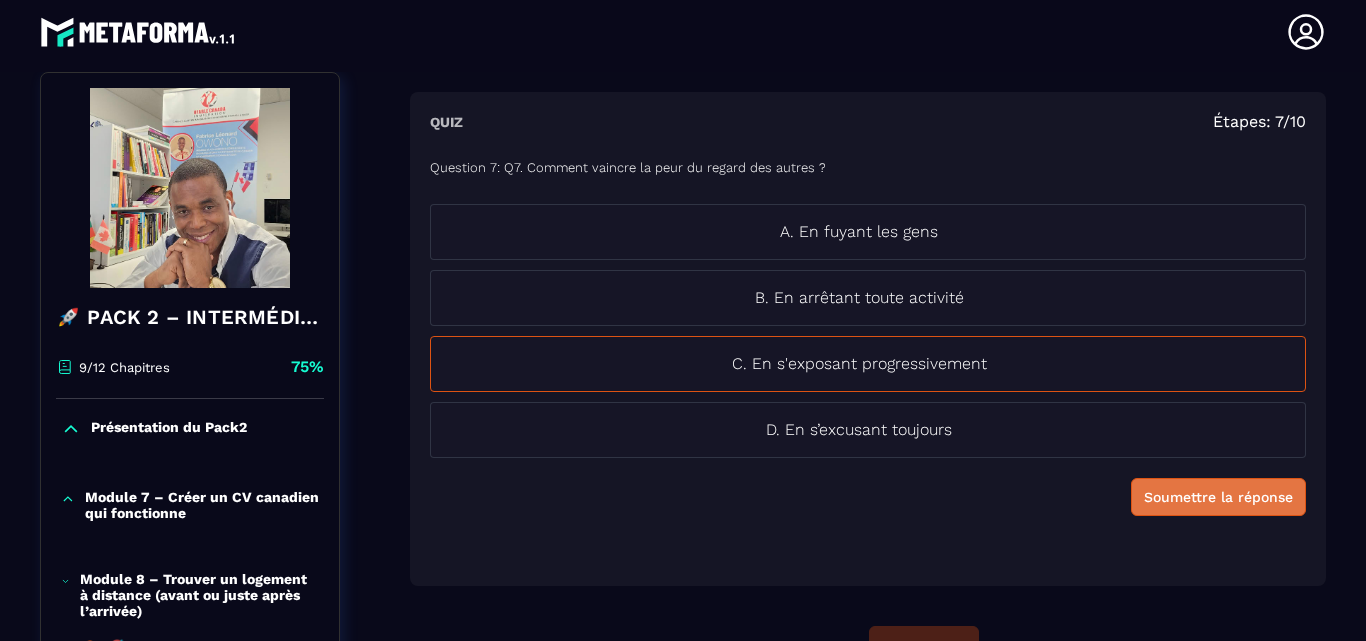 click on "Soumettre la réponse" at bounding box center [1218, 497] 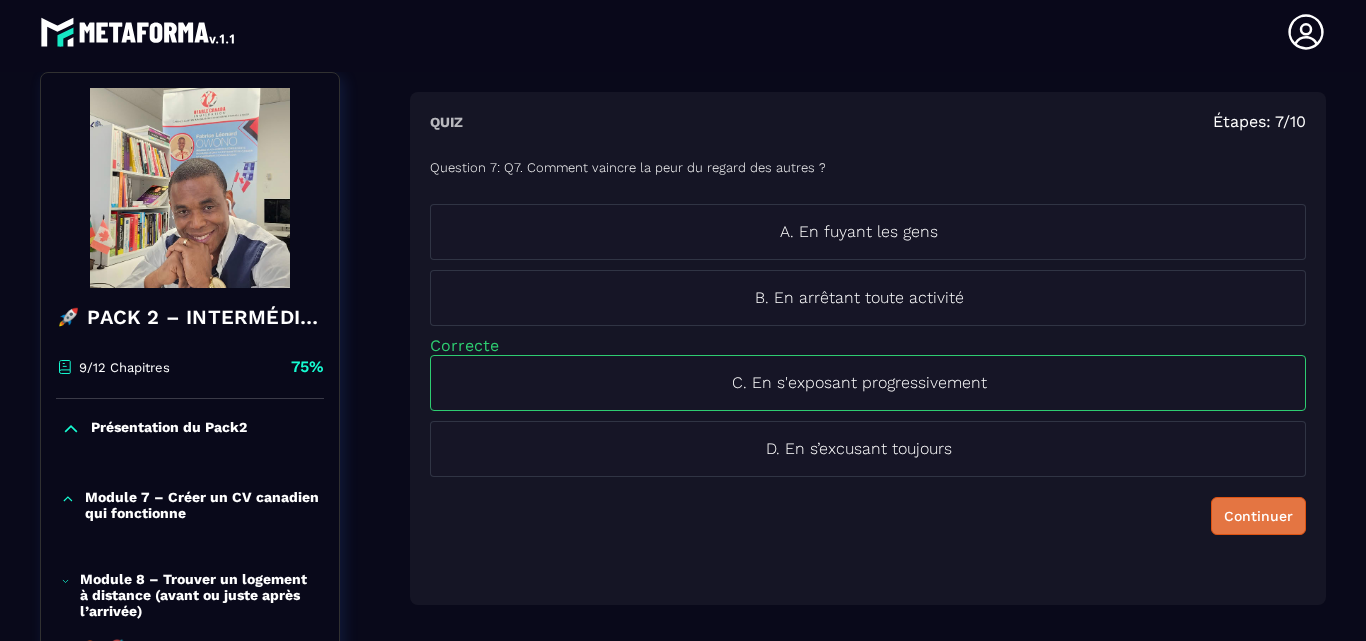 click on "Continuer" at bounding box center (1258, 516) 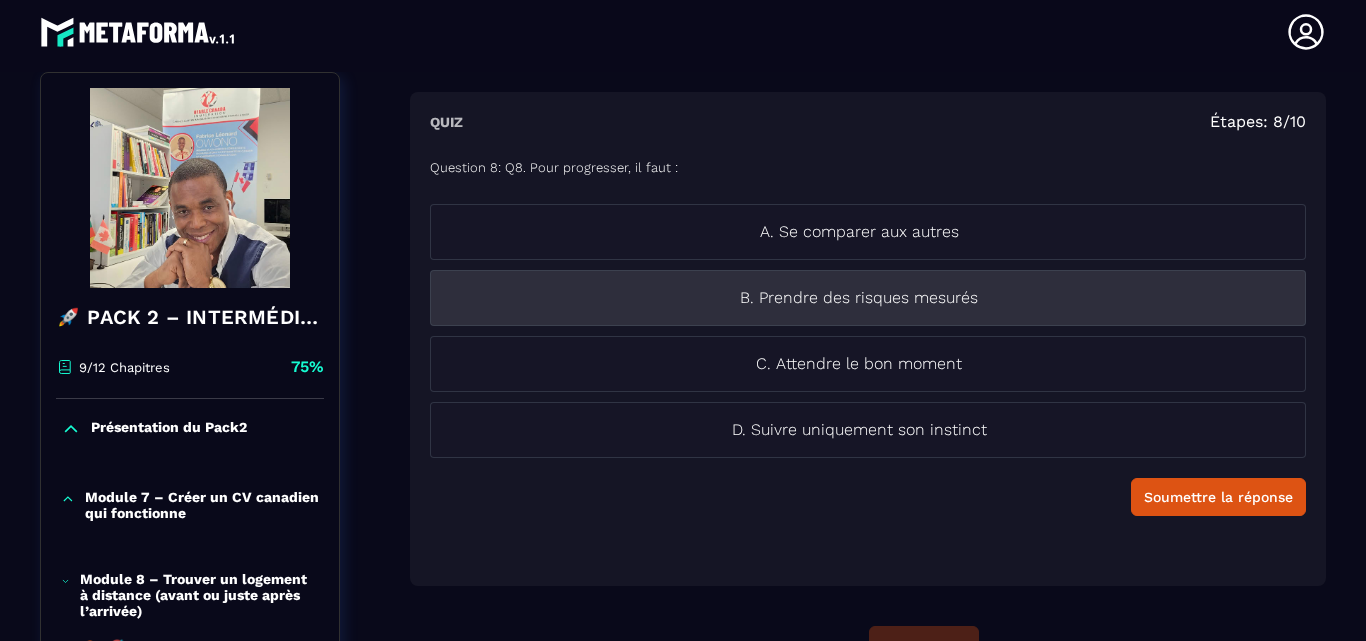 click on "B. Prendre des risques mesurés" at bounding box center [868, 298] 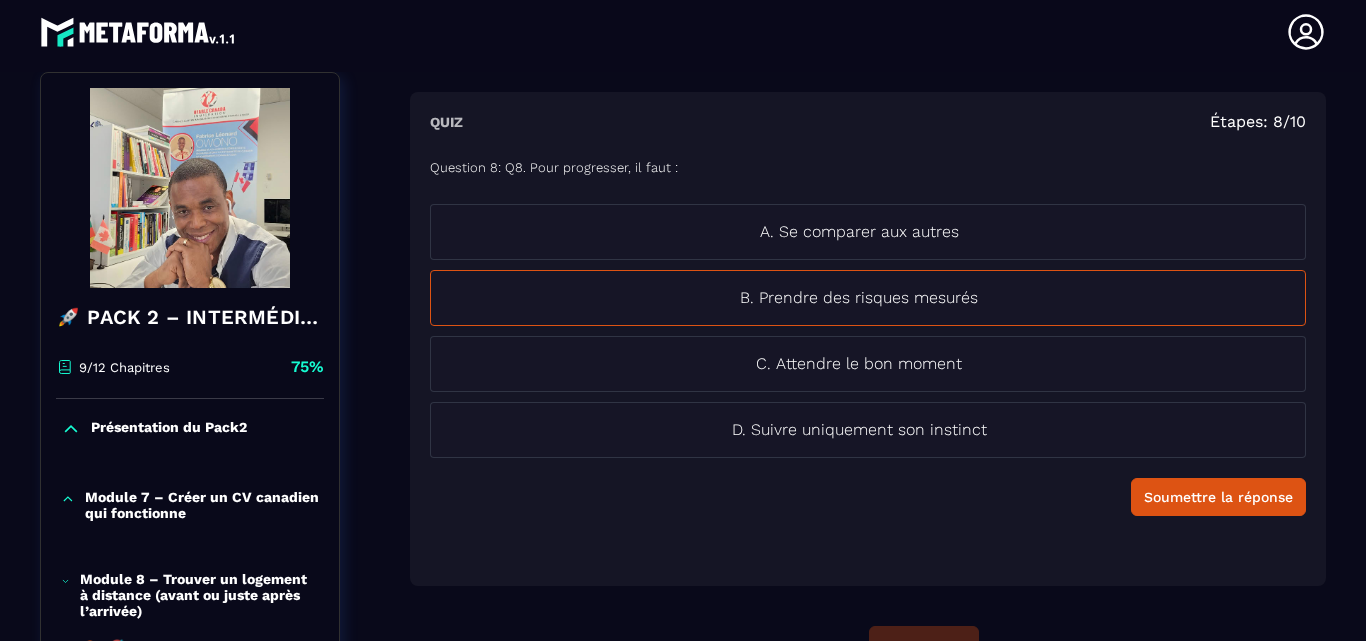 drag, startPoint x: 1266, startPoint y: 495, endPoint x: 1257, endPoint y: 485, distance: 13.453624 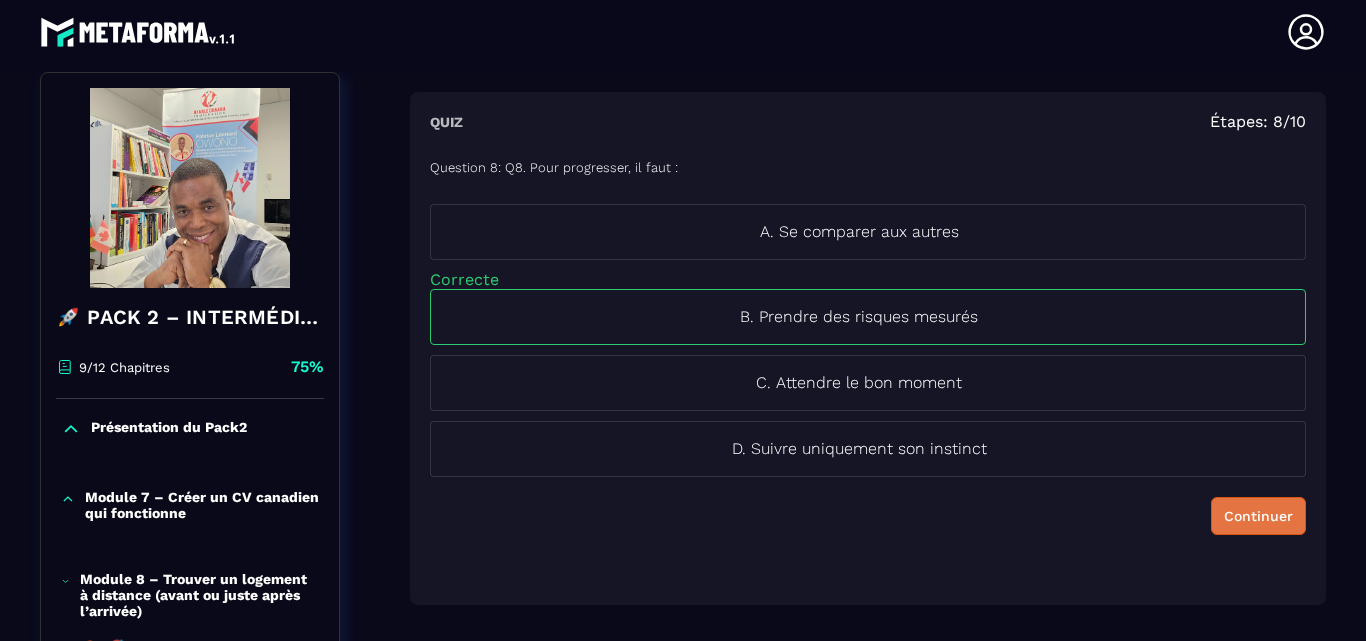 click on "Continuer" at bounding box center [1258, 516] 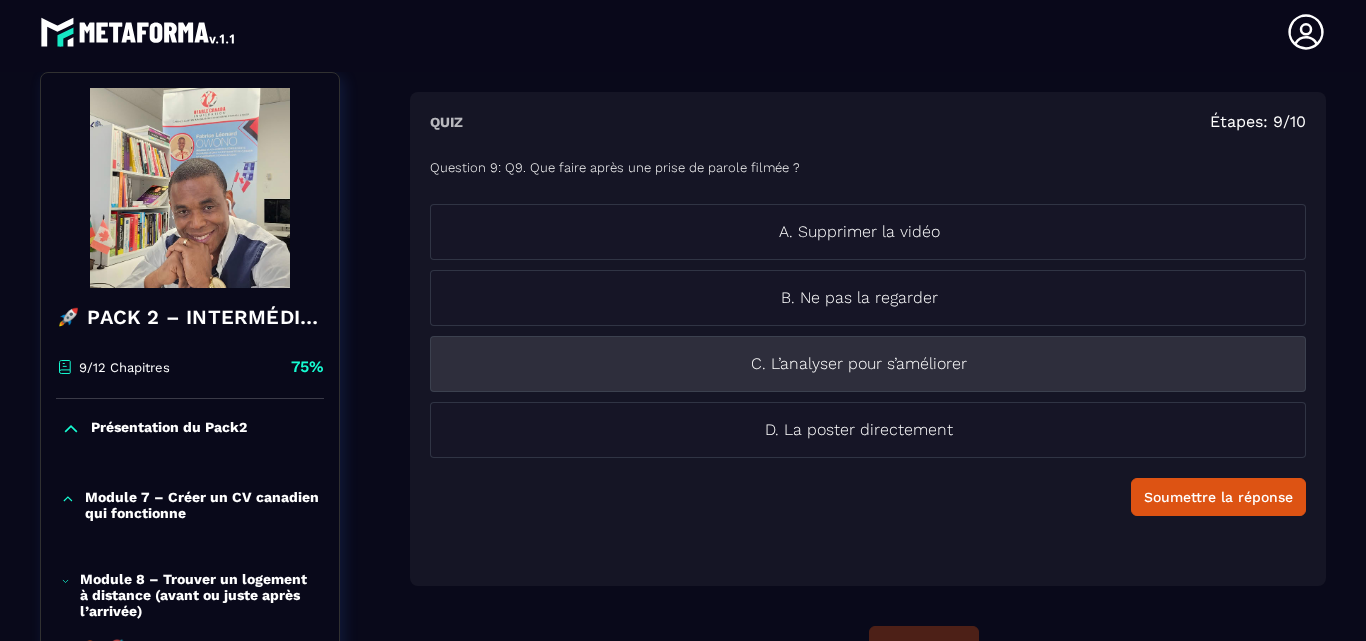 click on "C. L’analyser pour s’améliorer" at bounding box center (859, 364) 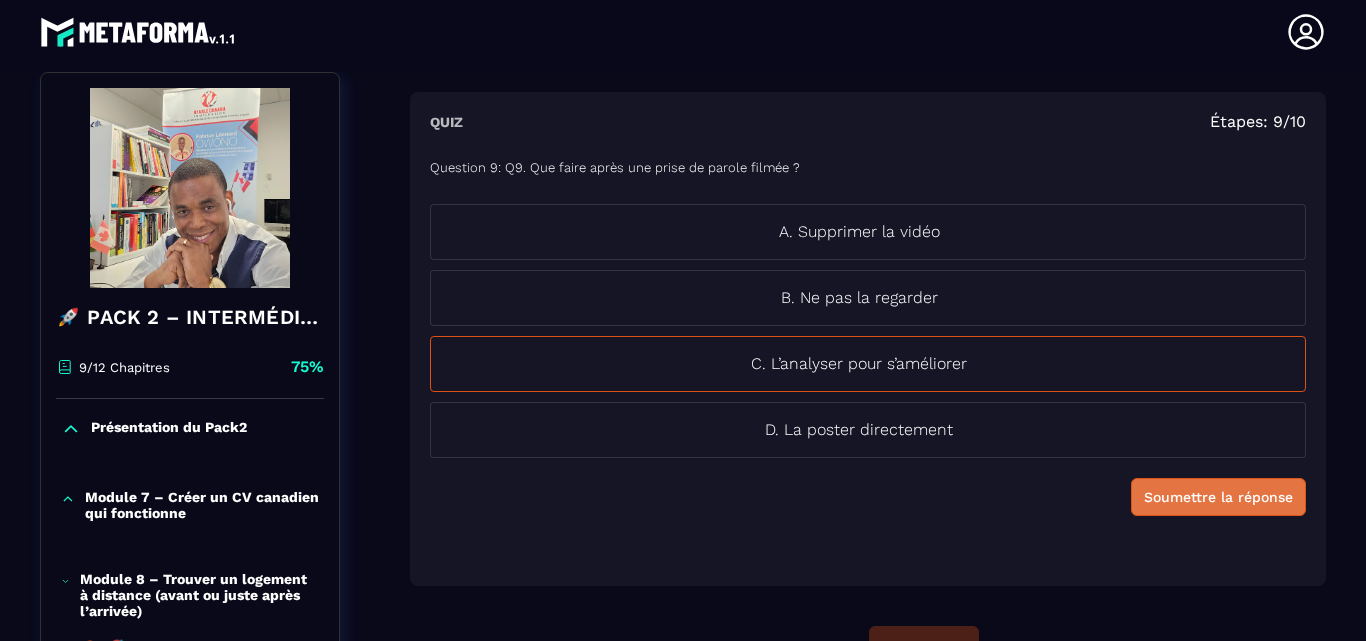 click on "Soumettre la réponse" at bounding box center [1218, 497] 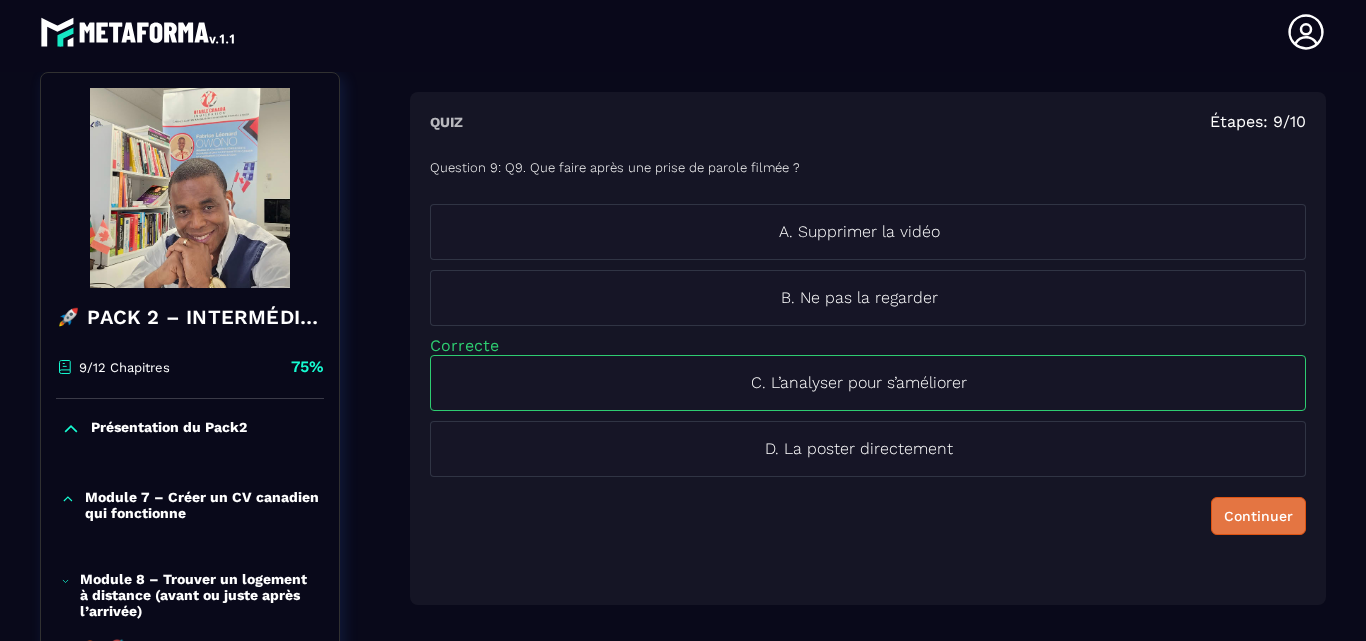 click on "Continuer" at bounding box center [1258, 516] 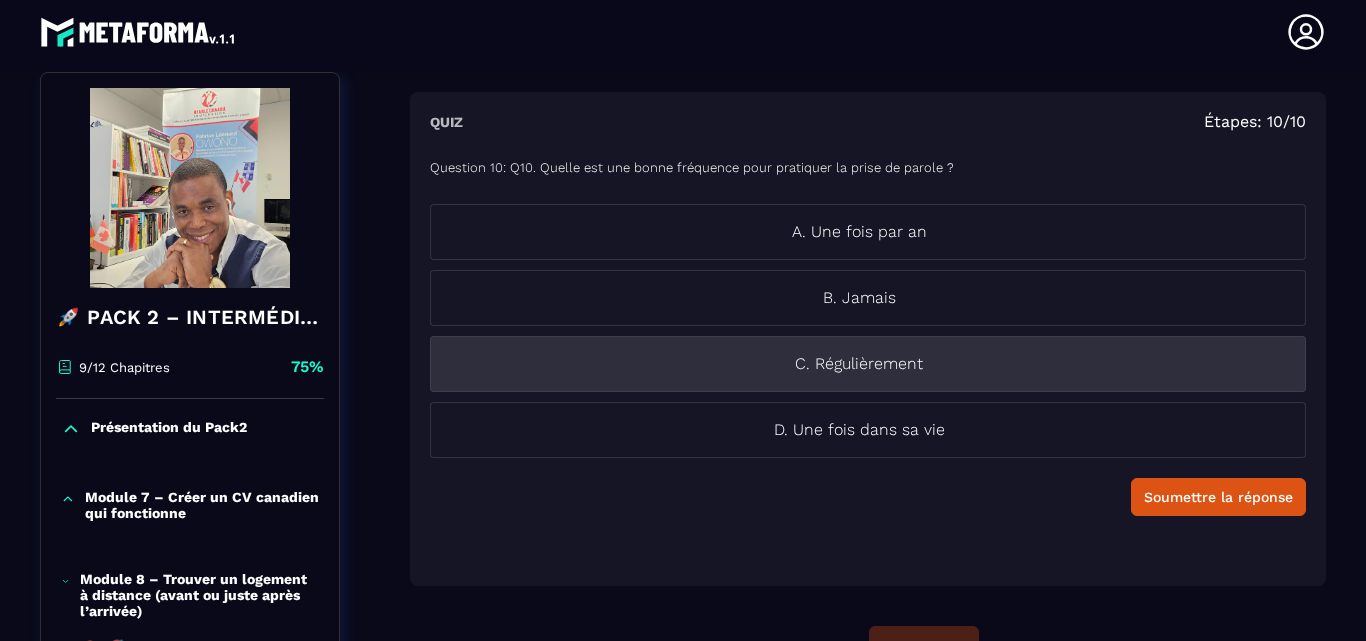 click on "C. Régulièrement" at bounding box center [859, 364] 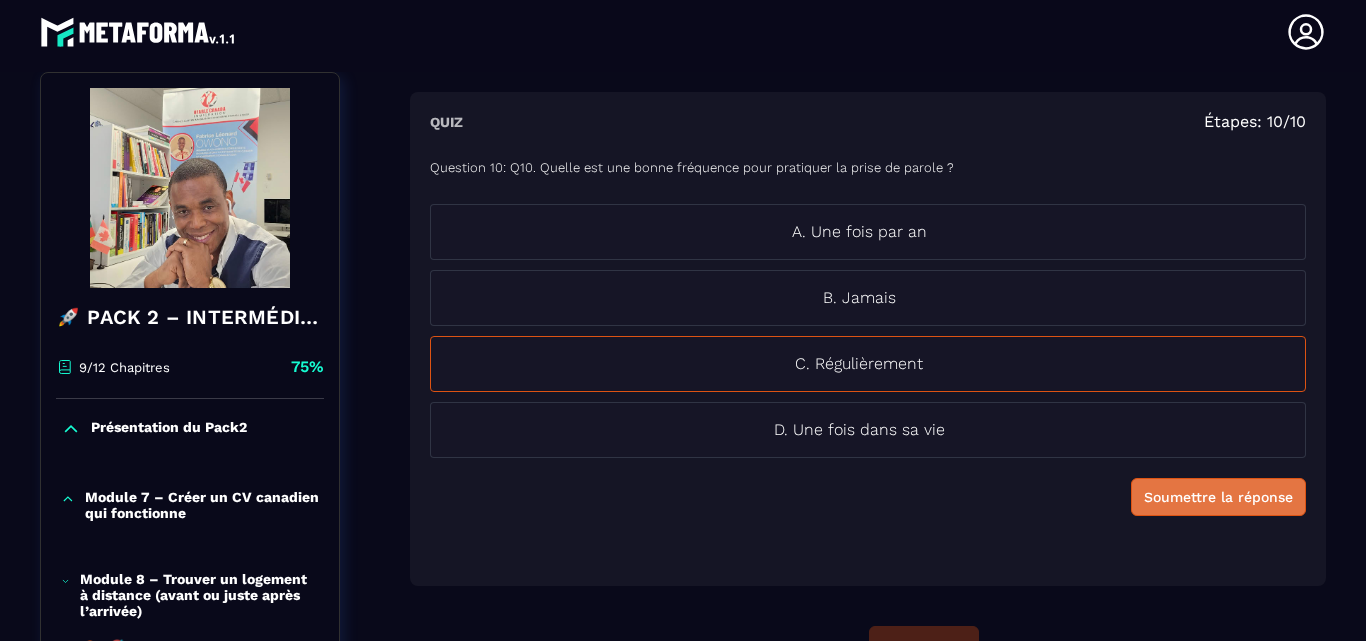 click on "Soumettre la réponse" at bounding box center [1218, 497] 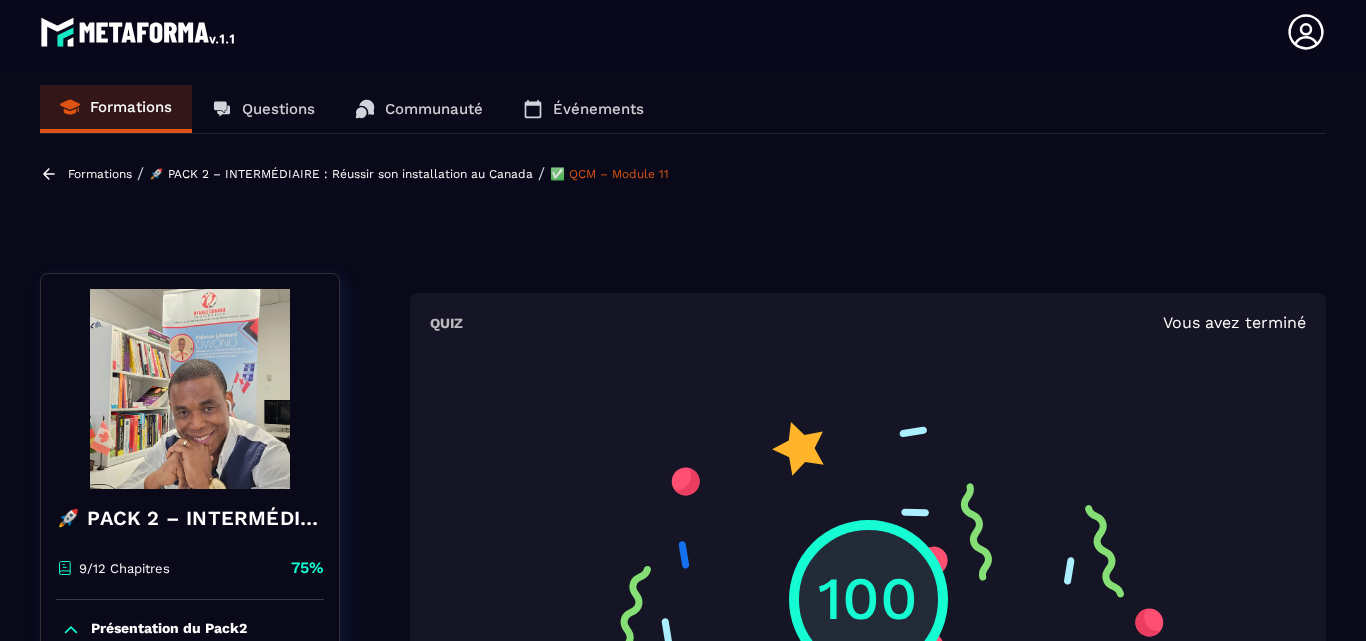 scroll, scrollTop: 0, scrollLeft: 0, axis: both 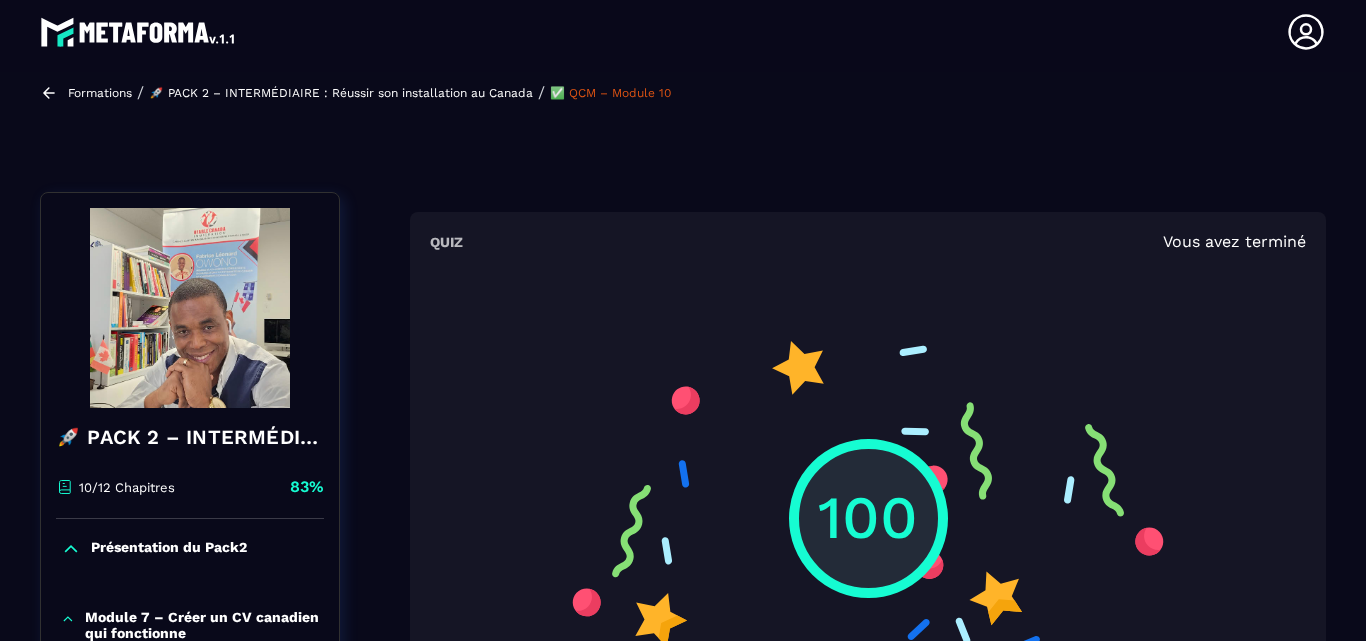 click 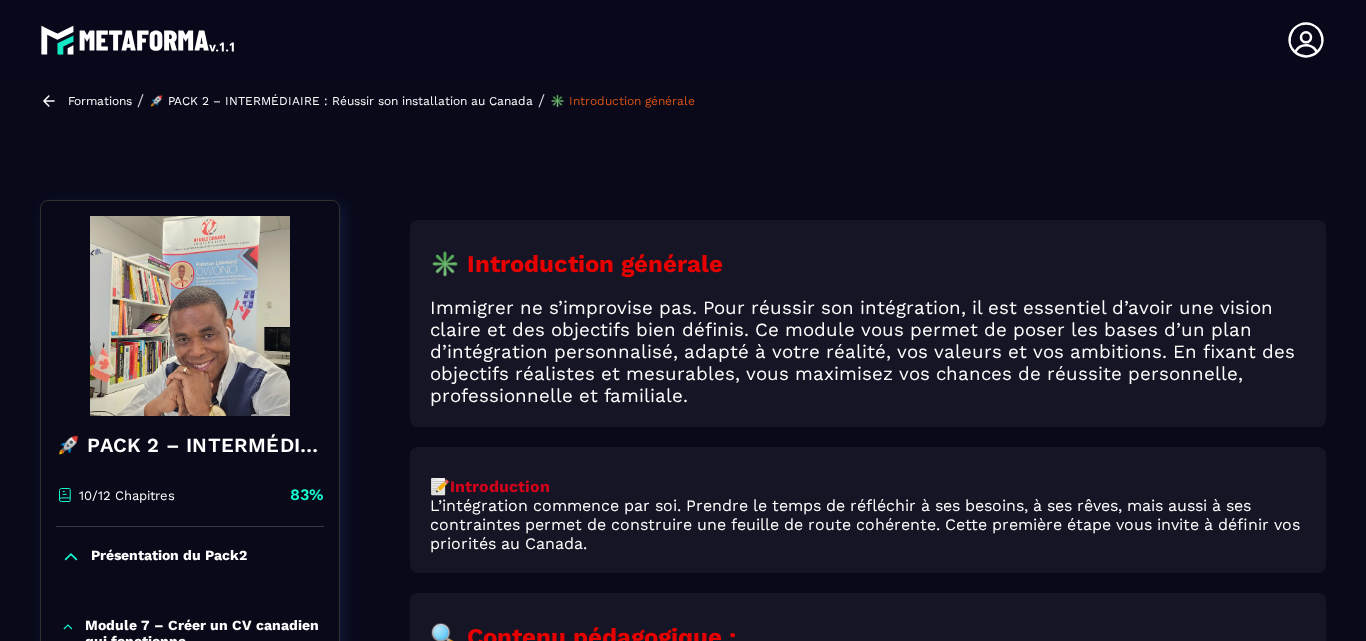 scroll, scrollTop: 8, scrollLeft: 0, axis: vertical 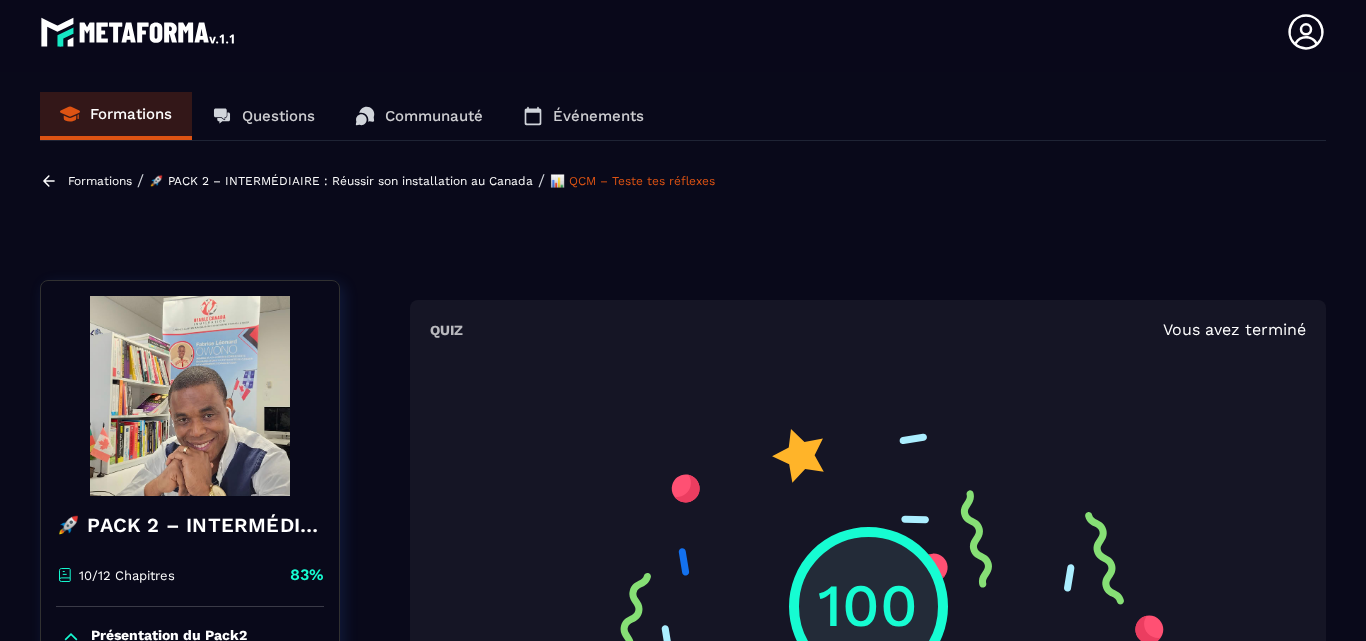 click on "Formations" at bounding box center [131, 114] 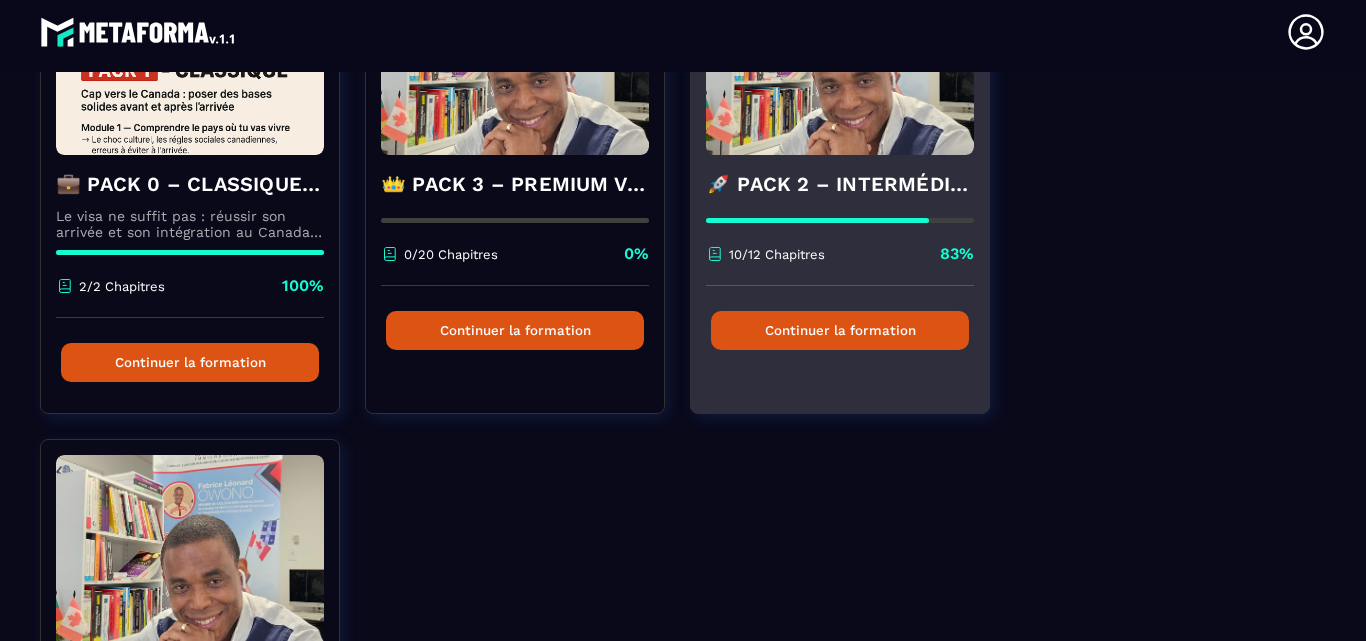 scroll, scrollTop: 200, scrollLeft: 0, axis: vertical 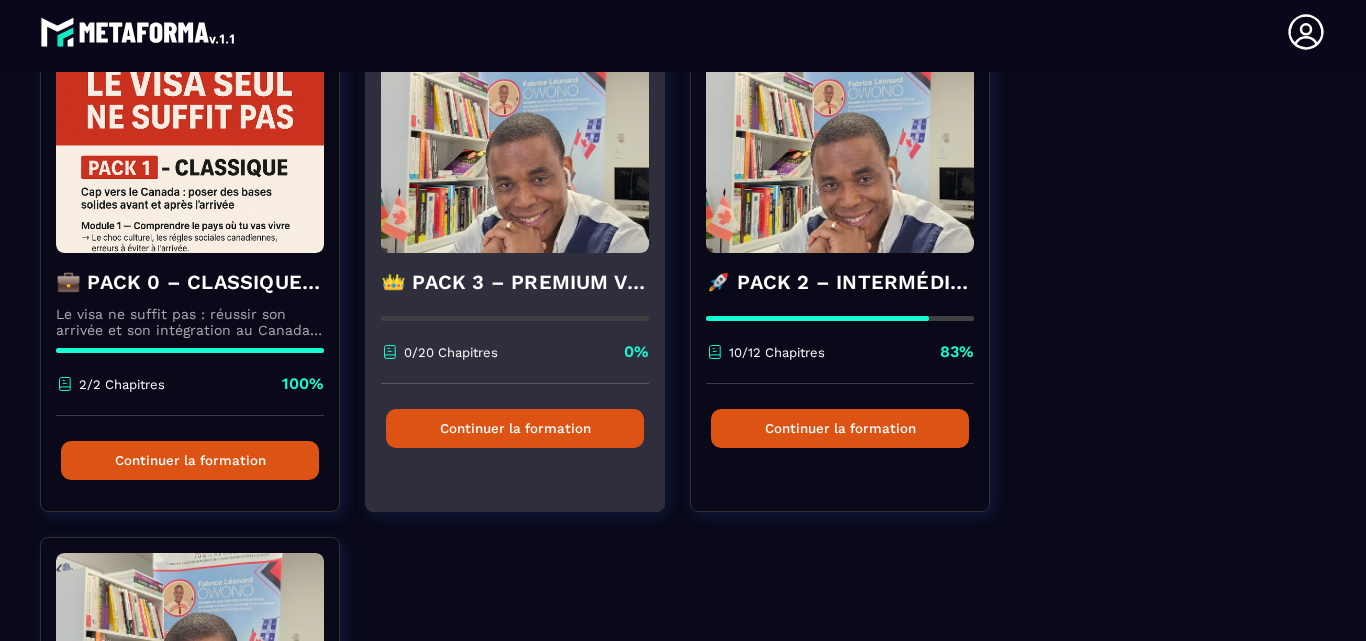 click on "Continuer la formation" at bounding box center [515, 428] 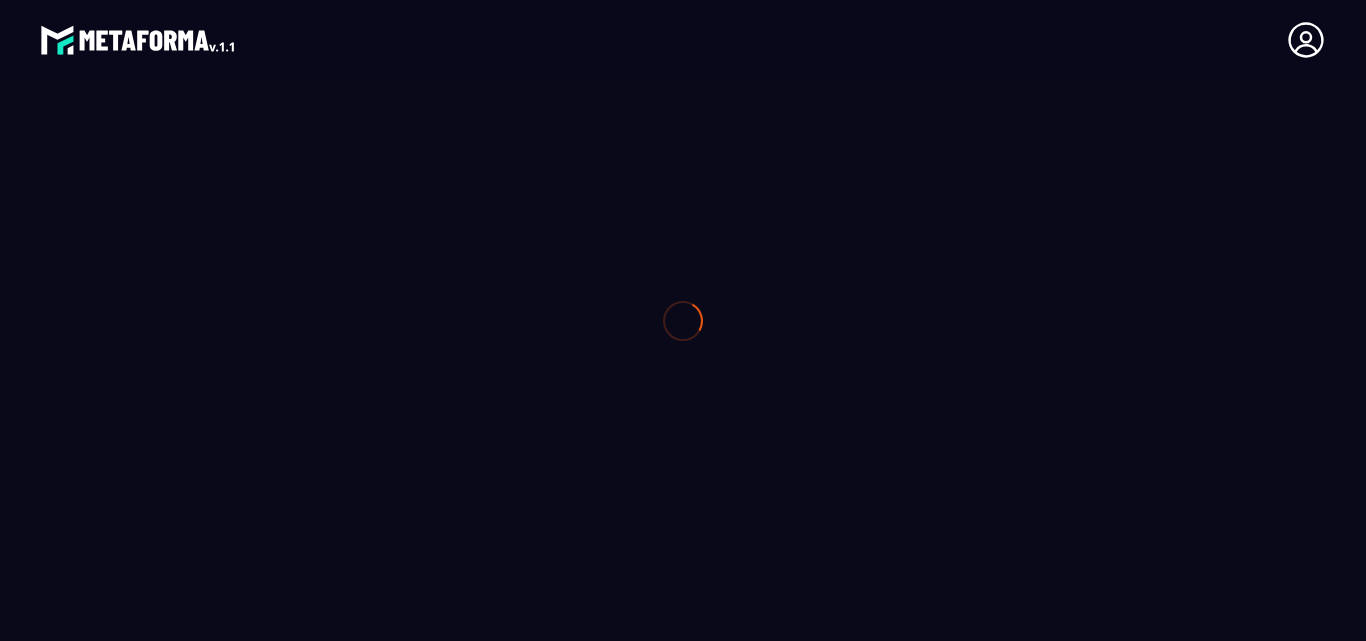 scroll, scrollTop: 0, scrollLeft: 0, axis: both 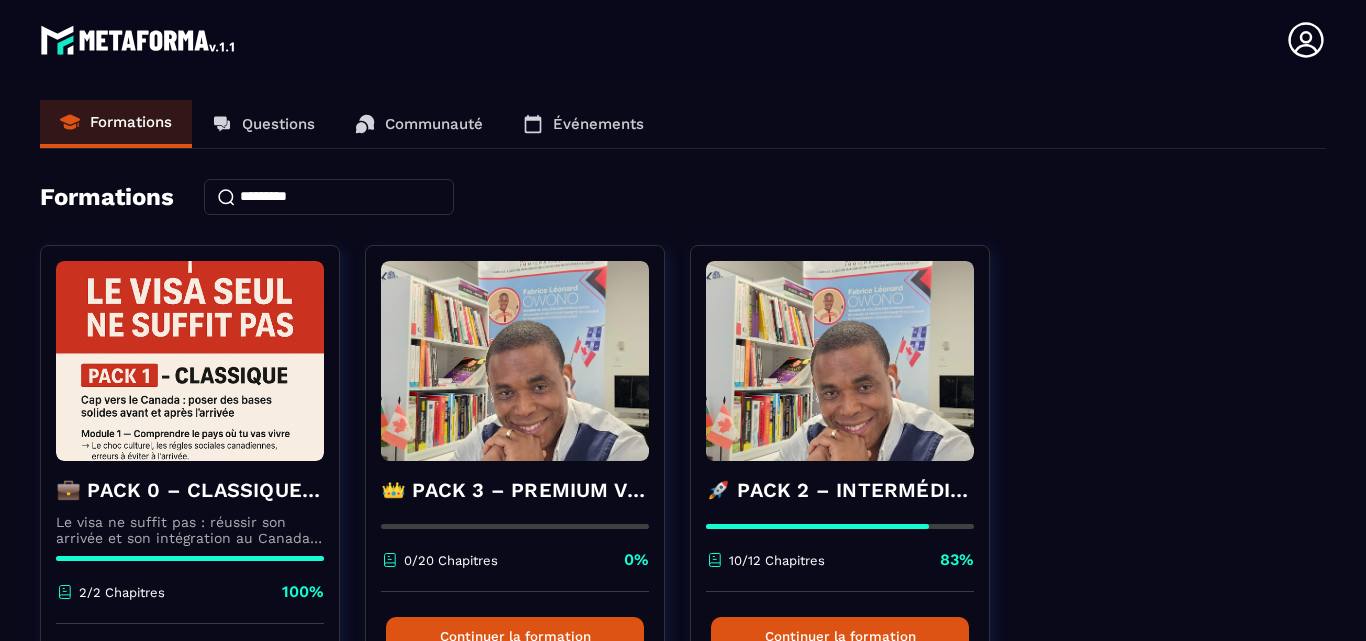 click 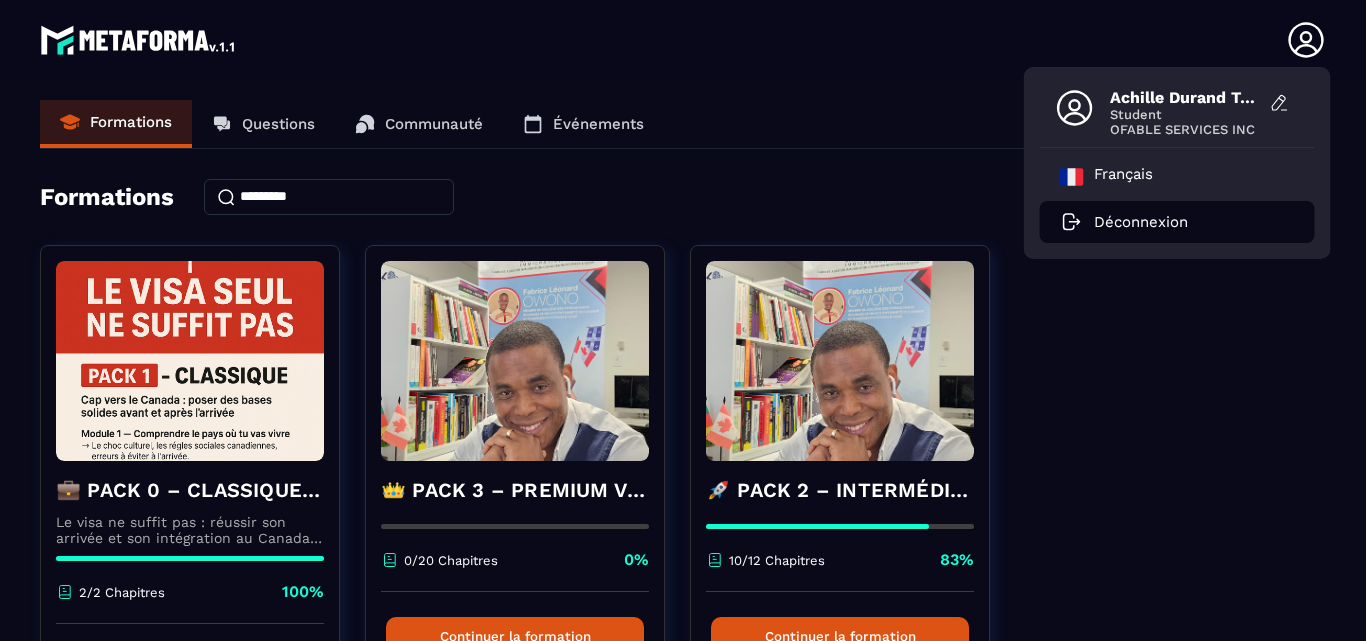 click on "Déconnexion" at bounding box center (1177, 222) 